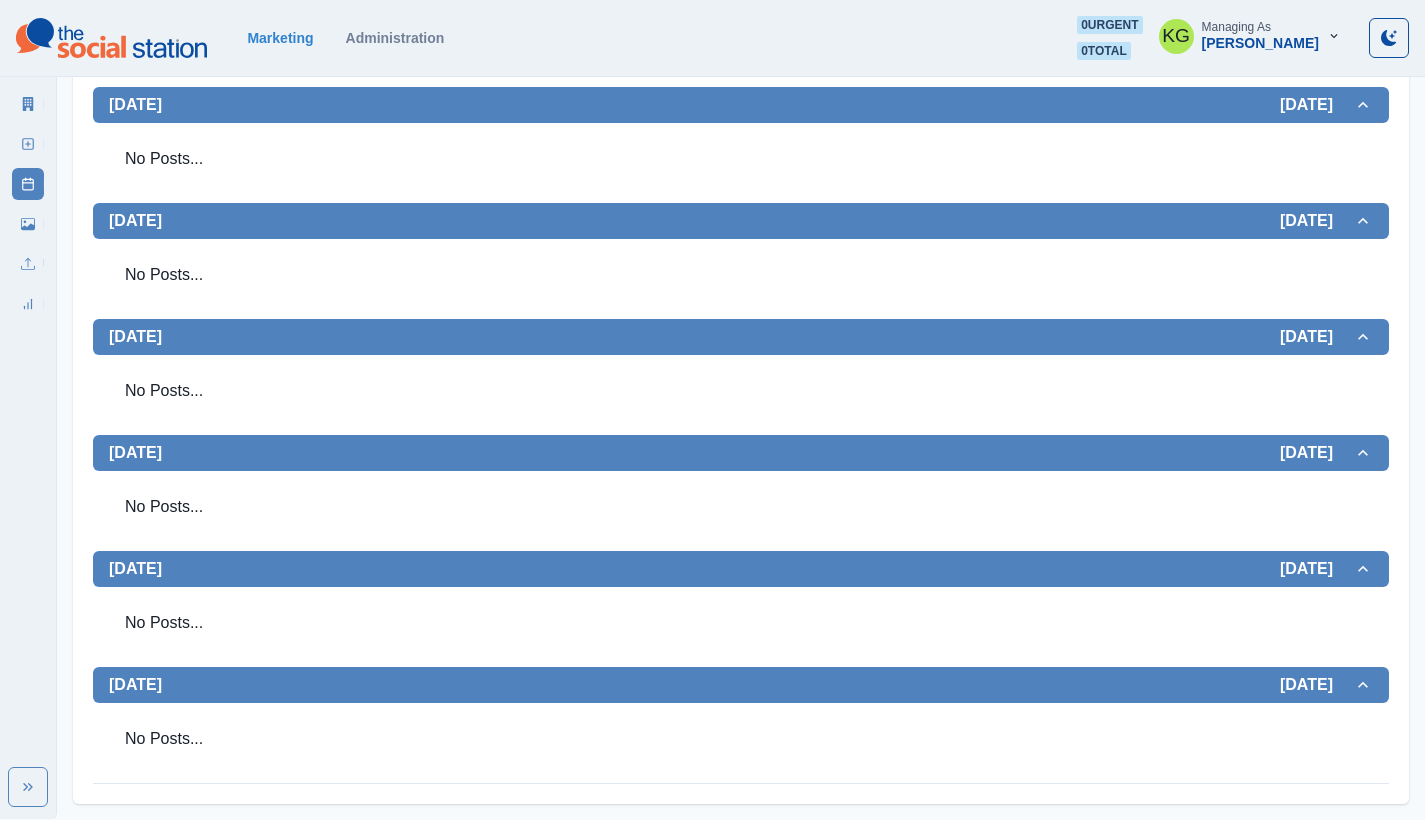 scroll, scrollTop: 0, scrollLeft: 0, axis: both 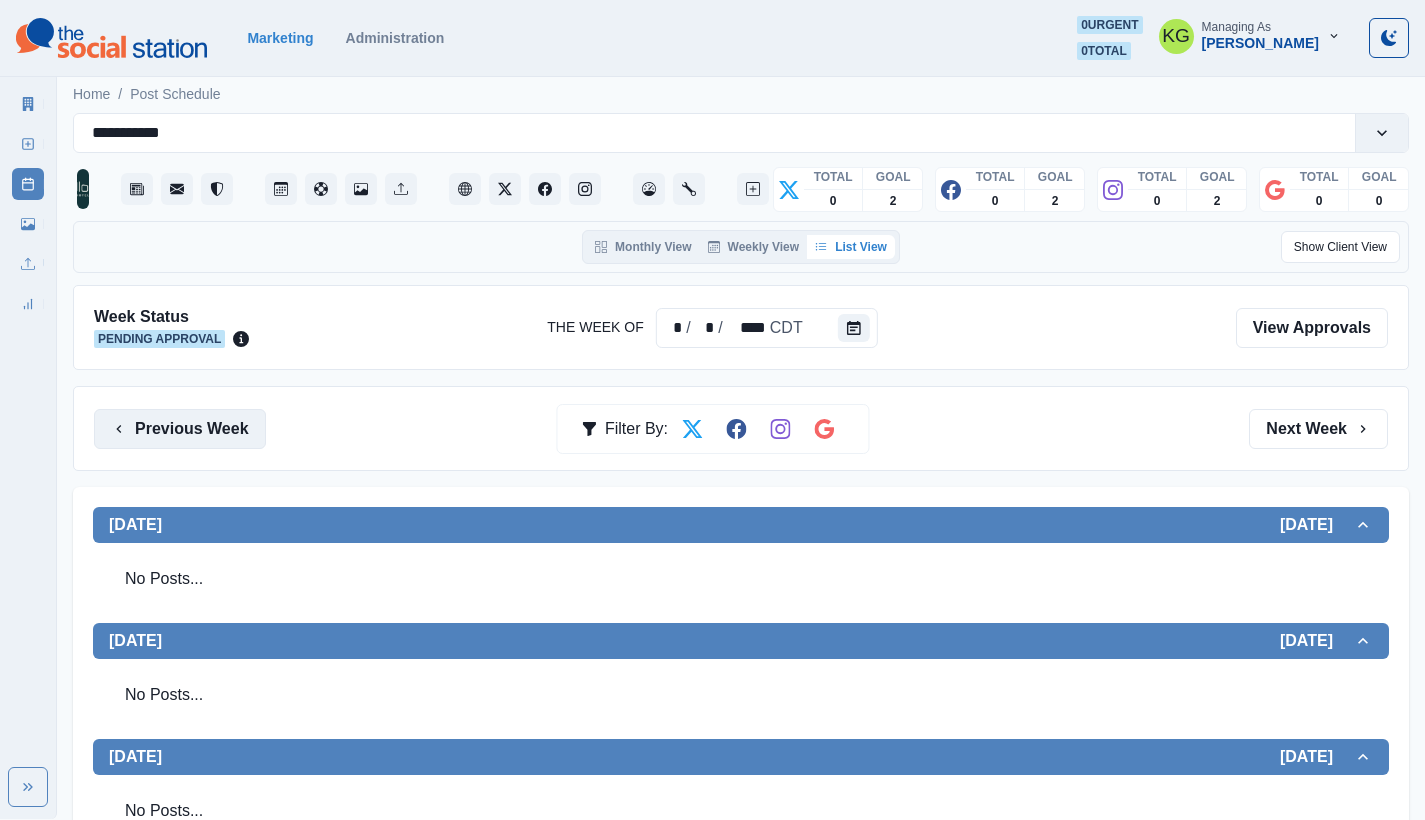click on "Previous Week" at bounding box center [180, 429] 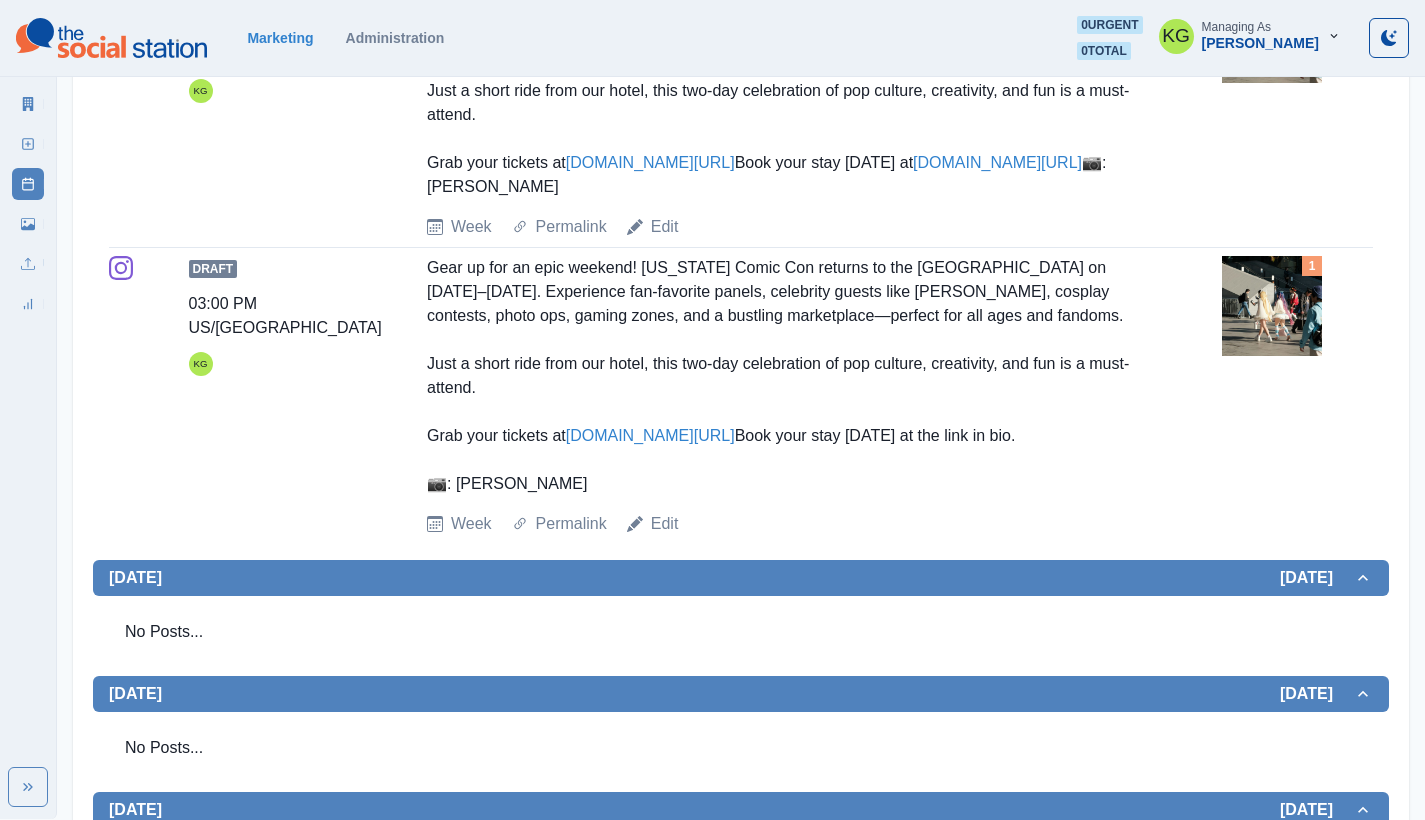 scroll, scrollTop: 0, scrollLeft: 0, axis: both 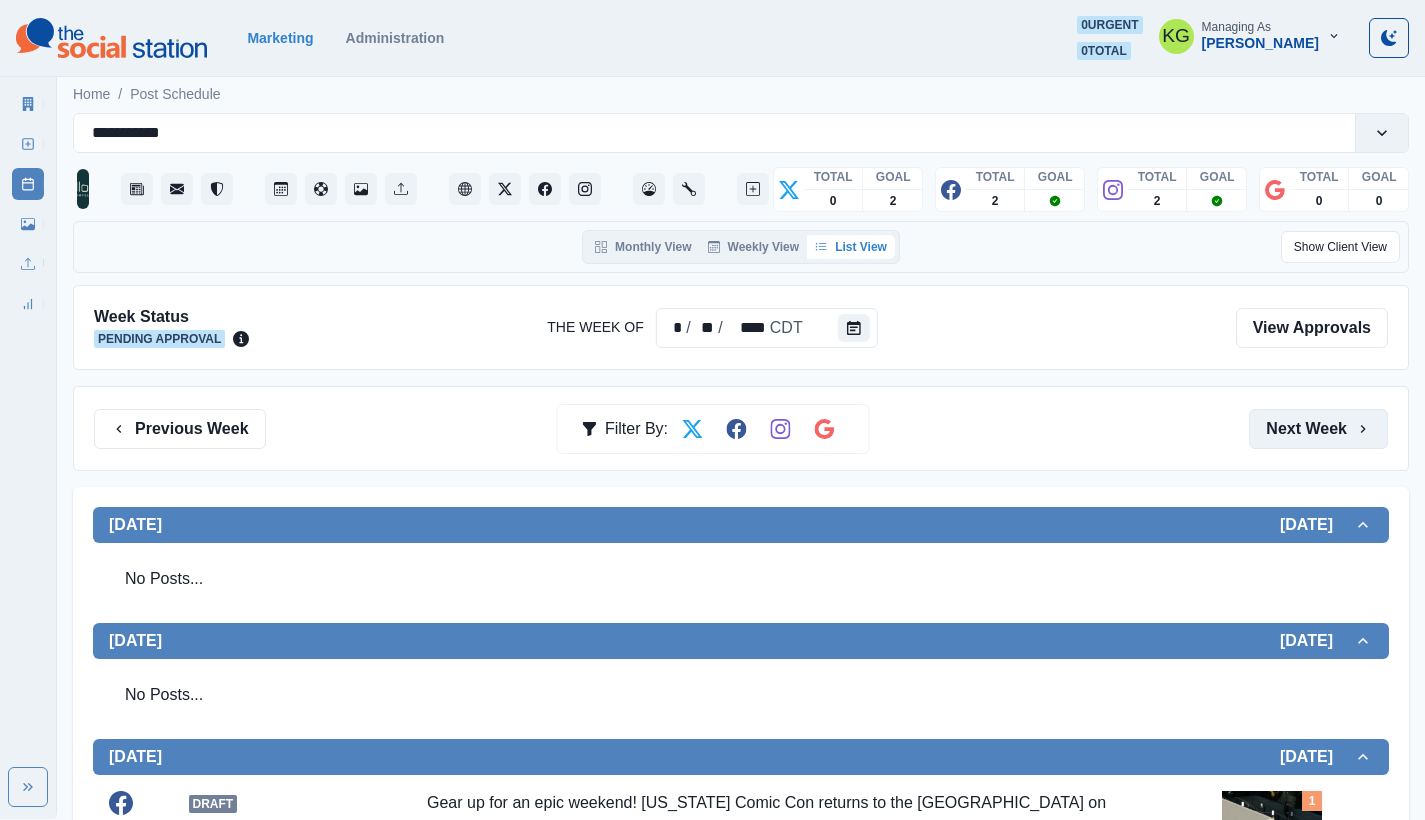 click on "Next Week" at bounding box center (1318, 429) 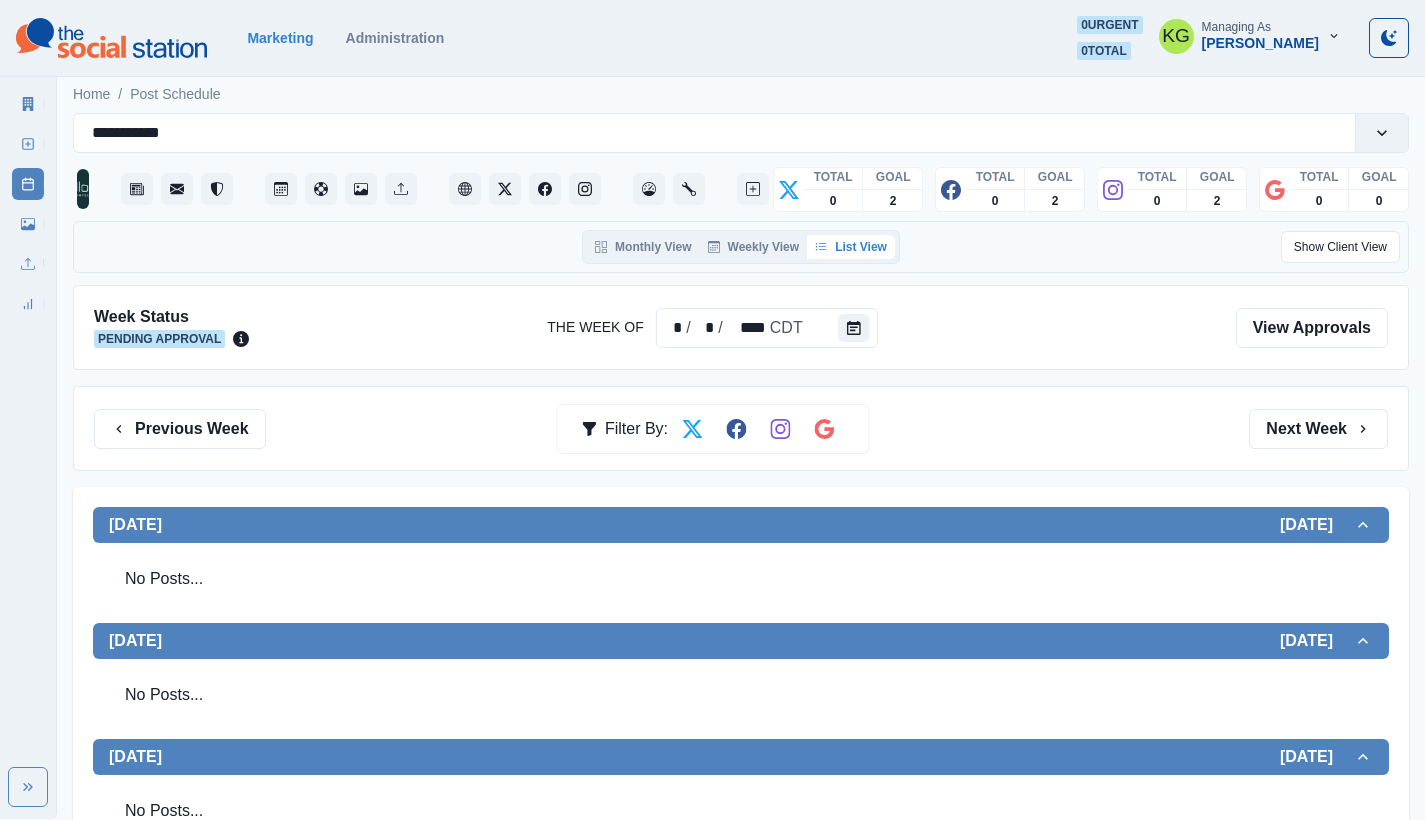 scroll, scrollTop: 397, scrollLeft: 0, axis: vertical 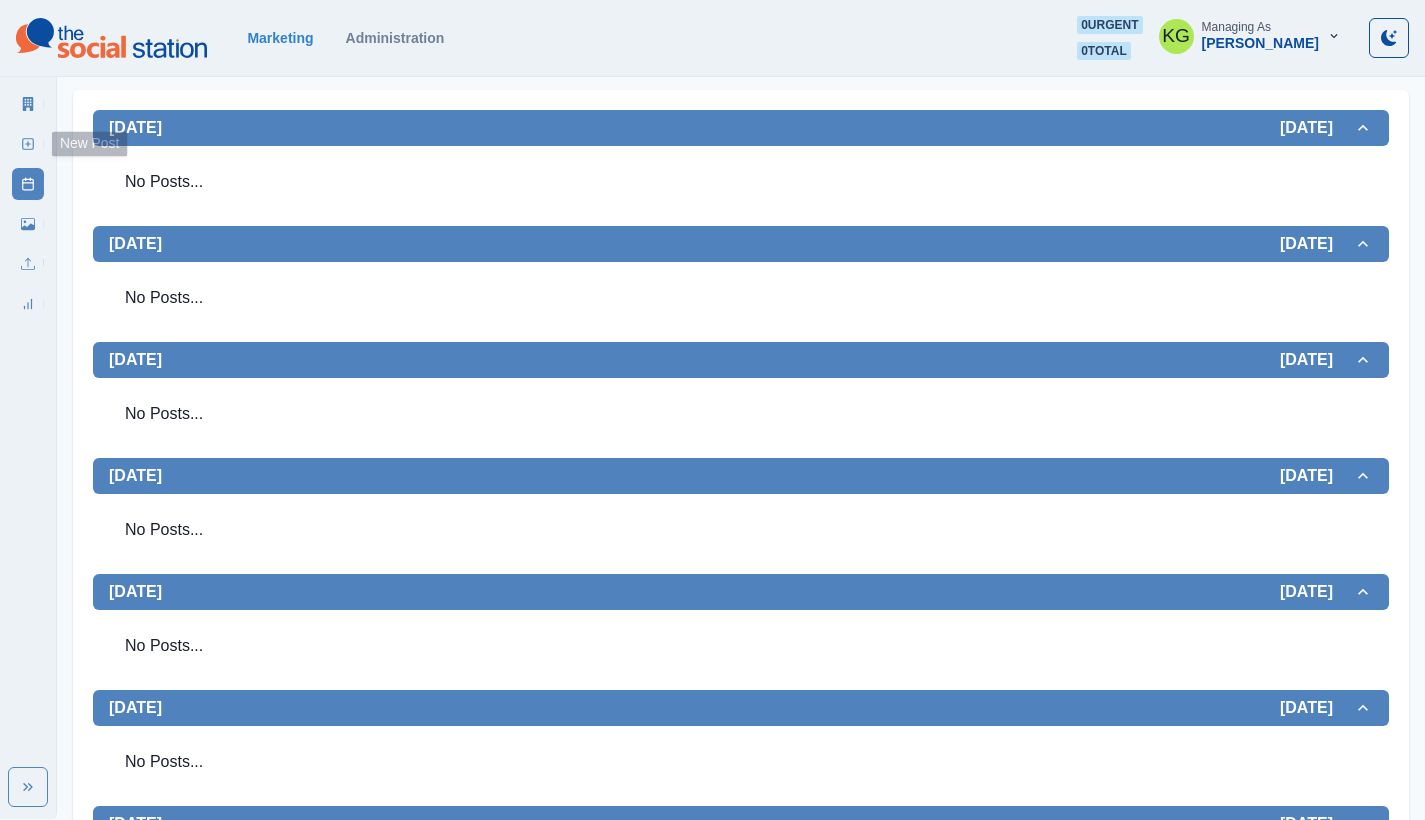 click 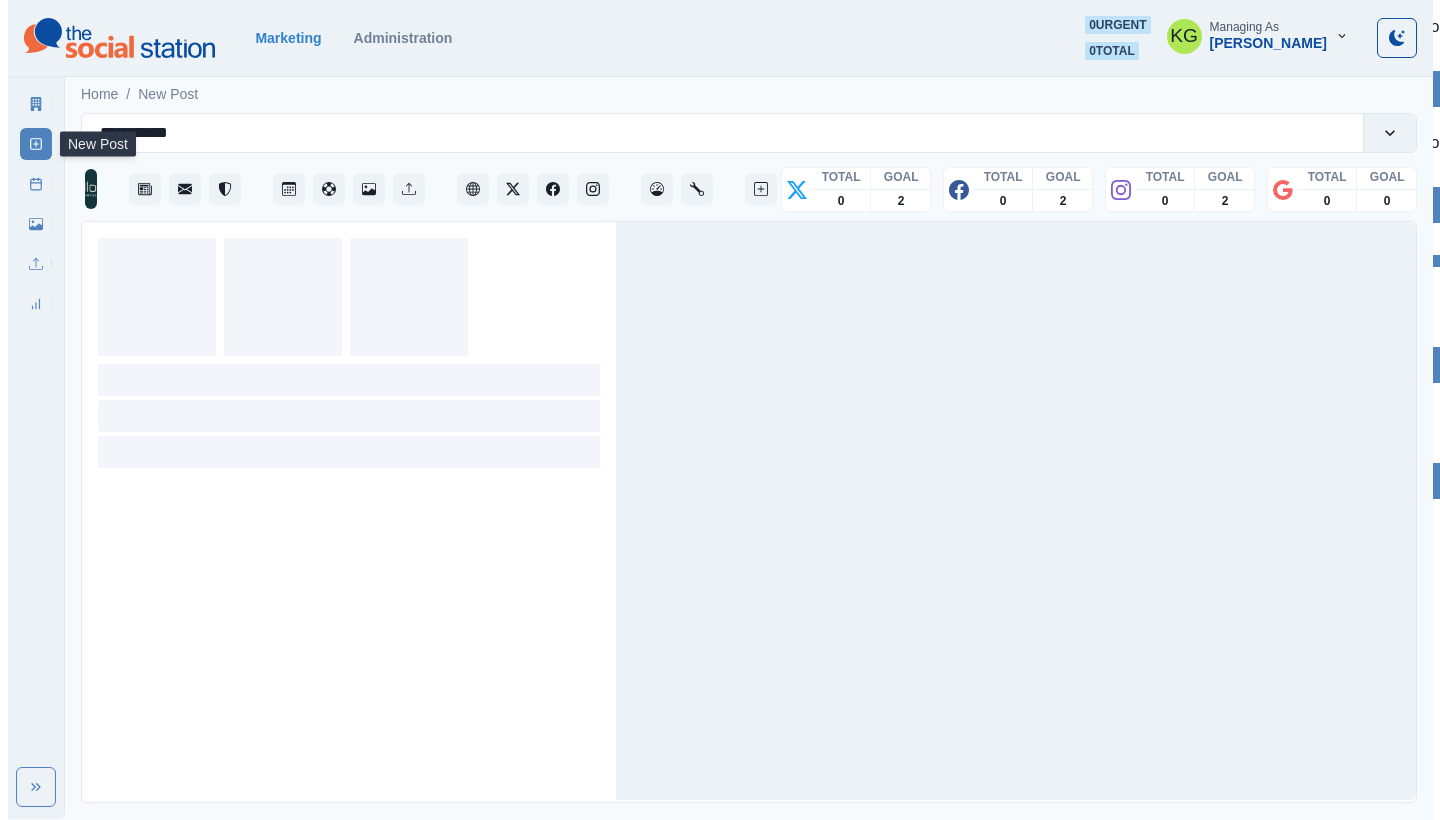 scroll, scrollTop: 0, scrollLeft: 0, axis: both 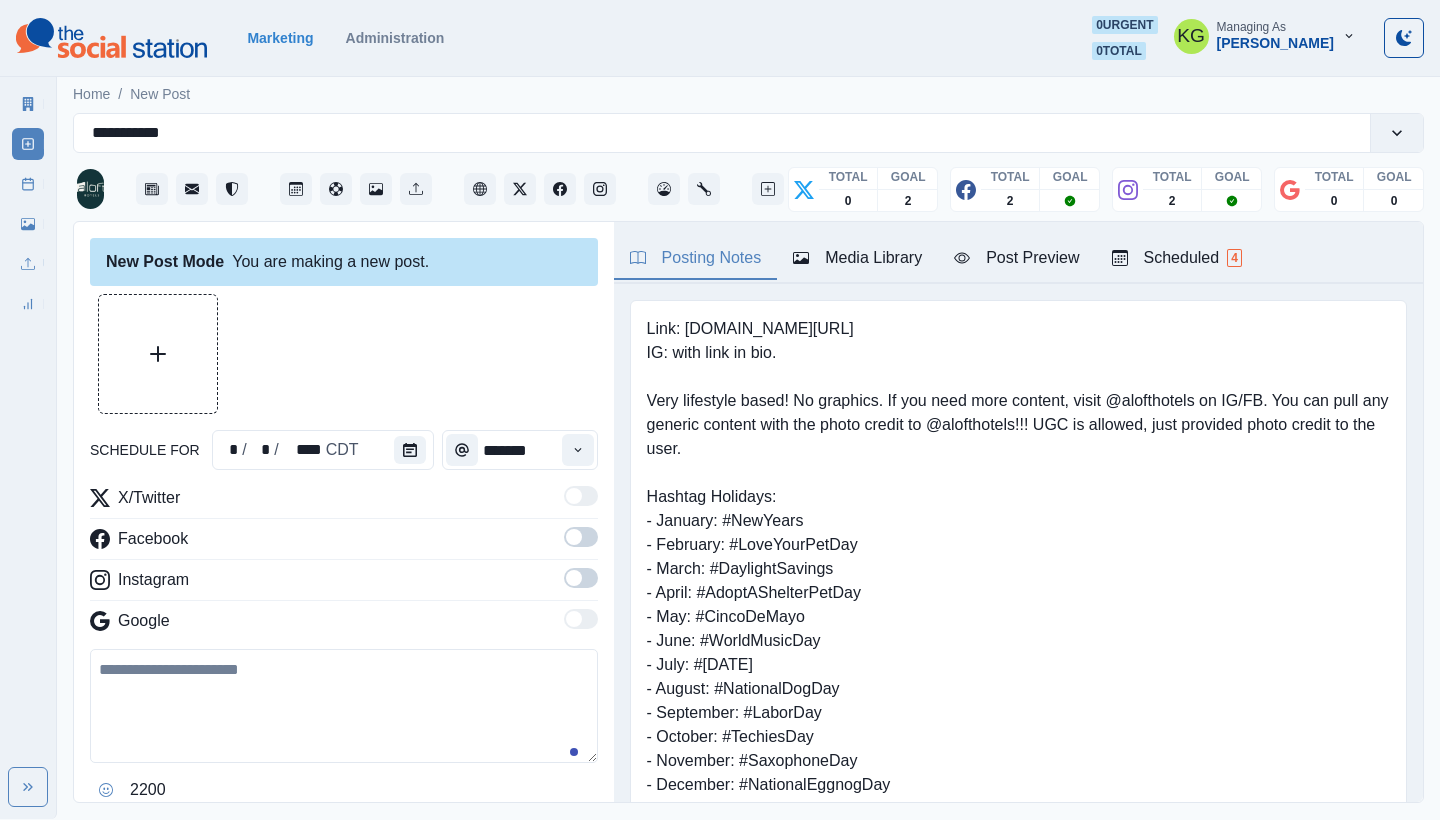 click at bounding box center (574, 578) 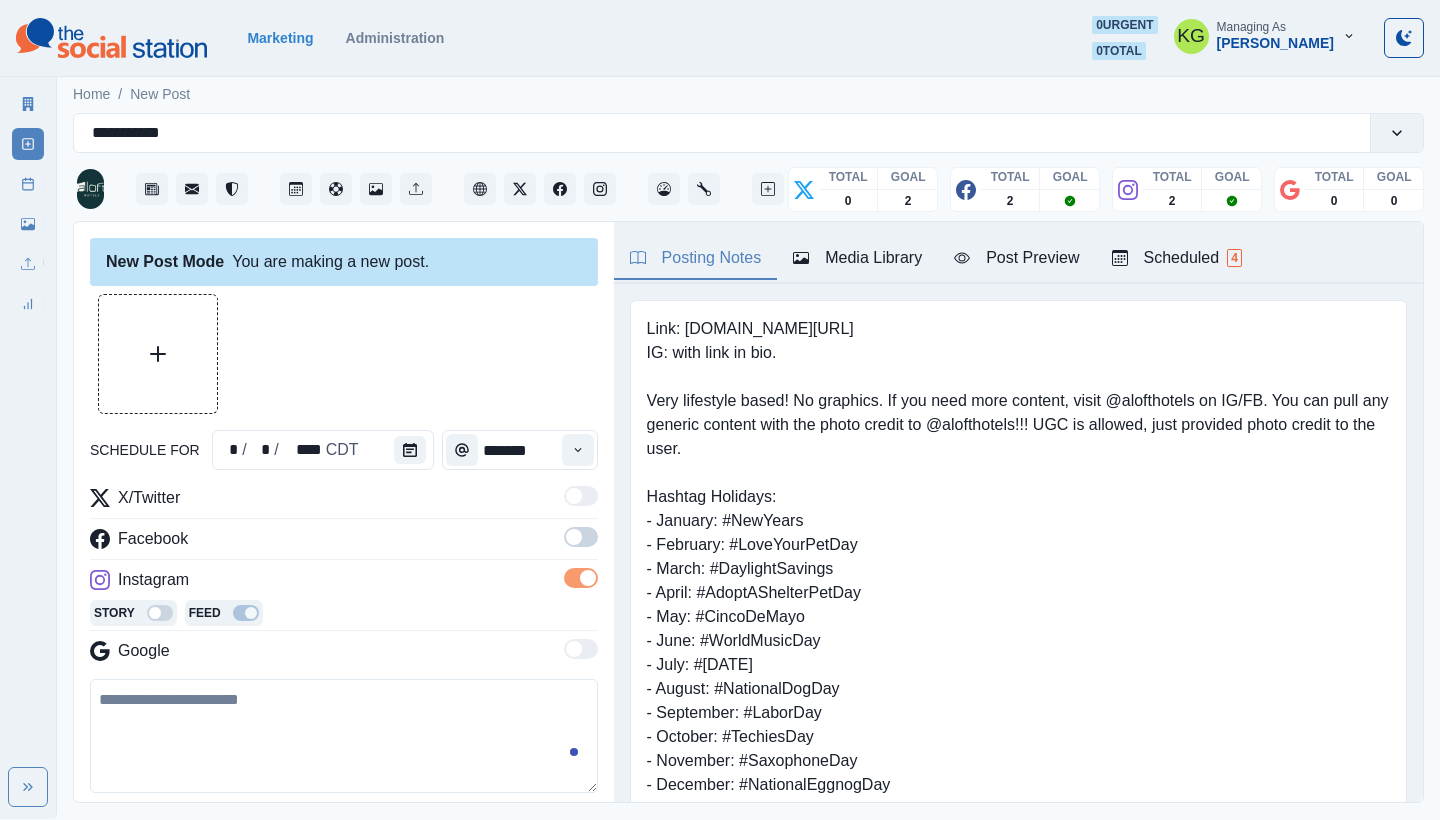 click at bounding box center [574, 537] 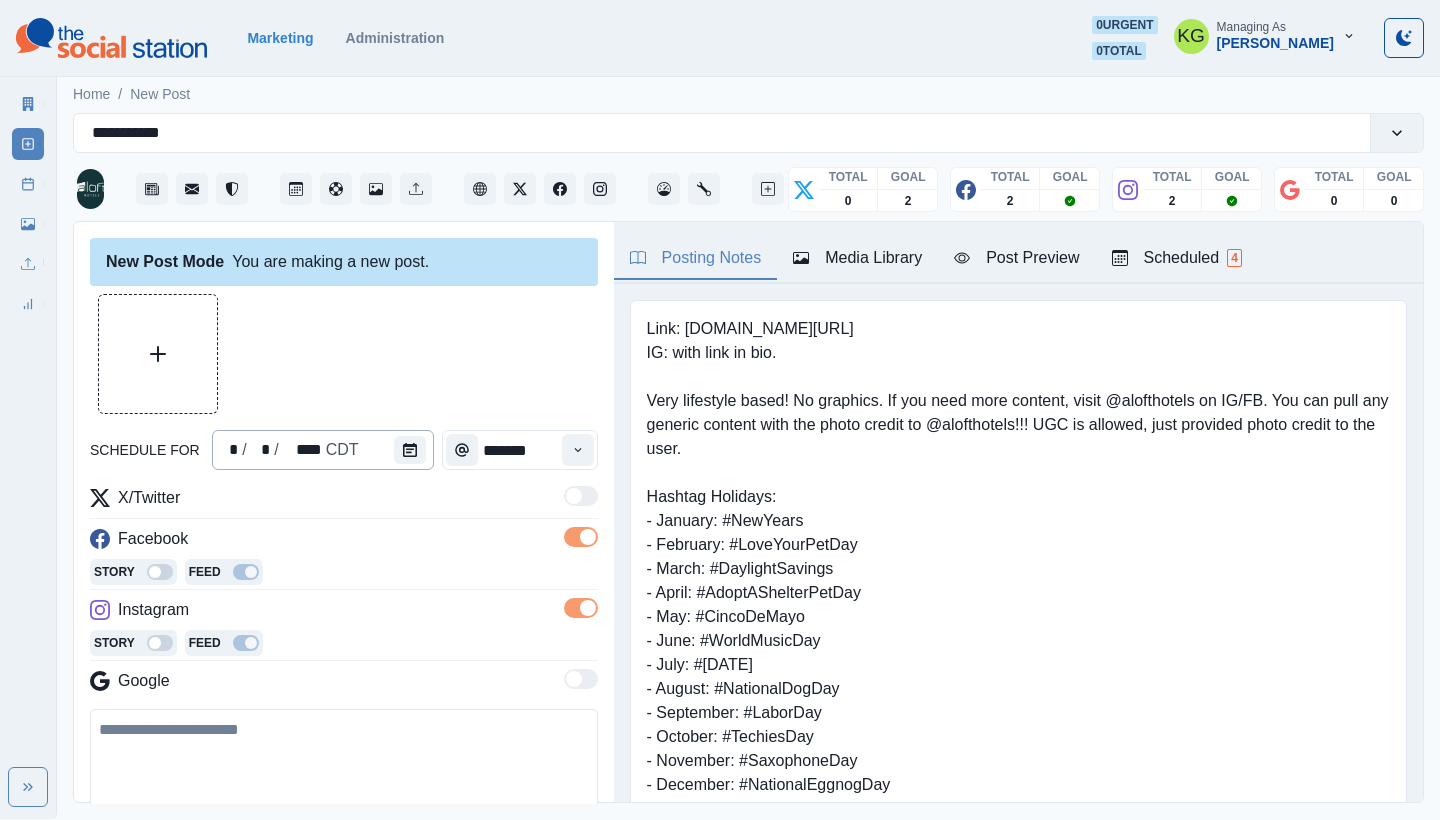click on "* / * / **** CDT" at bounding box center (323, 450) 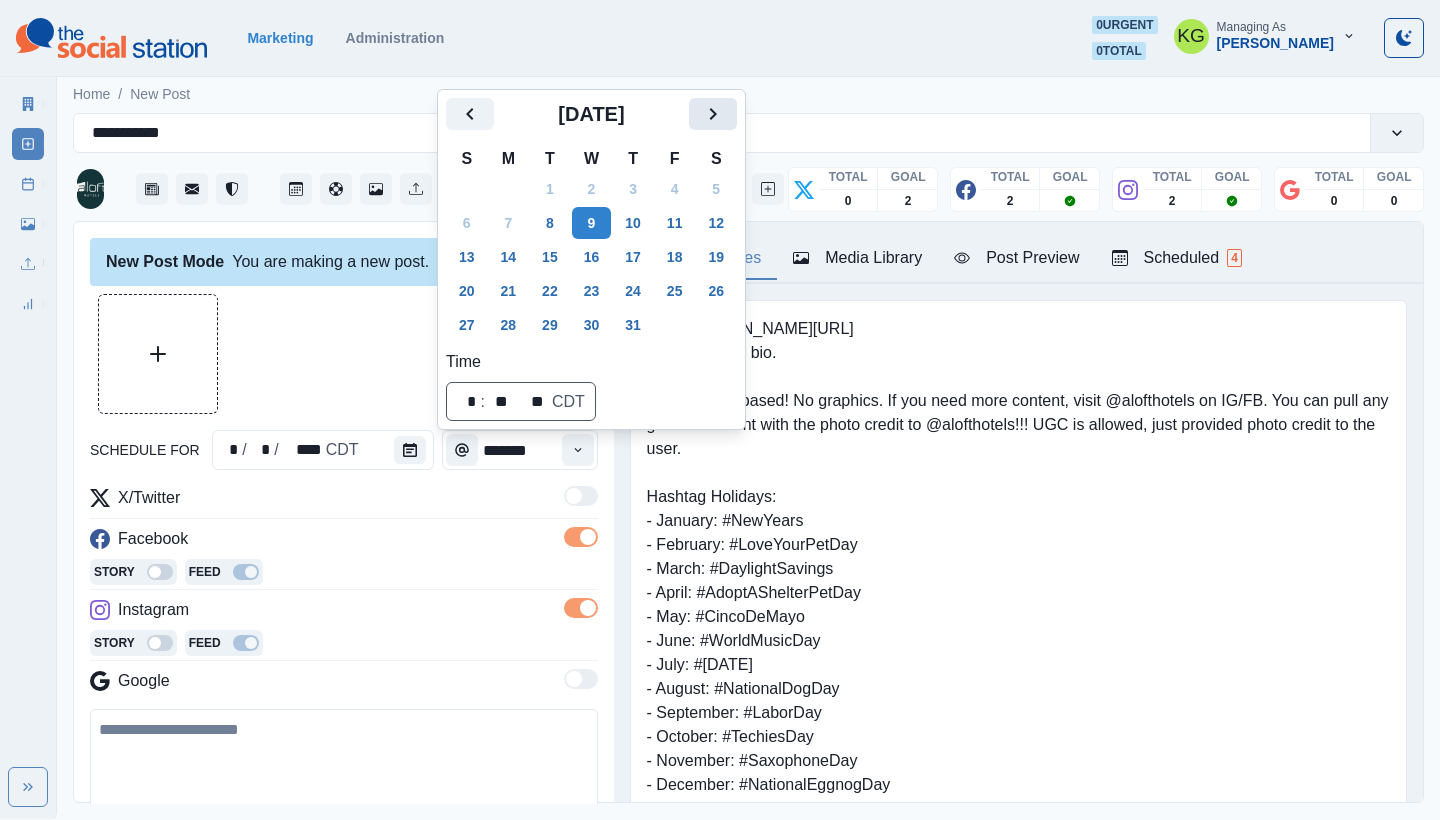 click at bounding box center (713, 114) 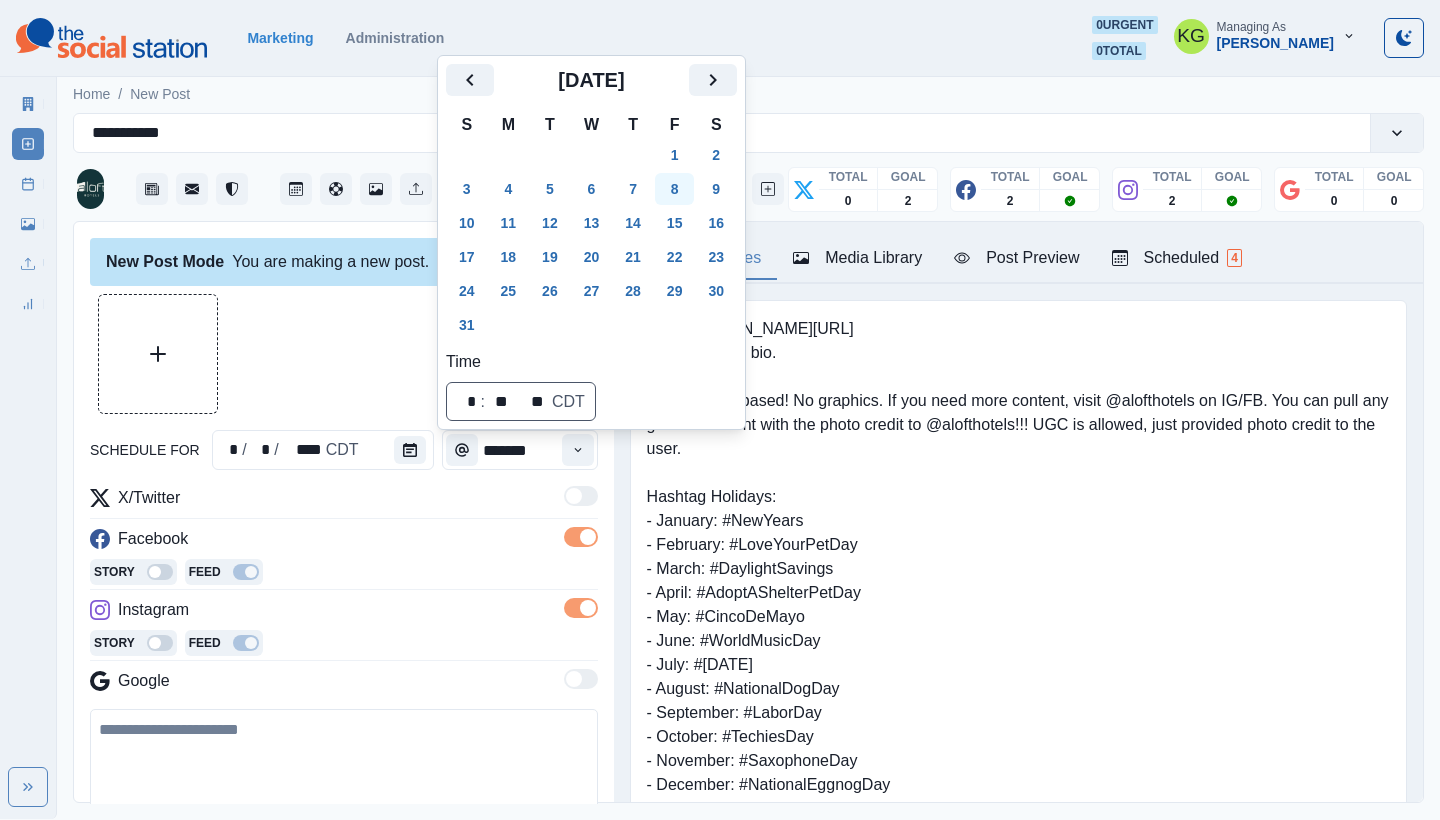 click on "8" at bounding box center [675, 189] 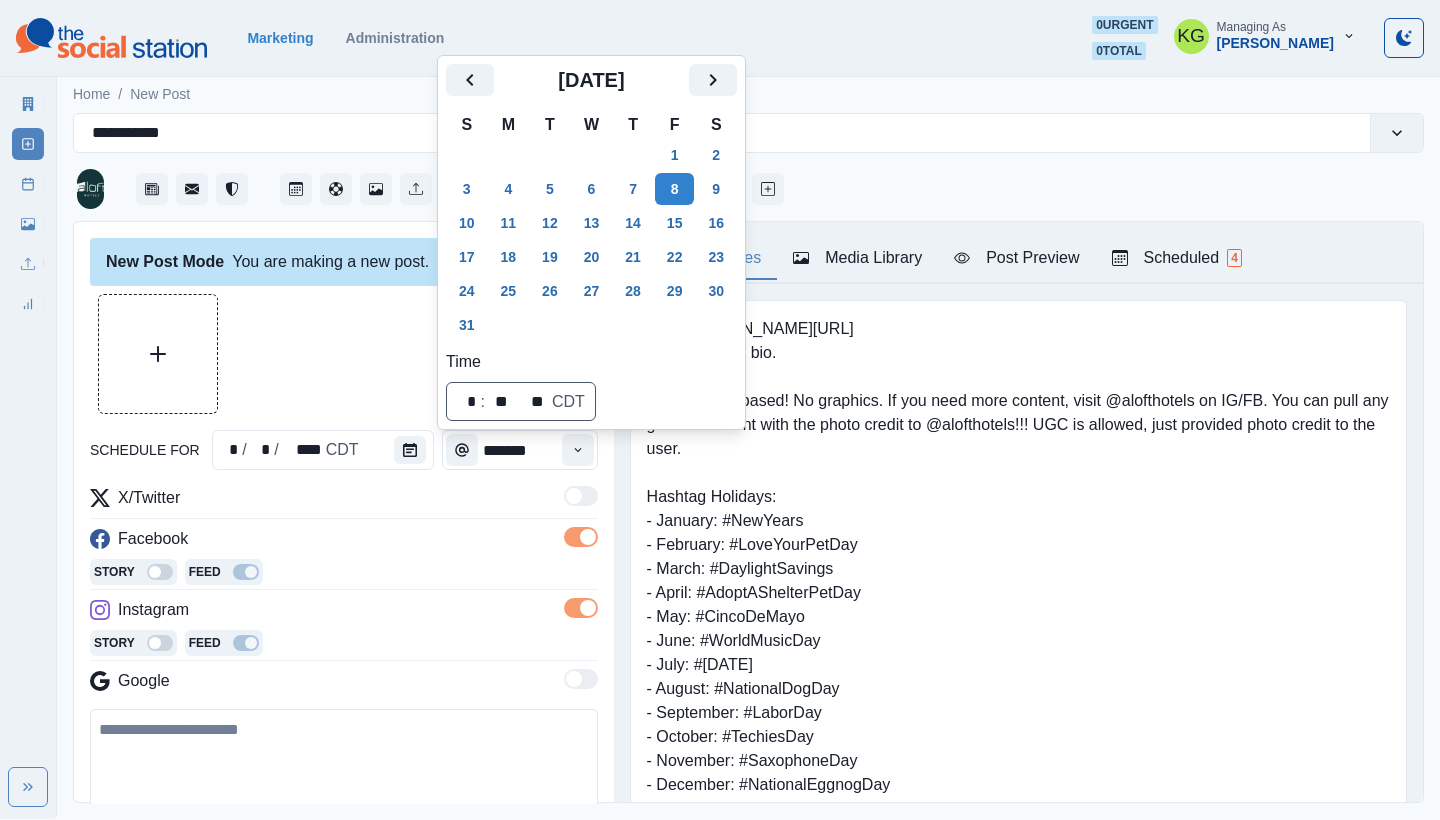 click at bounding box center [344, 354] 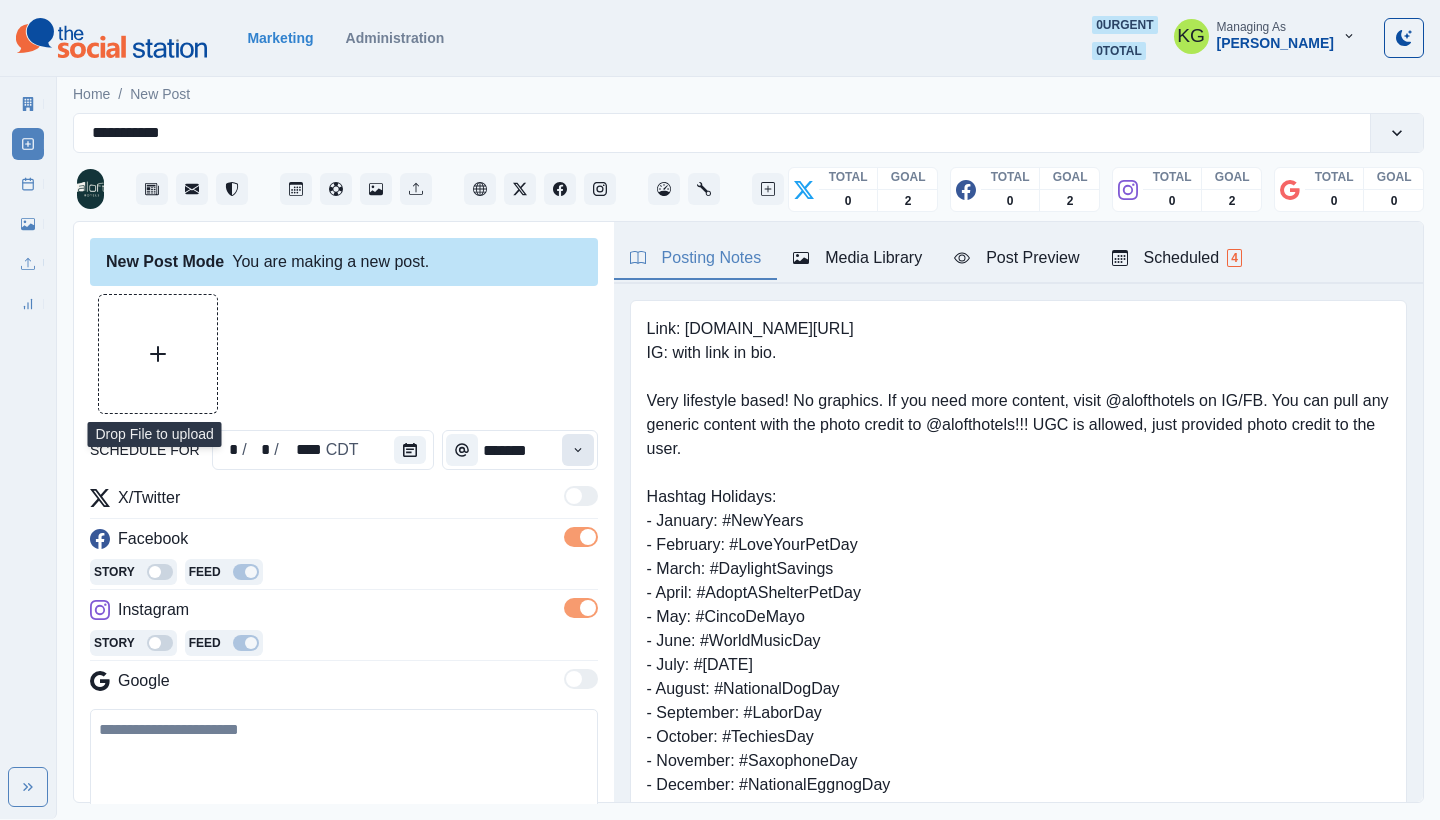click 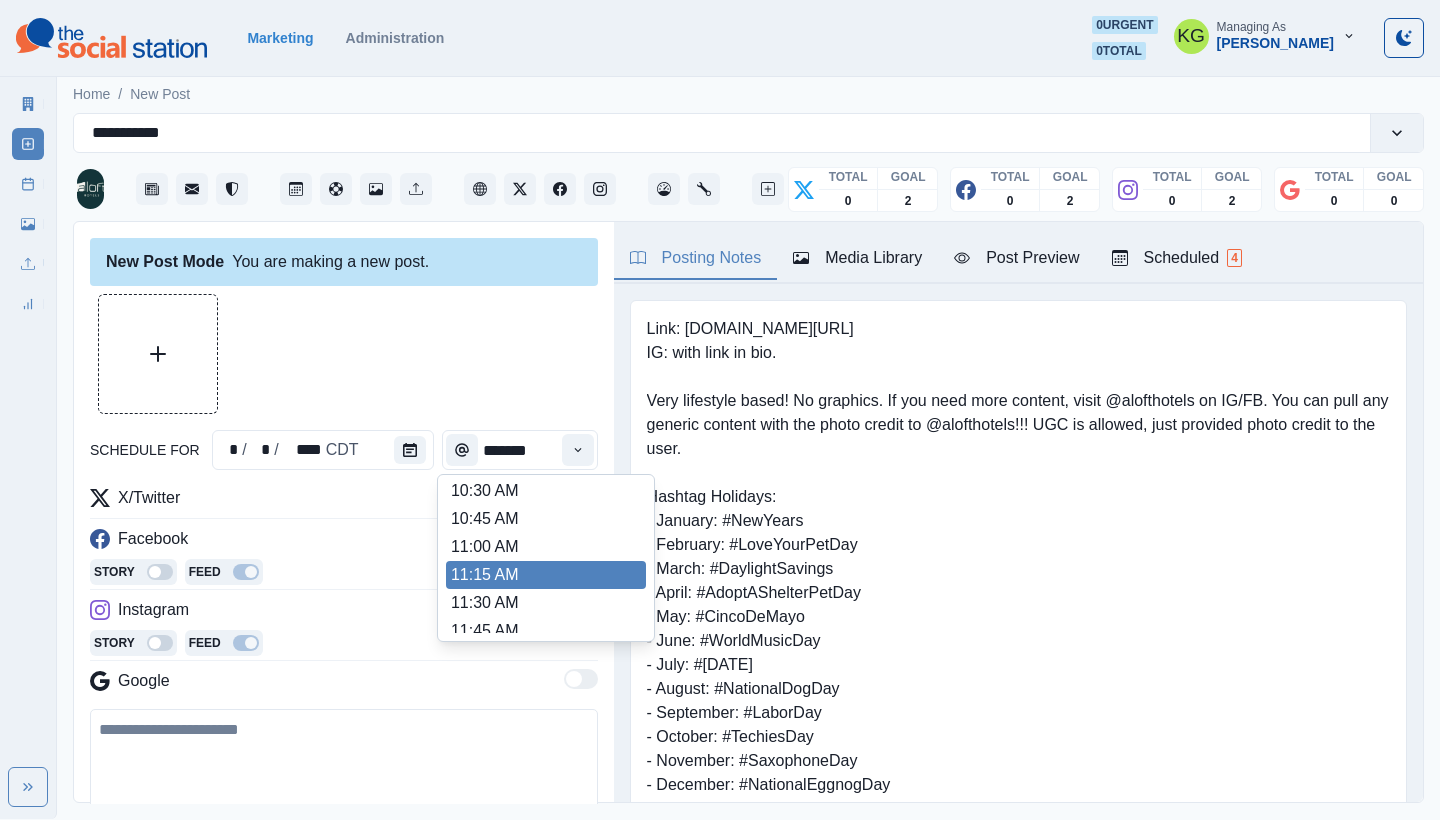 scroll, scrollTop: 392, scrollLeft: 0, axis: vertical 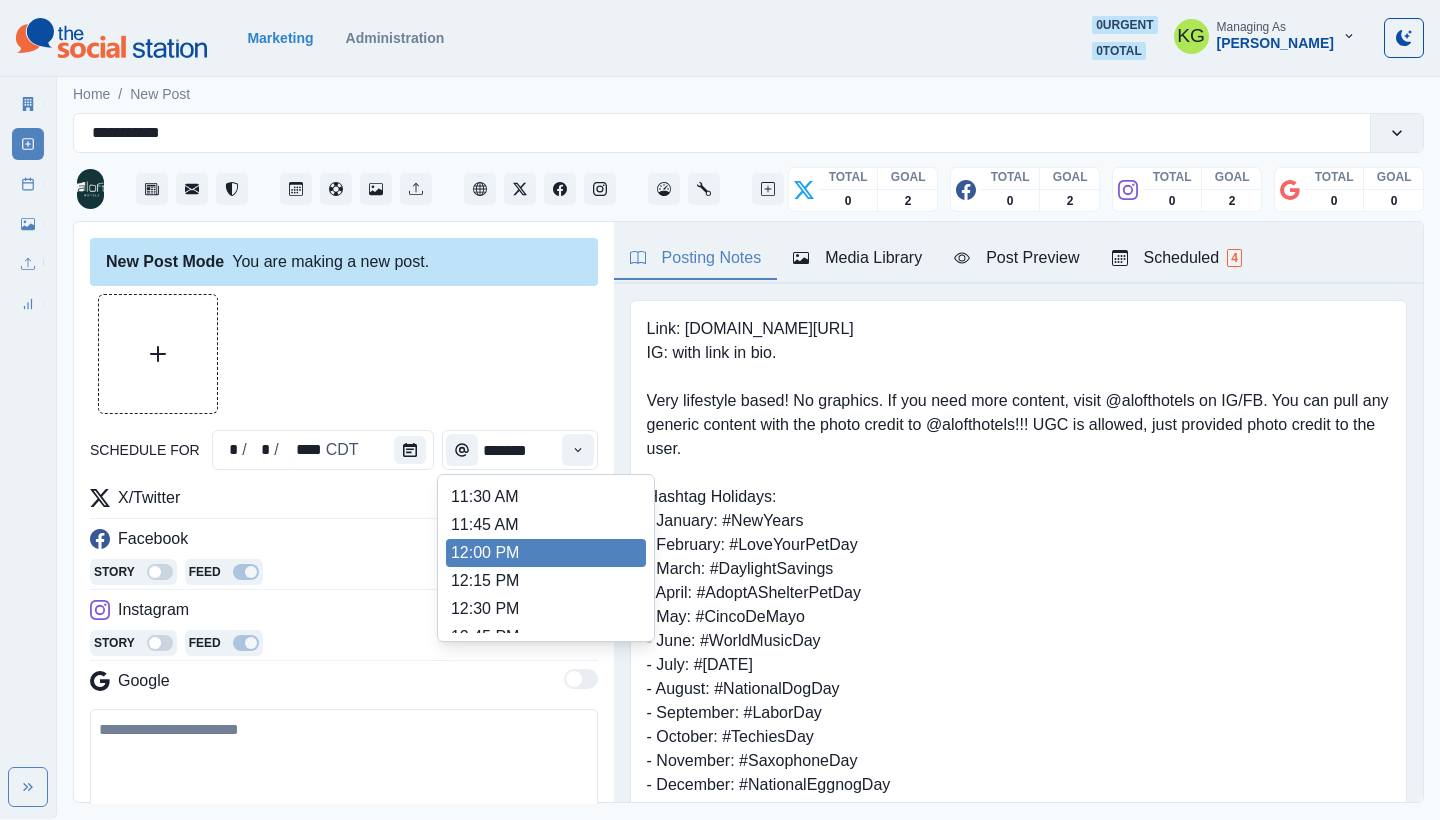 click on "12:00 PM" at bounding box center [546, 553] 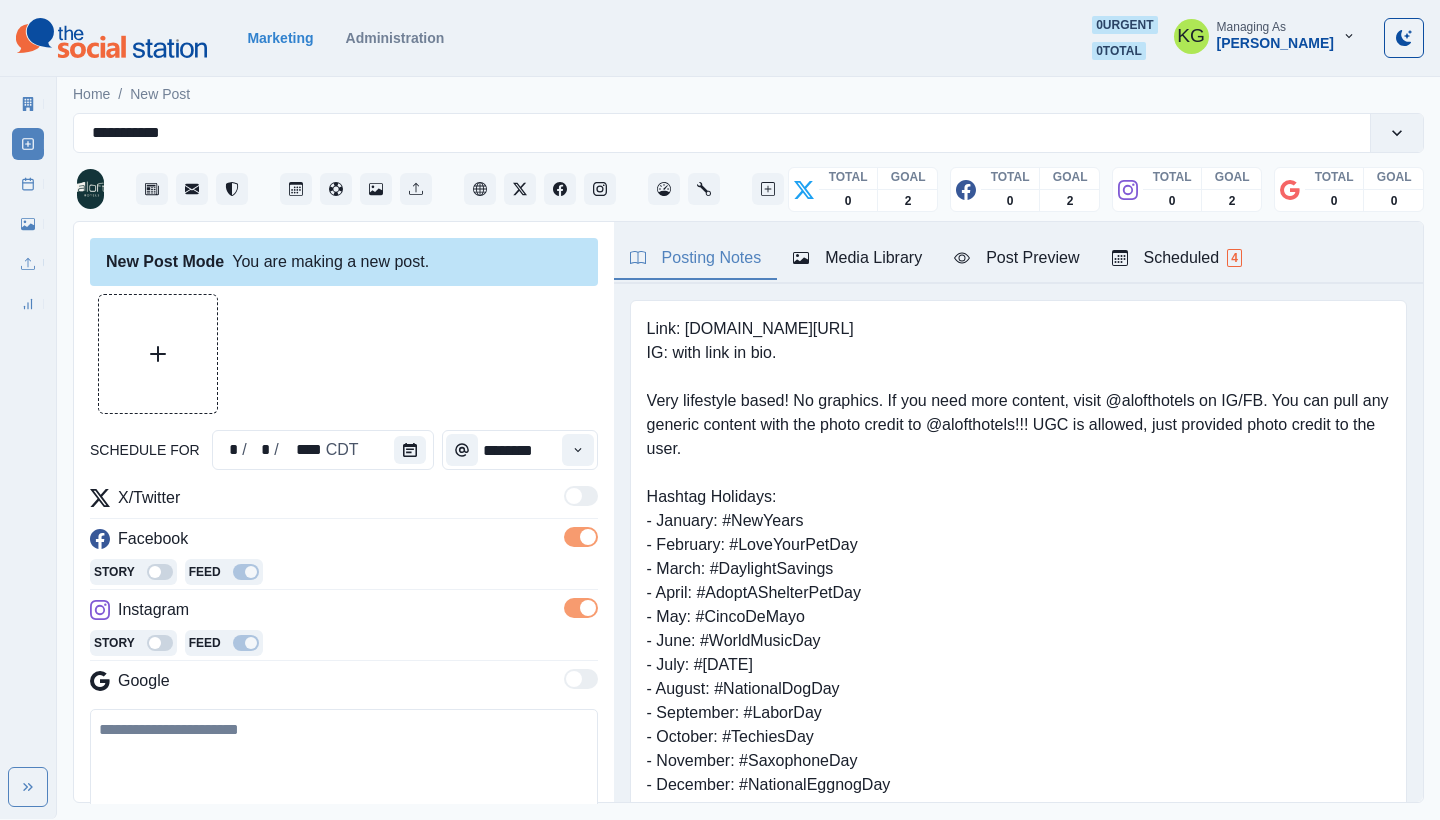 type on "********" 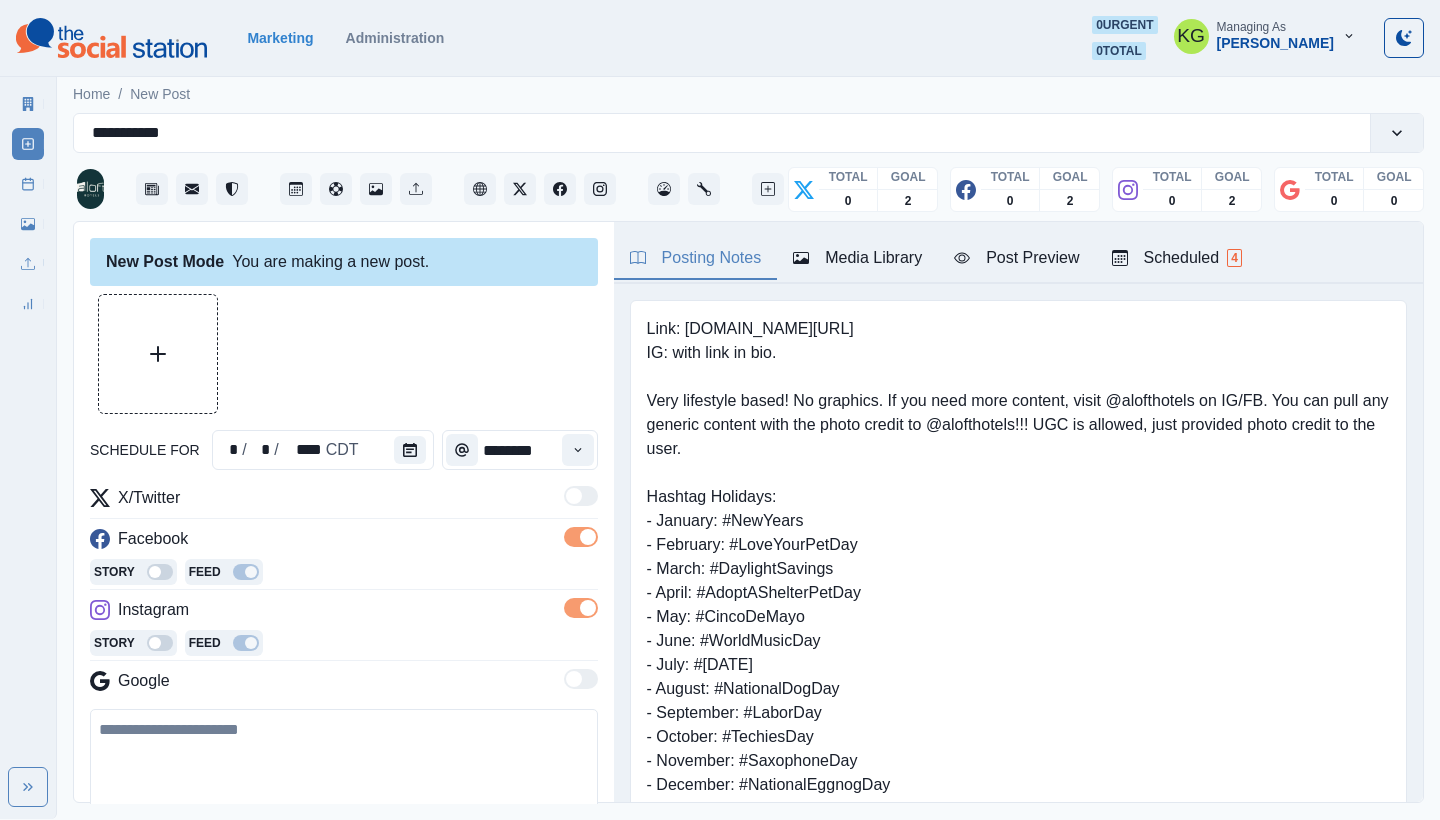 click on "Media Library" at bounding box center (857, 259) 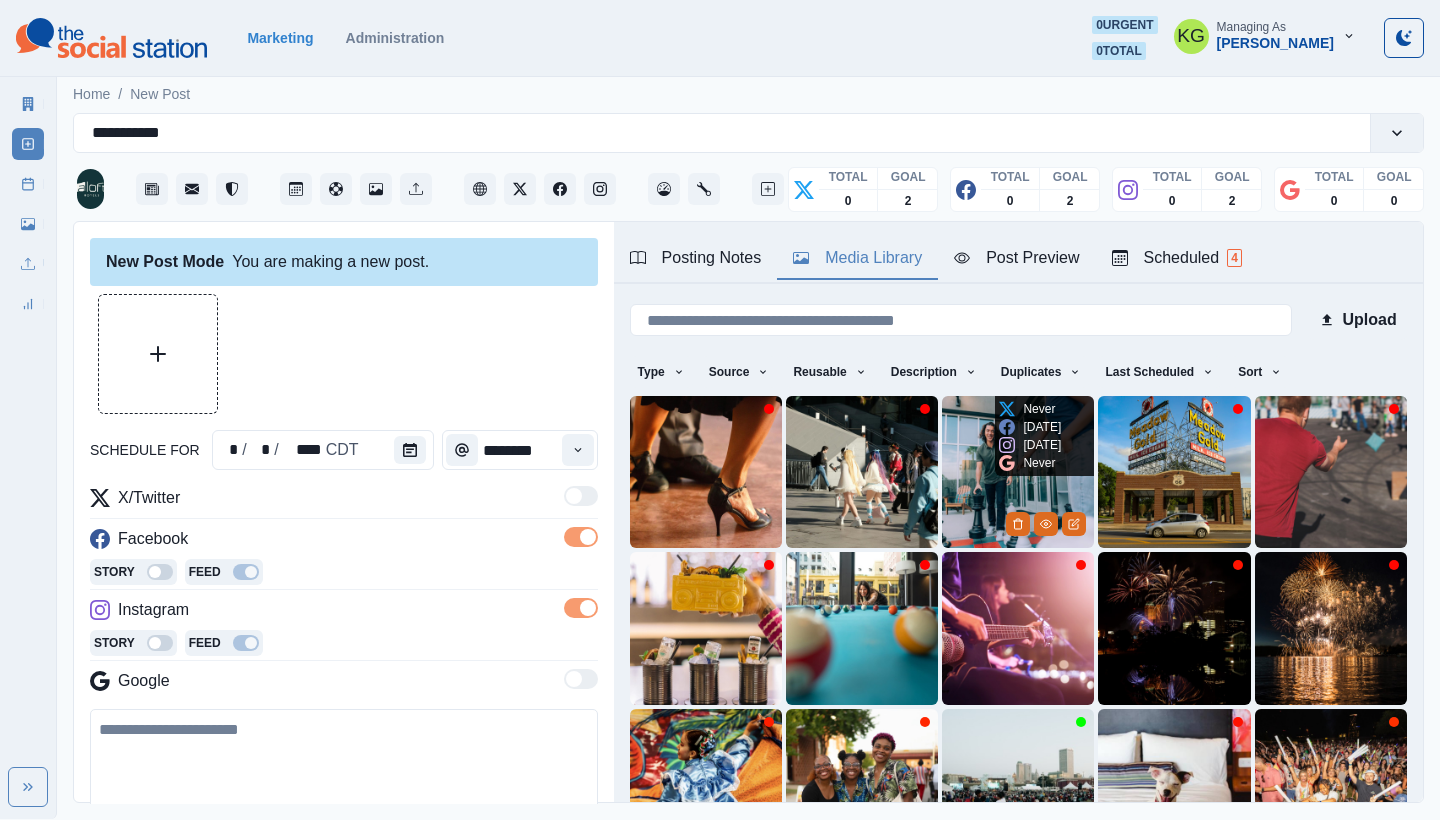 scroll, scrollTop: 171, scrollLeft: 0, axis: vertical 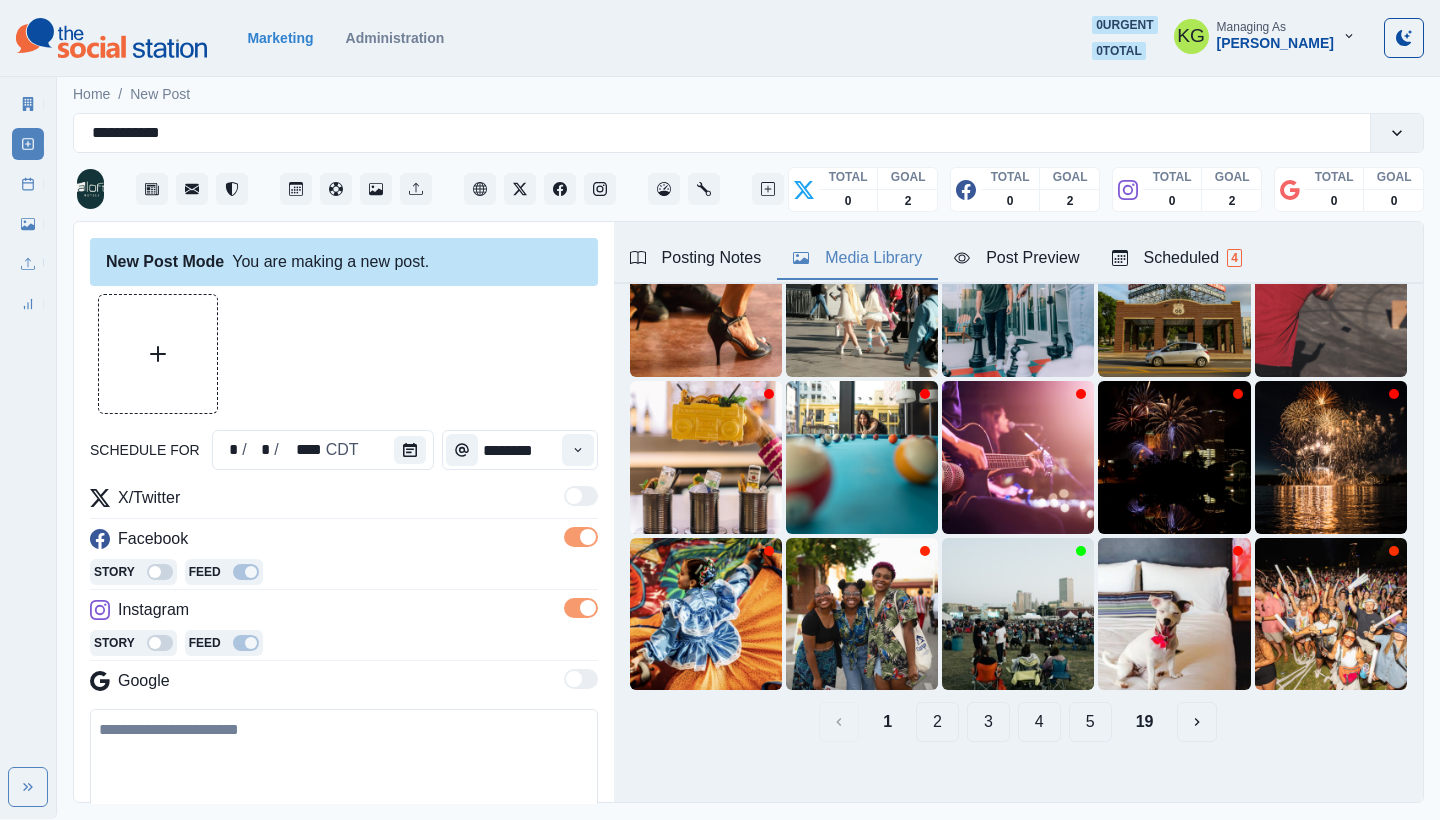 click on "2" at bounding box center (937, 722) 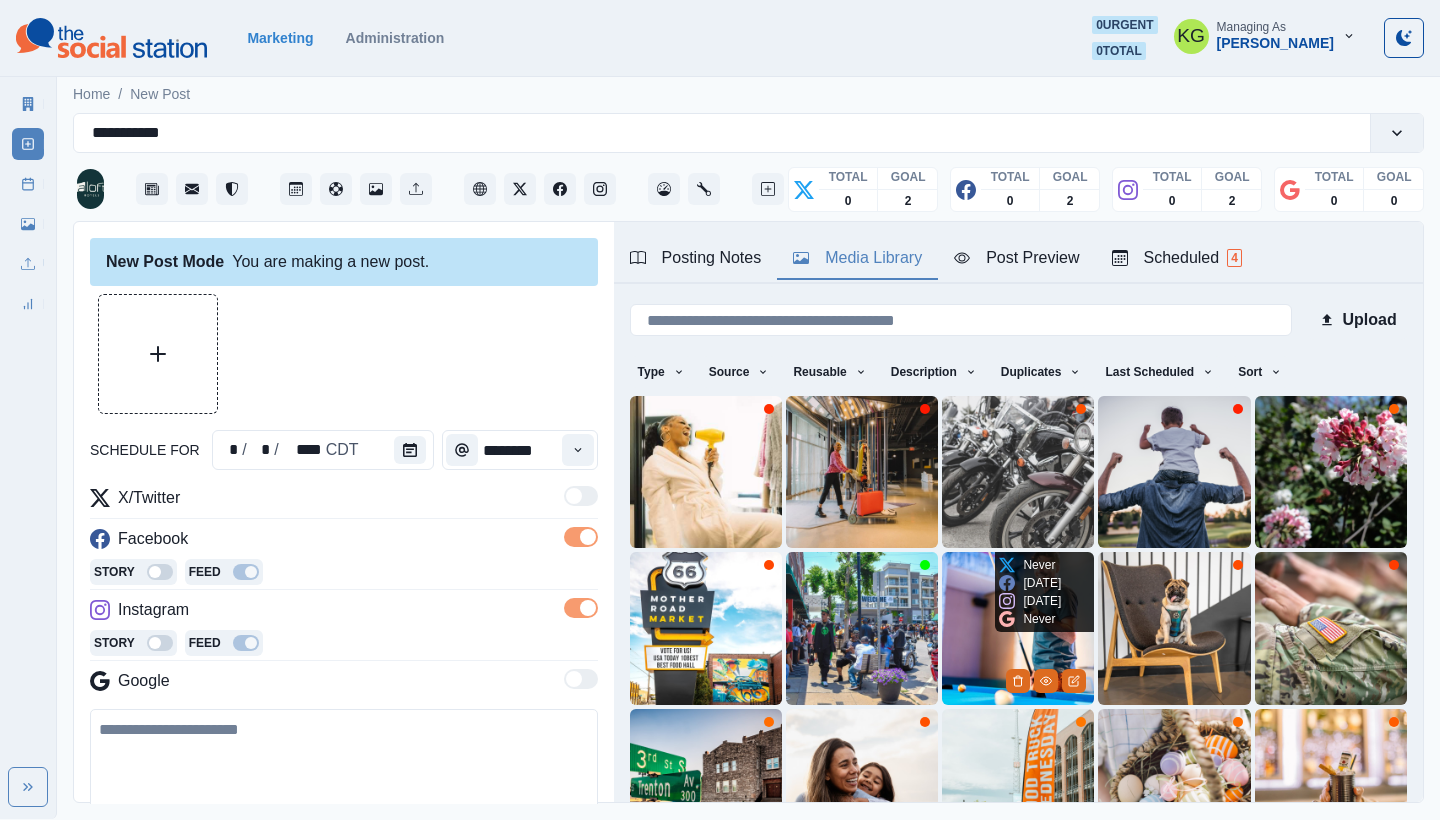 scroll, scrollTop: 171, scrollLeft: 0, axis: vertical 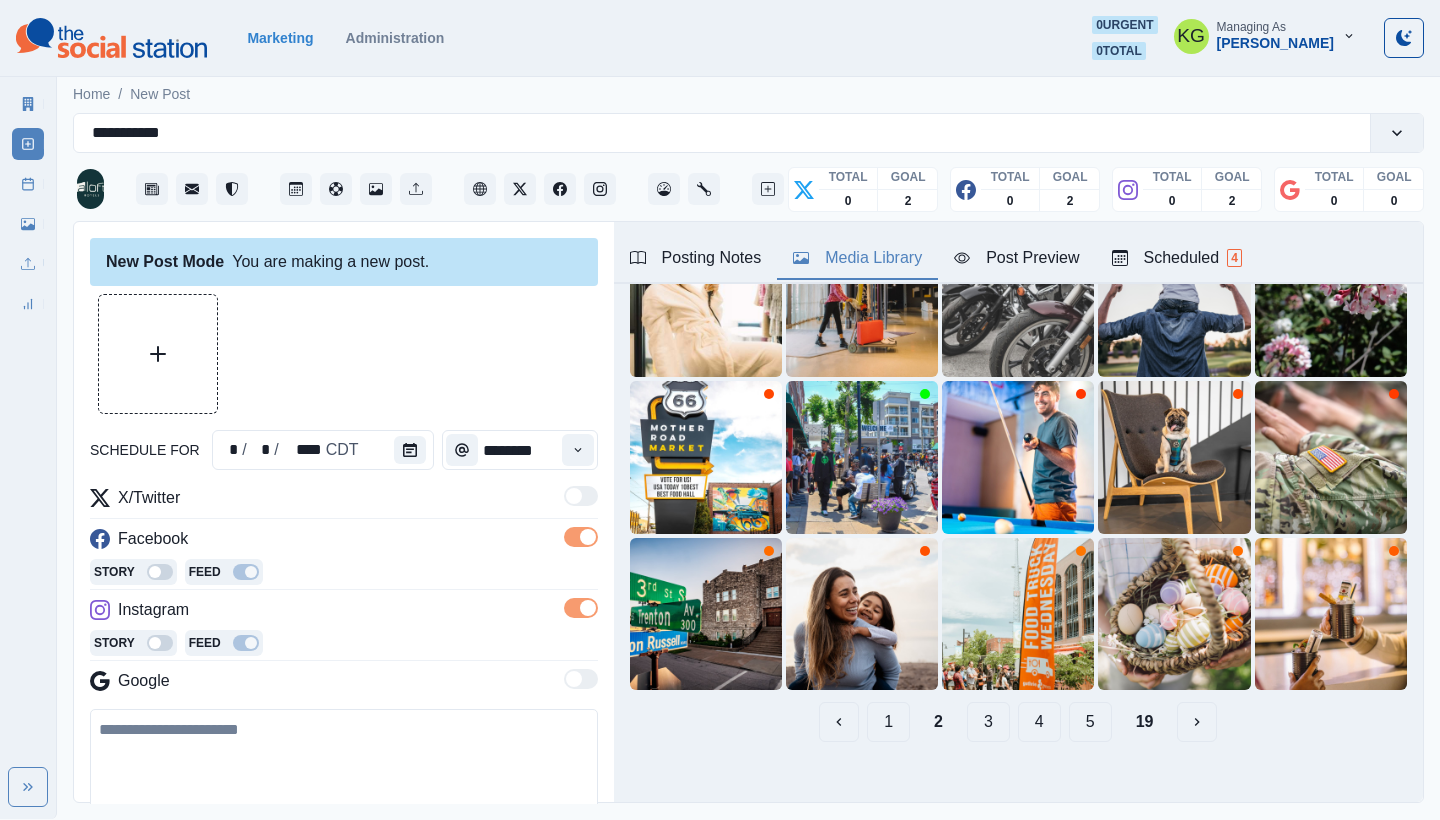 click on "3" at bounding box center (988, 722) 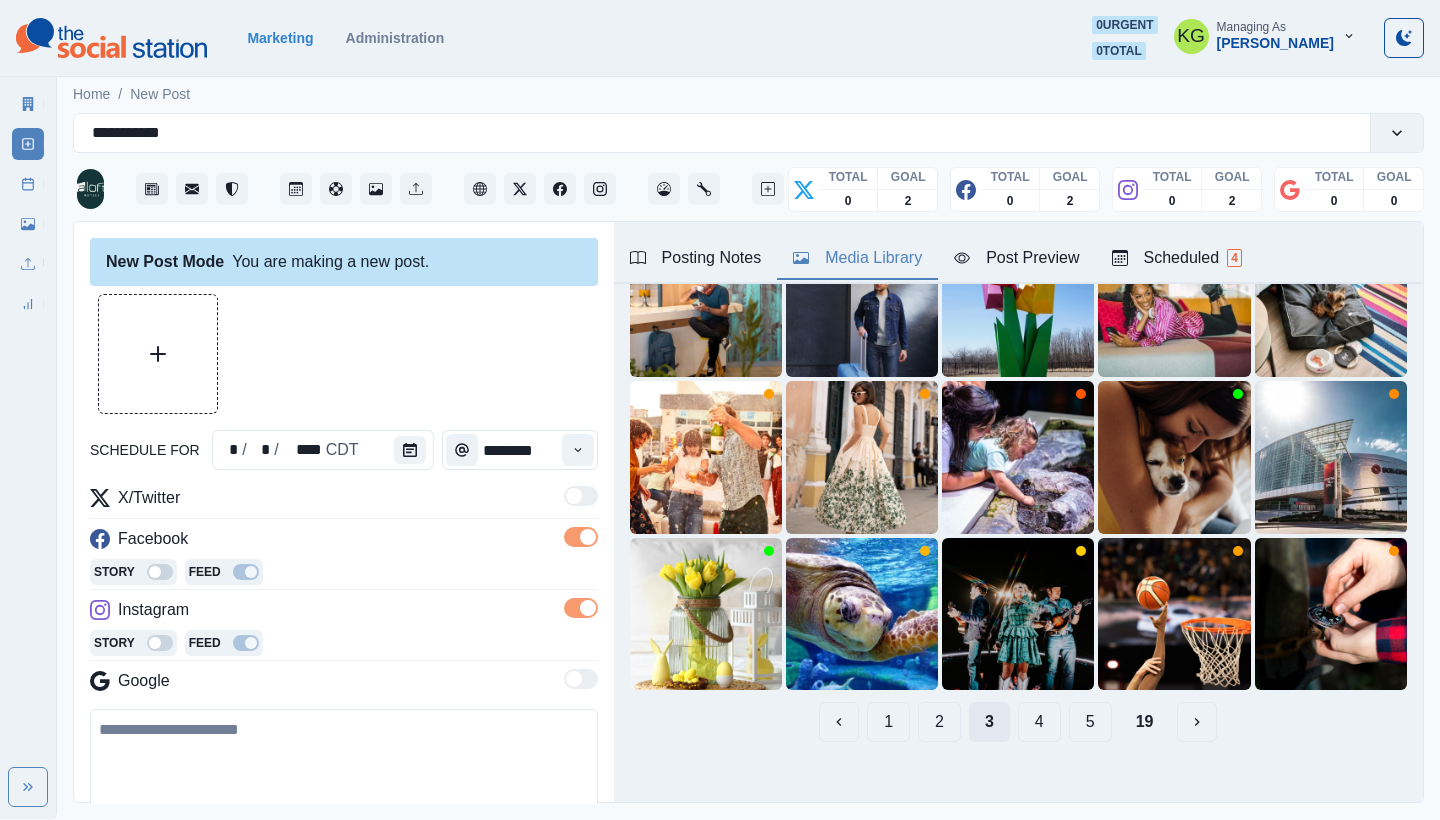 scroll, scrollTop: 0, scrollLeft: 0, axis: both 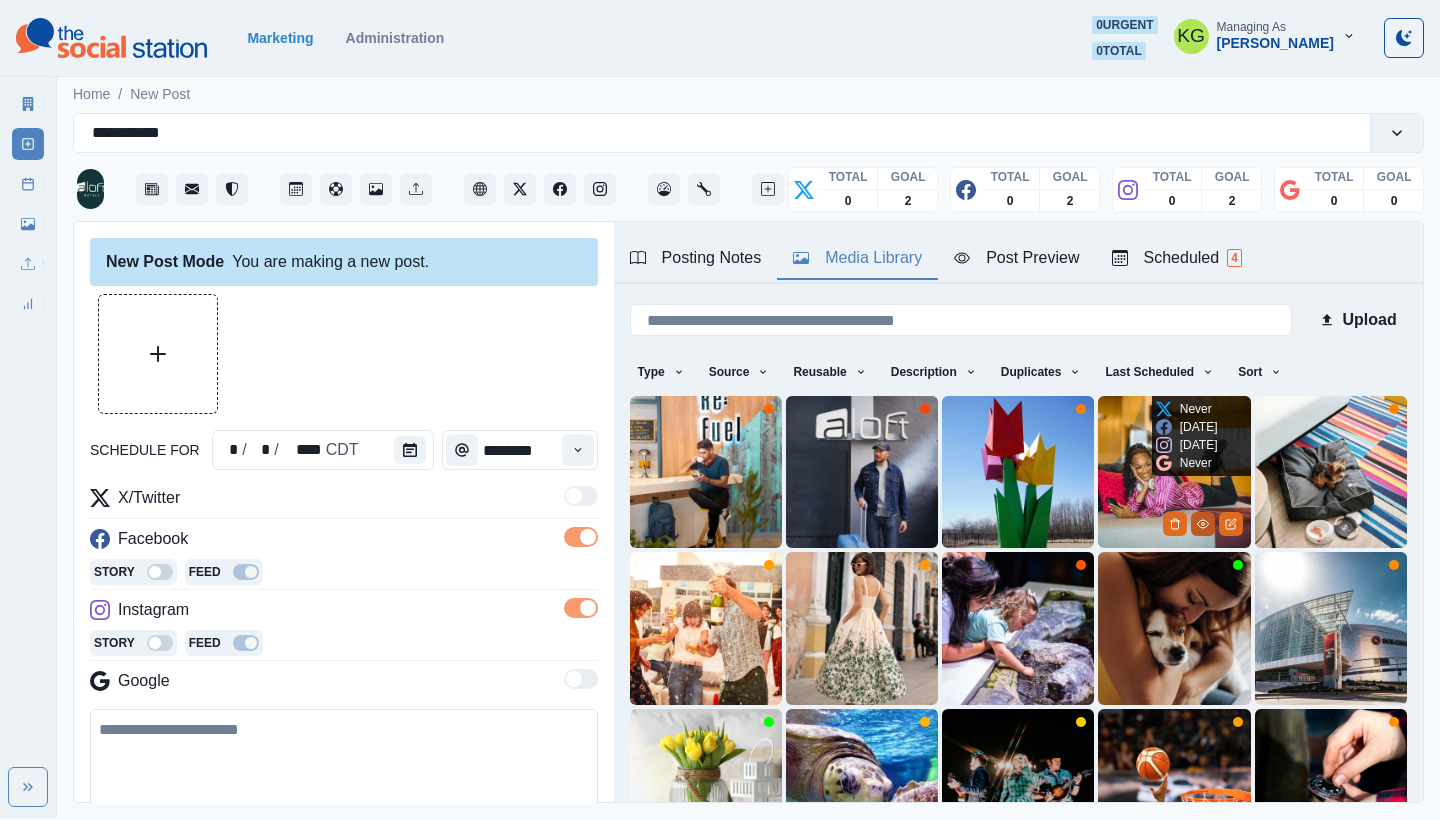 click 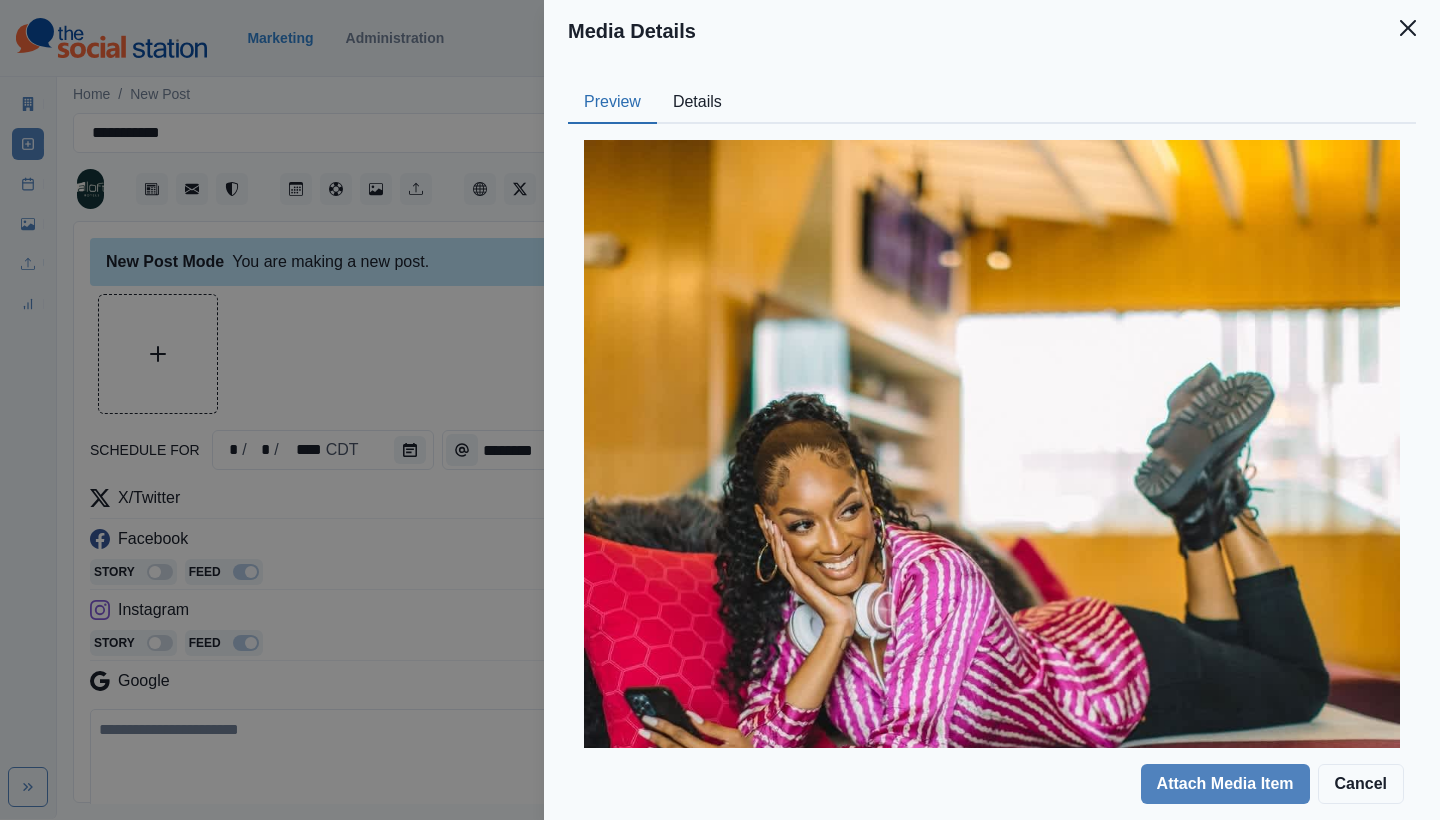 click on "Details" at bounding box center (697, 103) 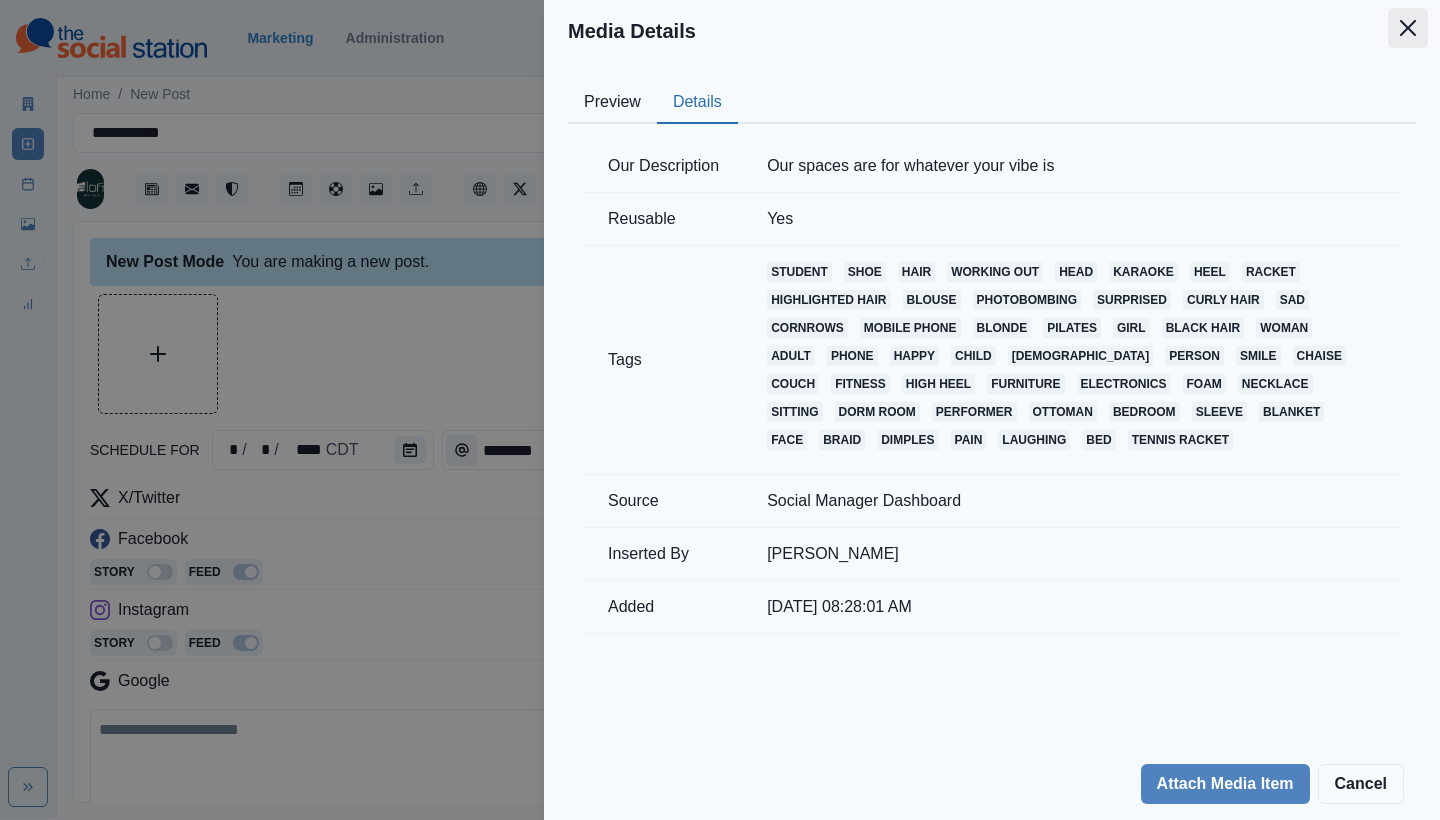 click at bounding box center [1408, 28] 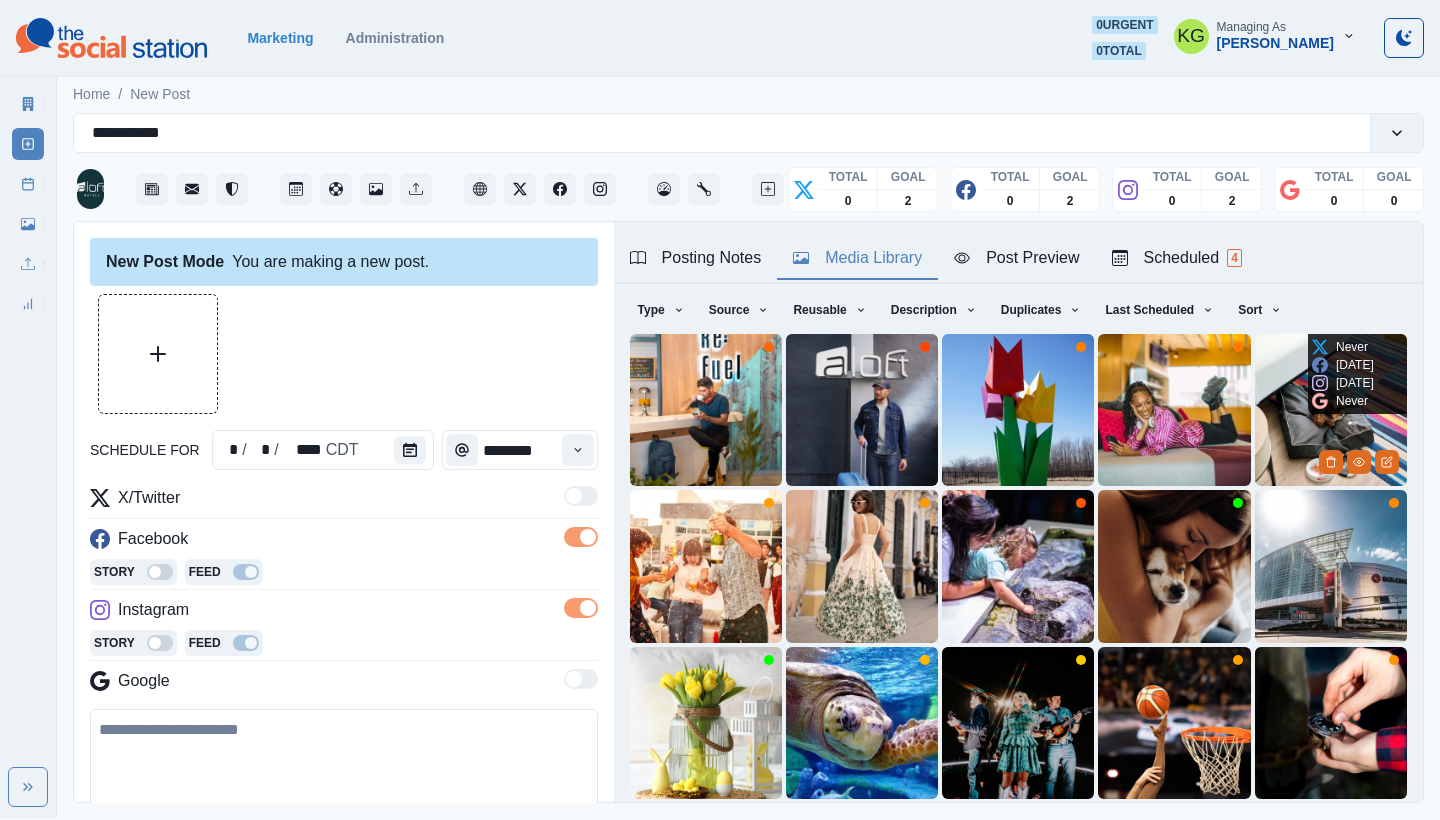 scroll, scrollTop: 171, scrollLeft: 0, axis: vertical 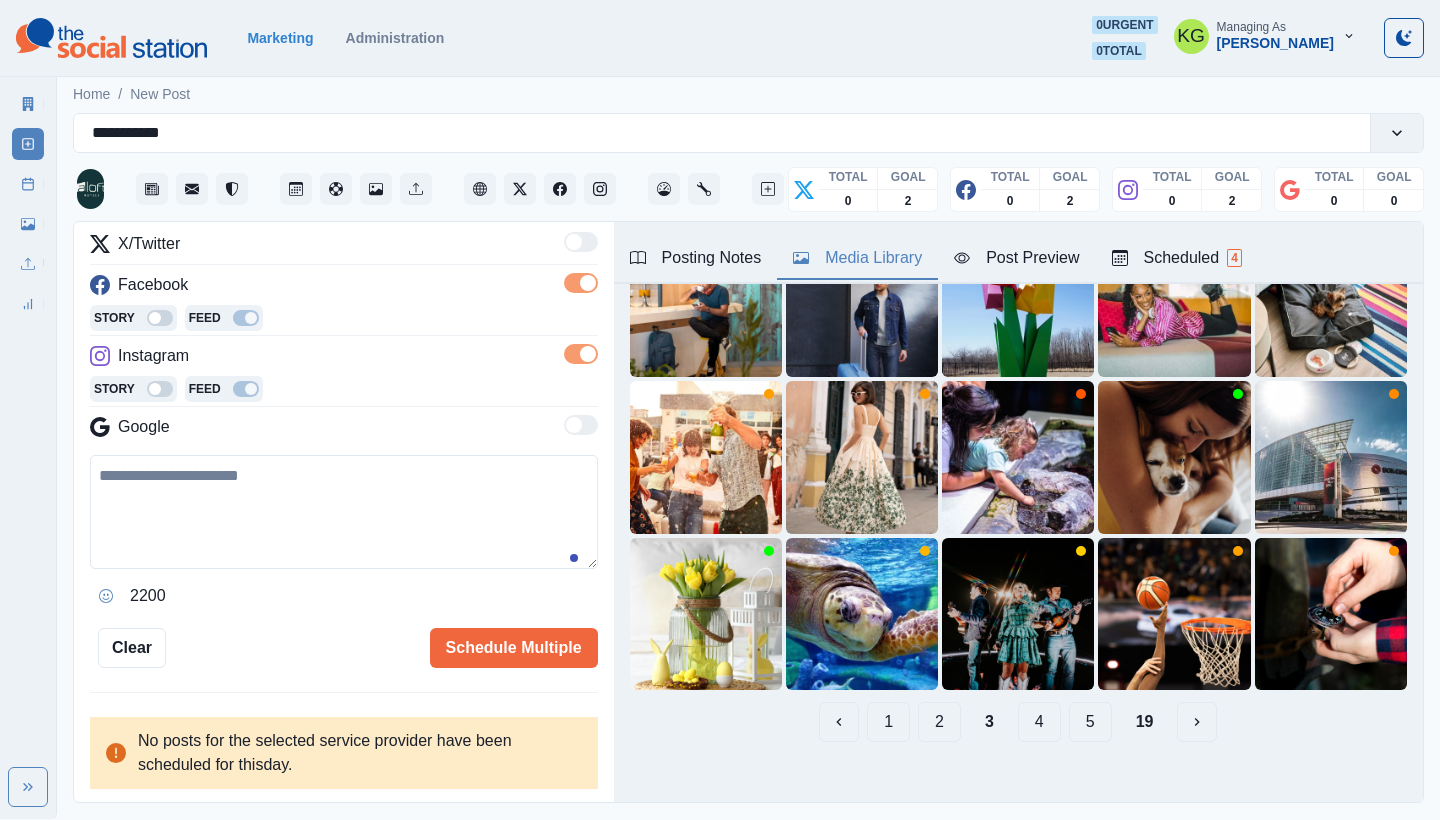 click on "schedule for  * / * / **** CDT ******** X/Twitter Facebook Story Feed Instagram Story Feed Google
2200 Clear Schedule Multiple" at bounding box center [344, 354] 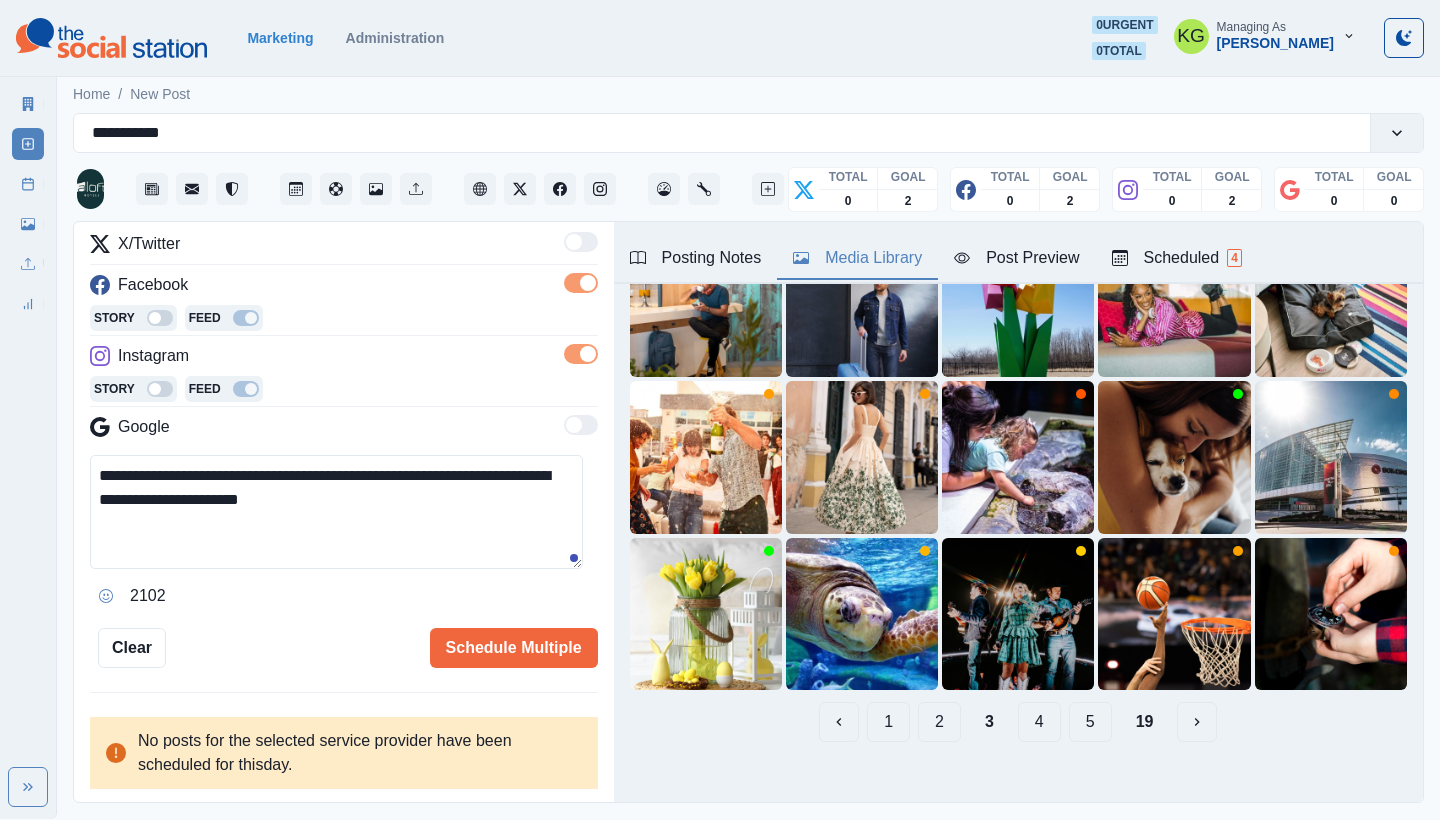 click on "4" at bounding box center (1039, 722) 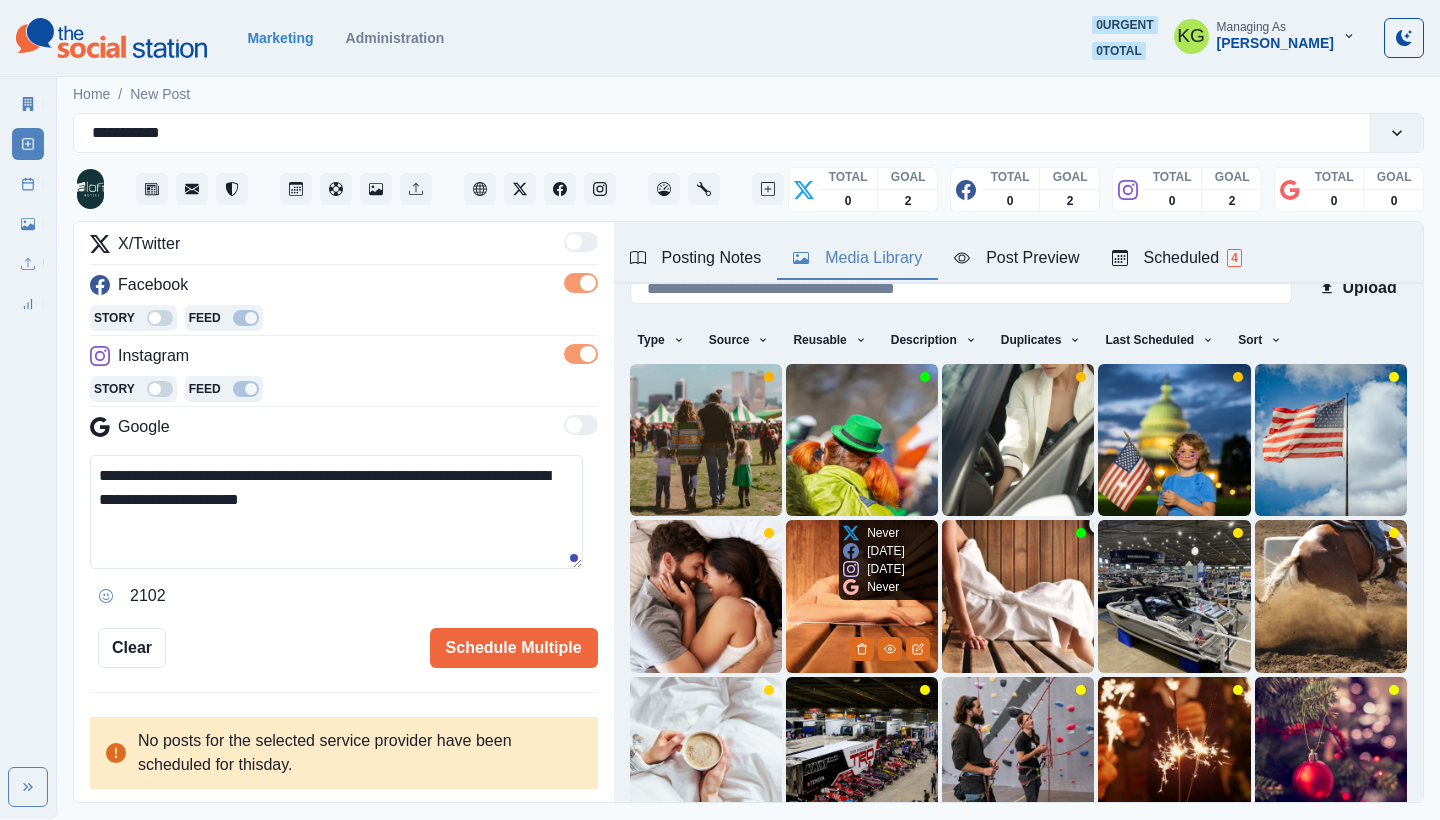 scroll, scrollTop: 171, scrollLeft: 0, axis: vertical 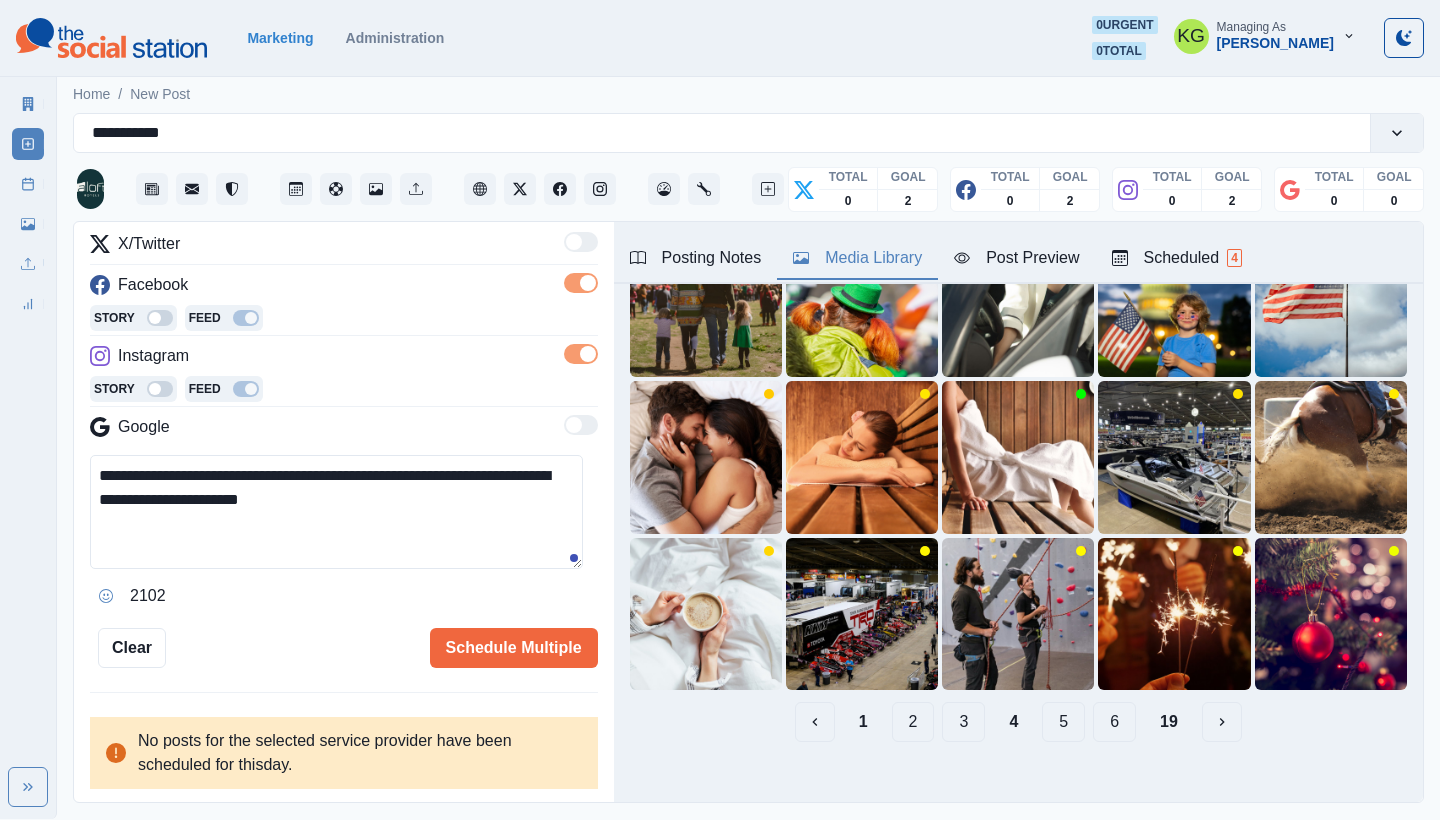 click on "5" at bounding box center [1063, 722] 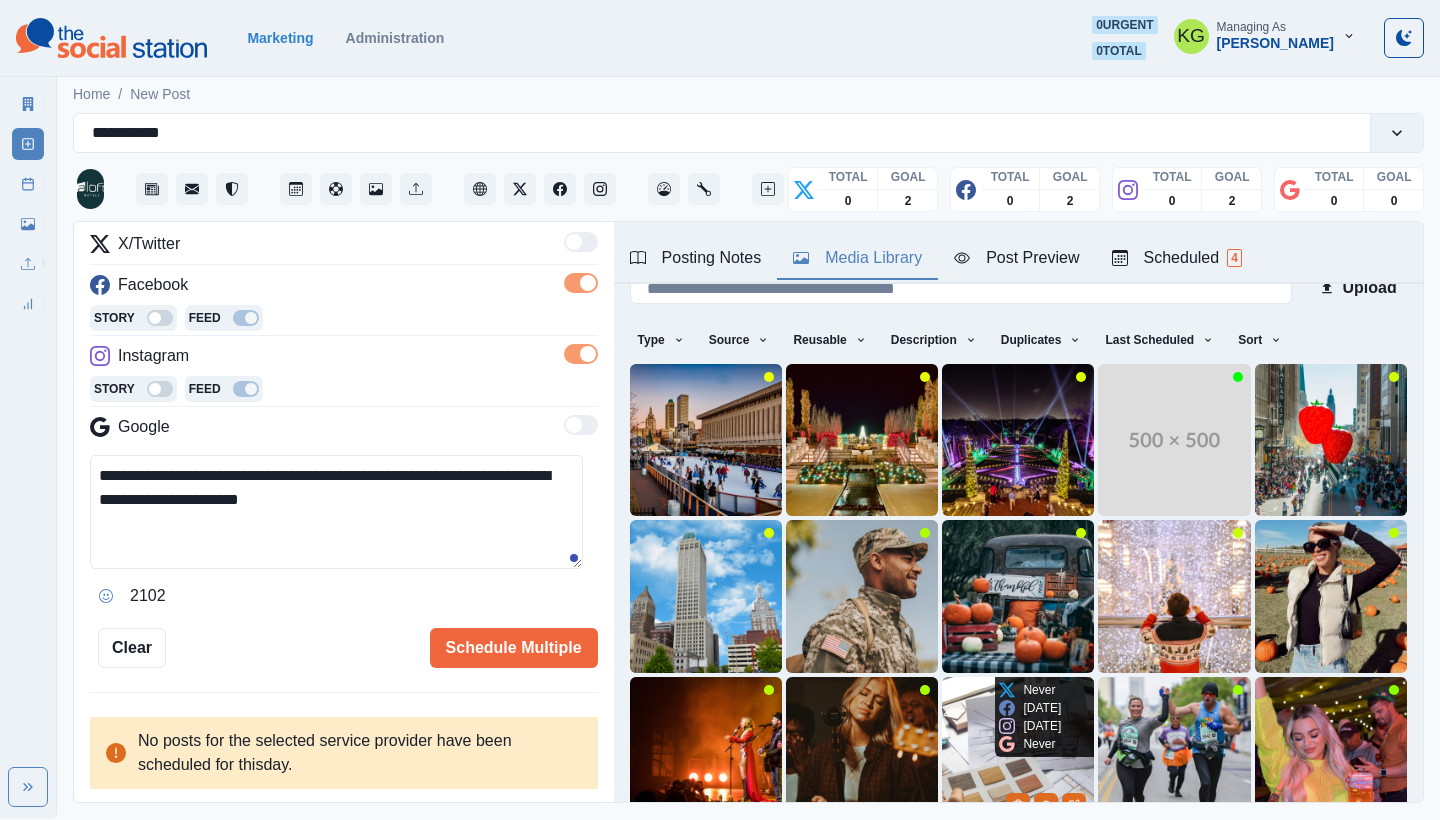 scroll, scrollTop: 171, scrollLeft: 0, axis: vertical 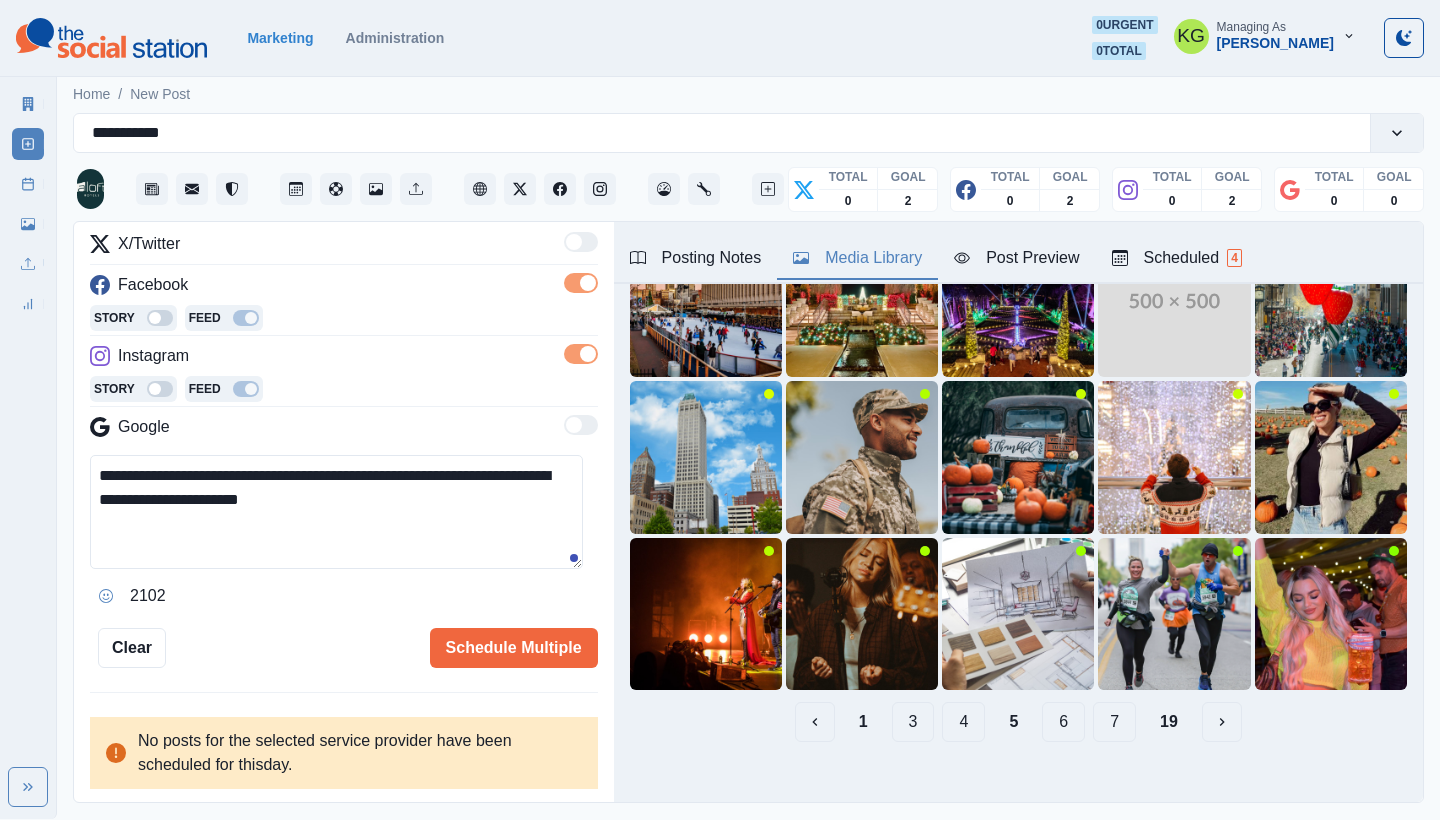 click on "1 3 4 5 6 7 19" at bounding box center (1018, 722) 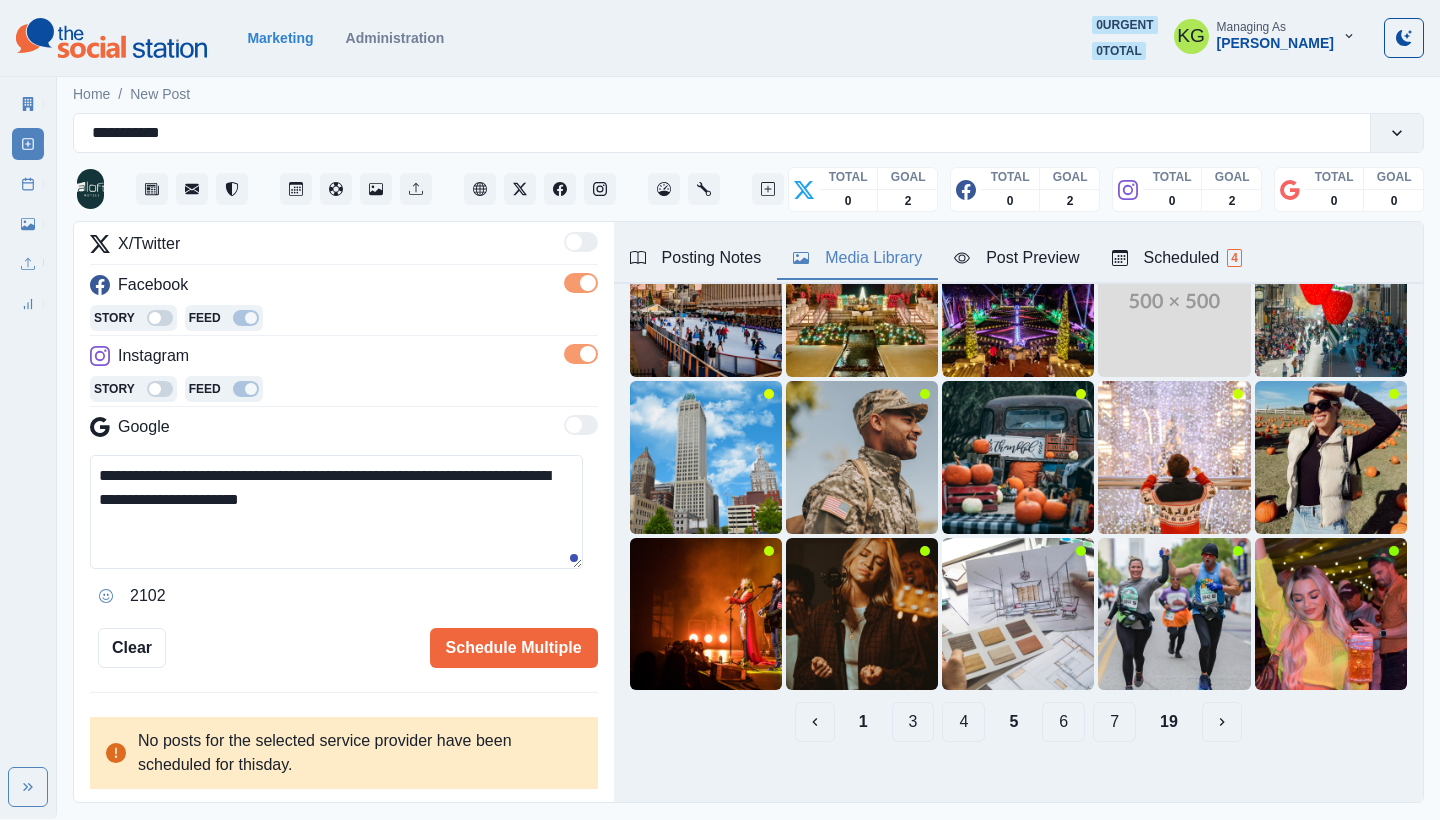 click on "6" at bounding box center [1063, 722] 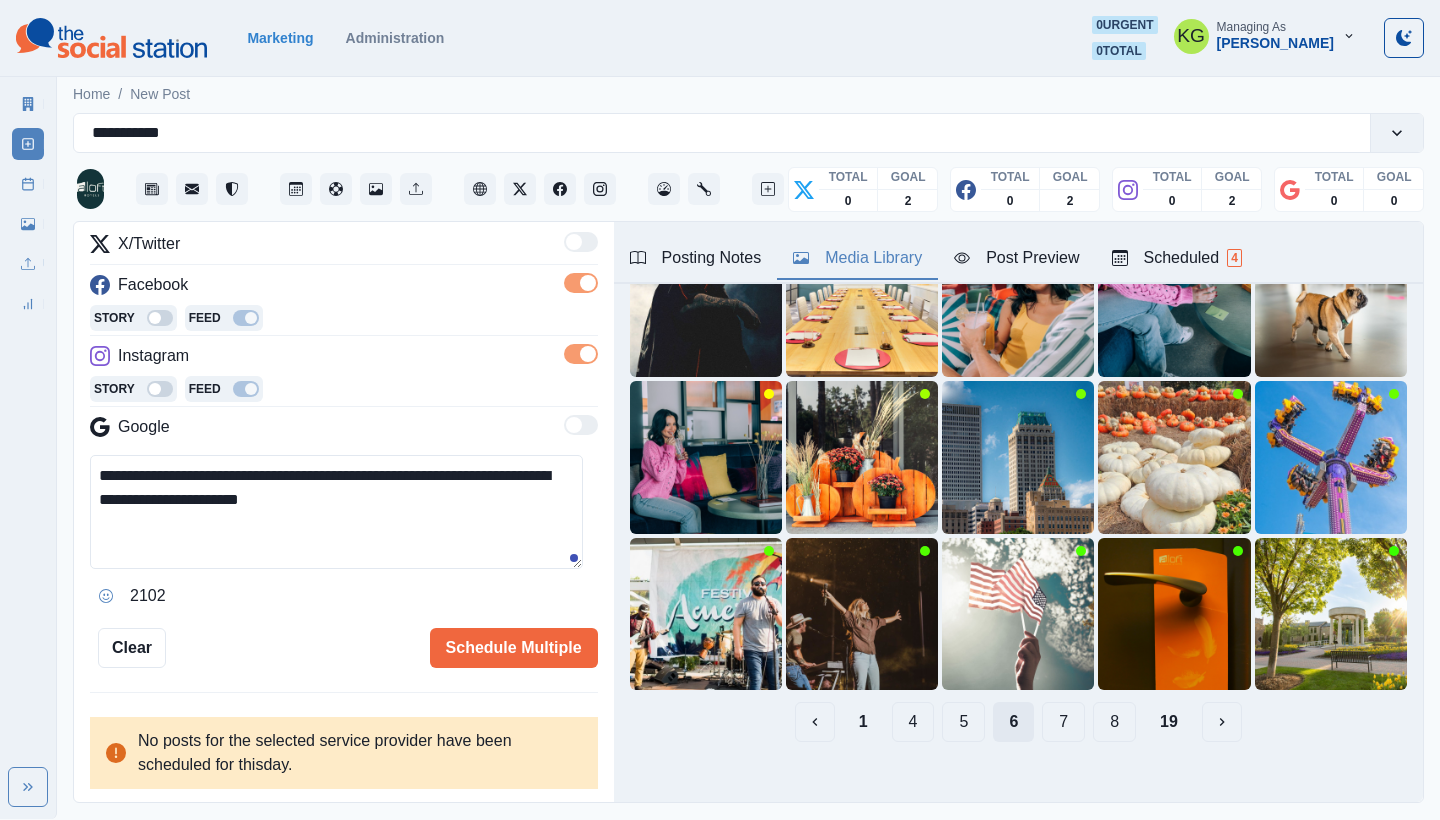 scroll, scrollTop: 32, scrollLeft: 0, axis: vertical 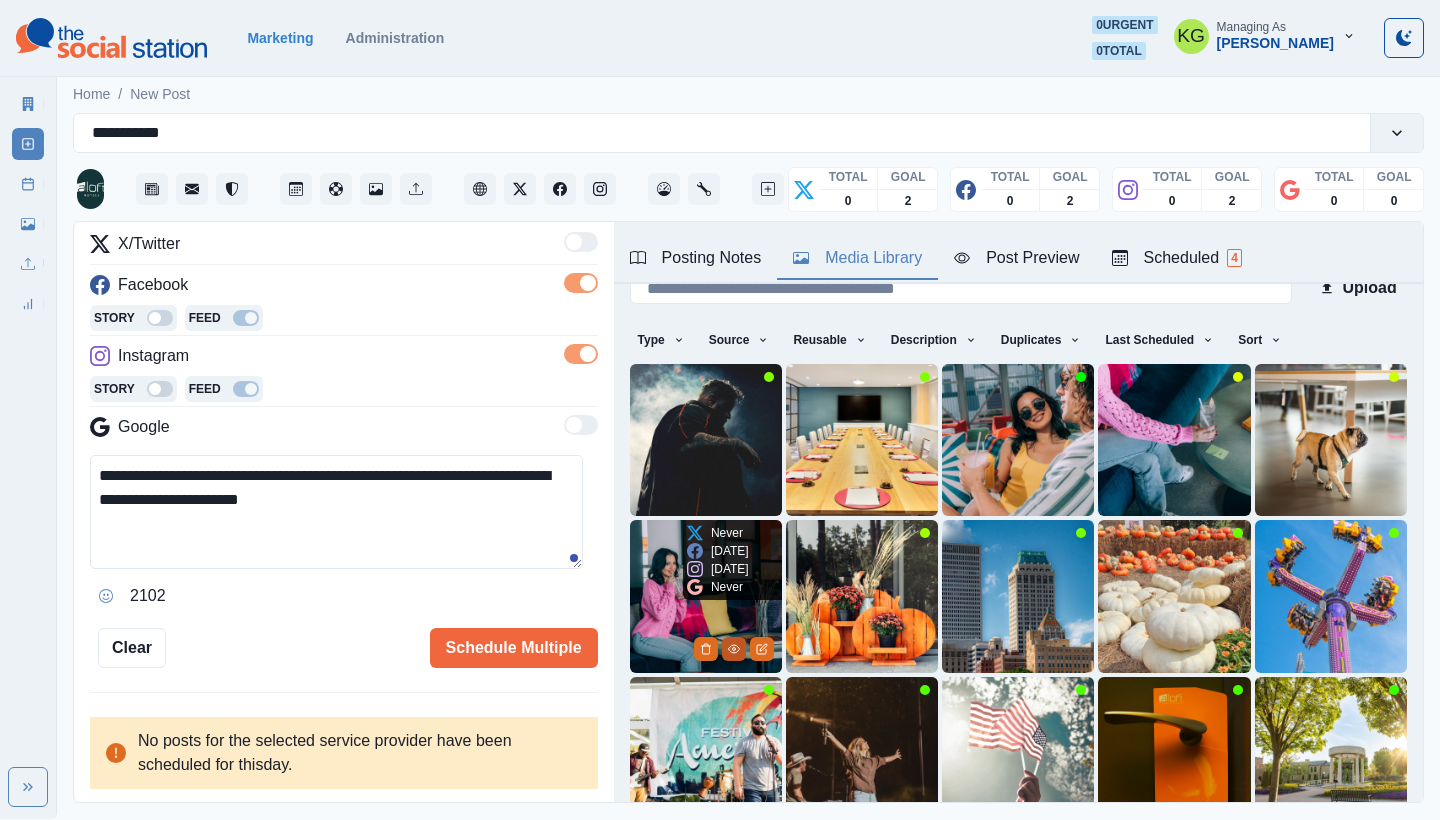 click 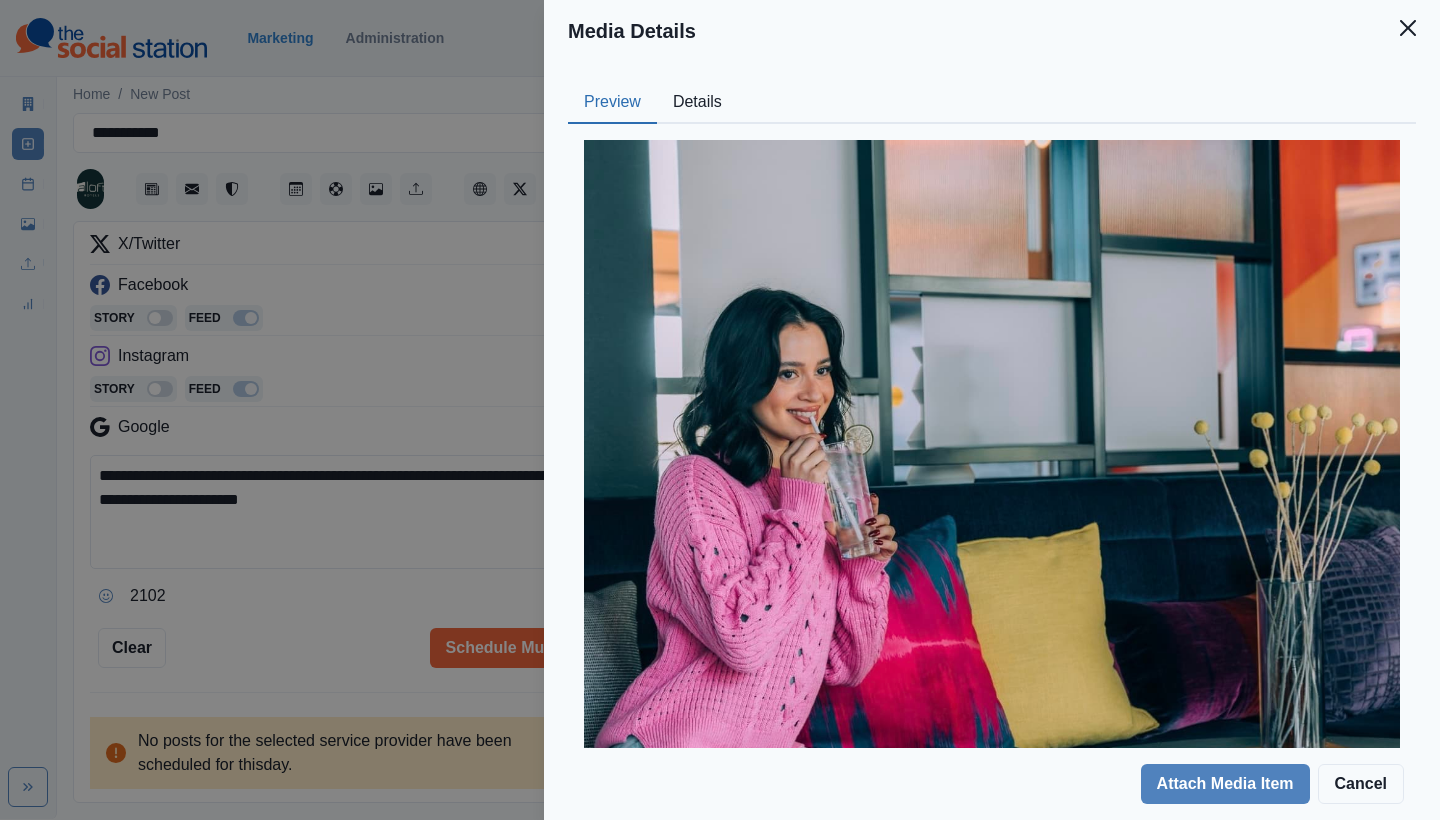 click on "Details" at bounding box center (697, 103) 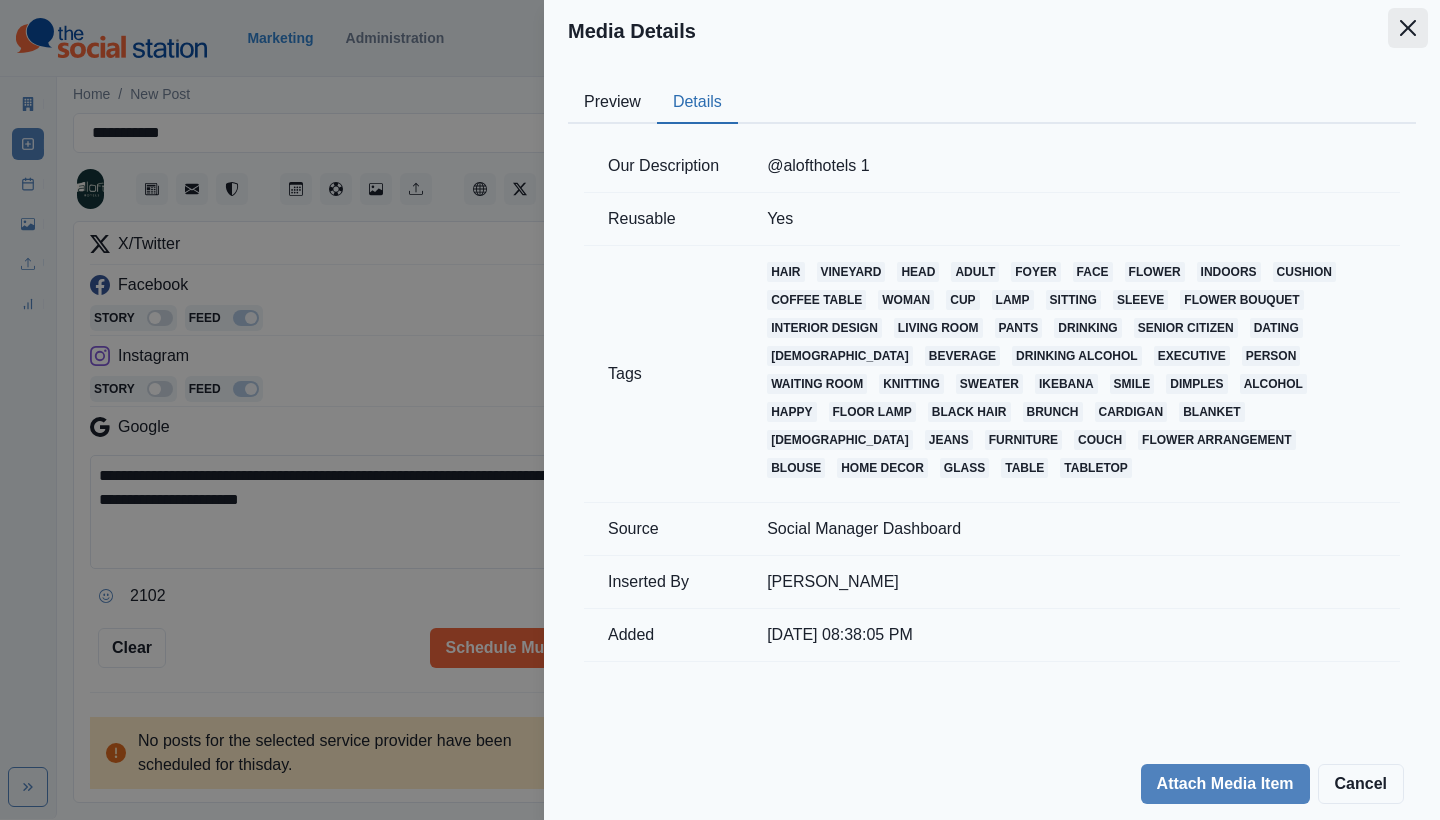 click 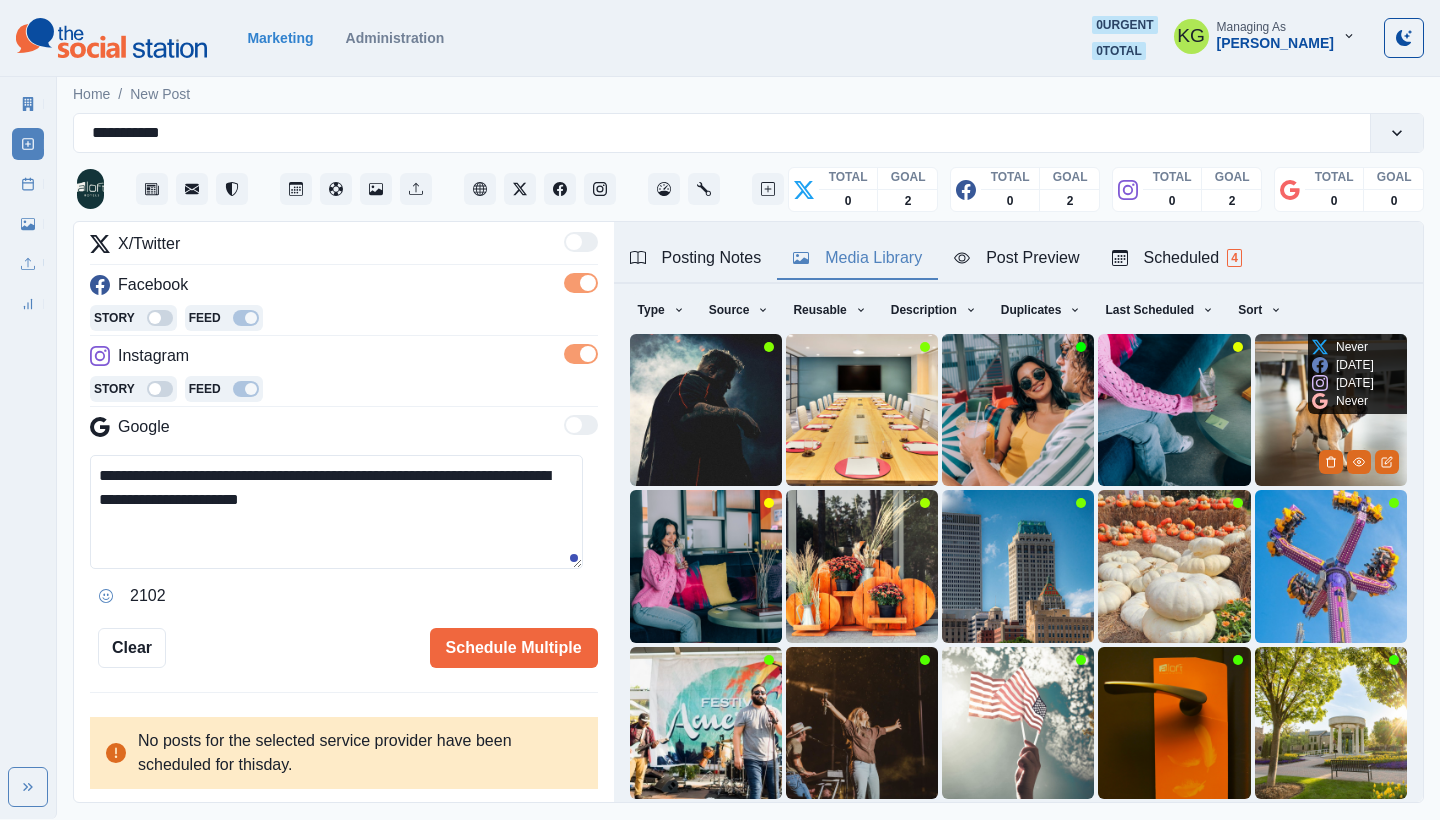 scroll, scrollTop: 171, scrollLeft: 0, axis: vertical 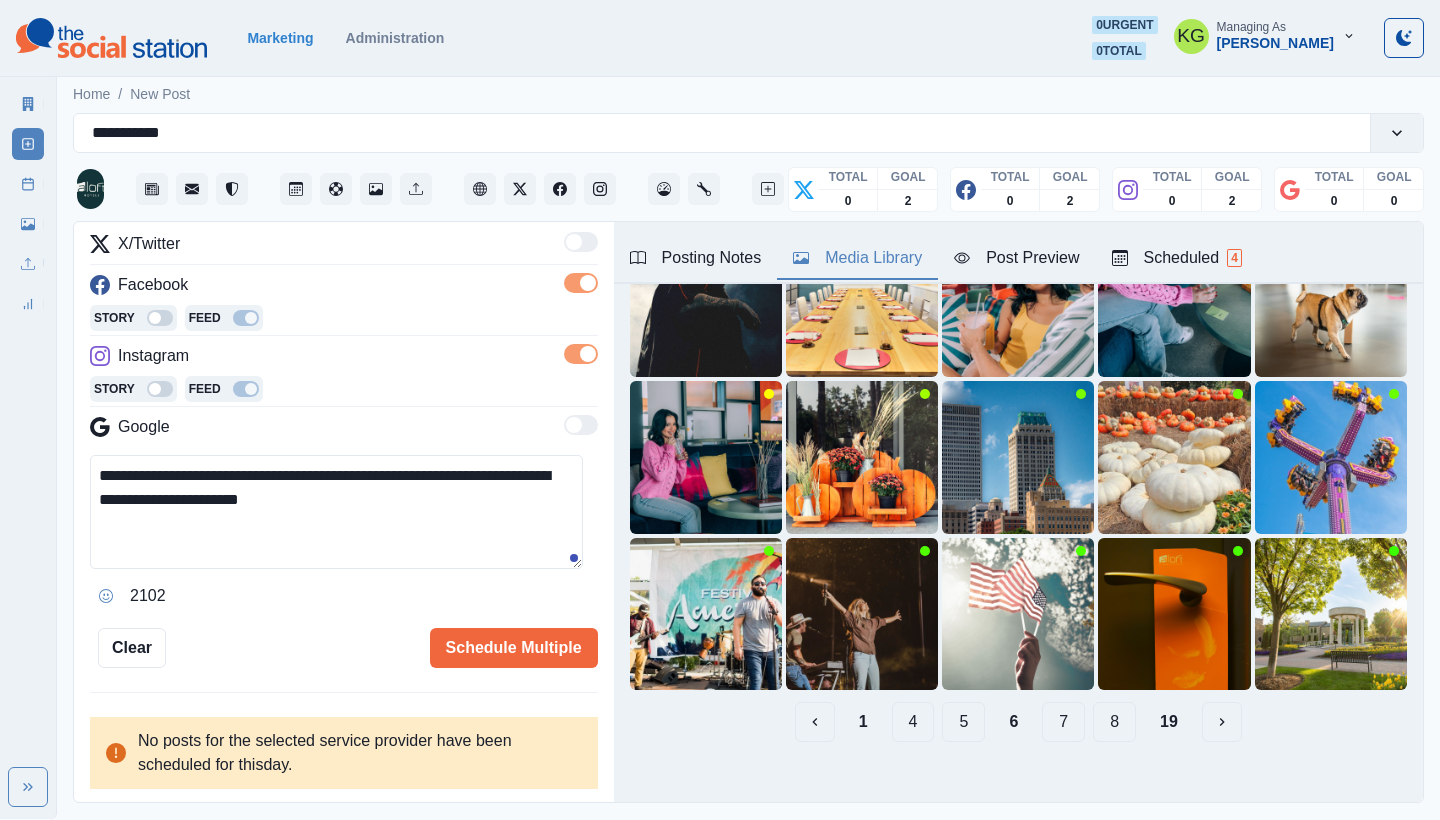 click on "7" at bounding box center [1063, 722] 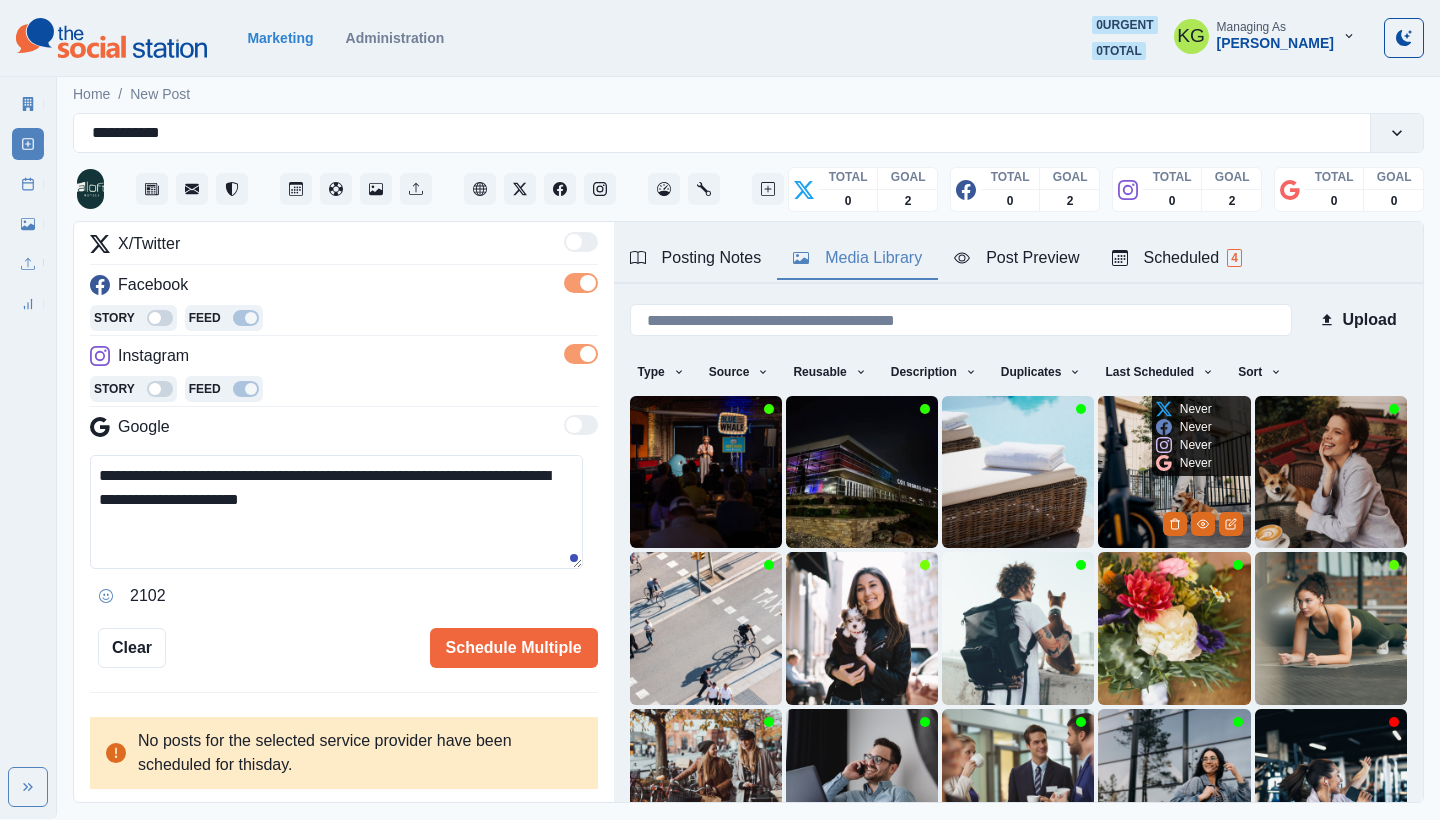 scroll, scrollTop: 171, scrollLeft: 0, axis: vertical 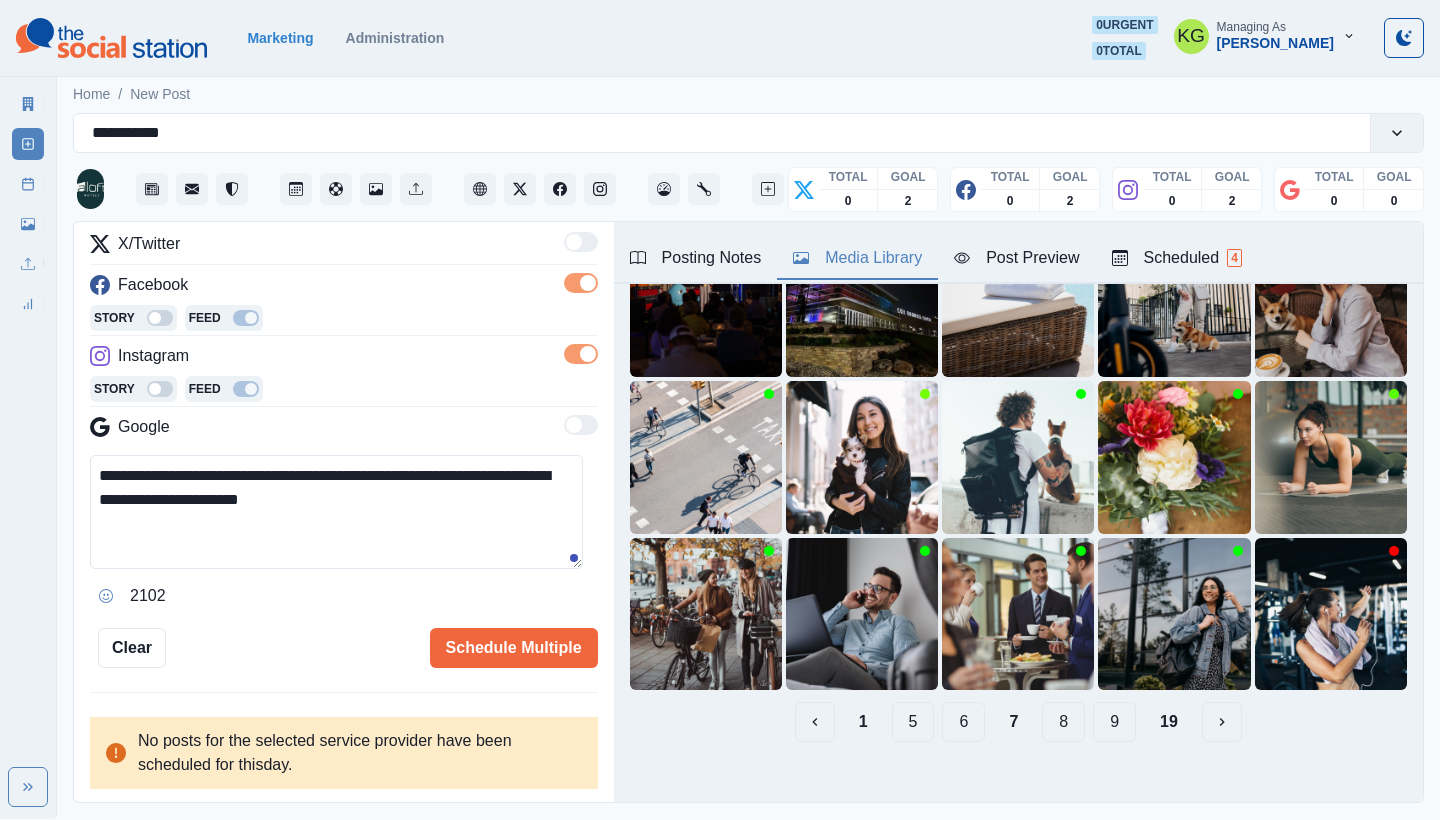 click on "8" at bounding box center [1063, 722] 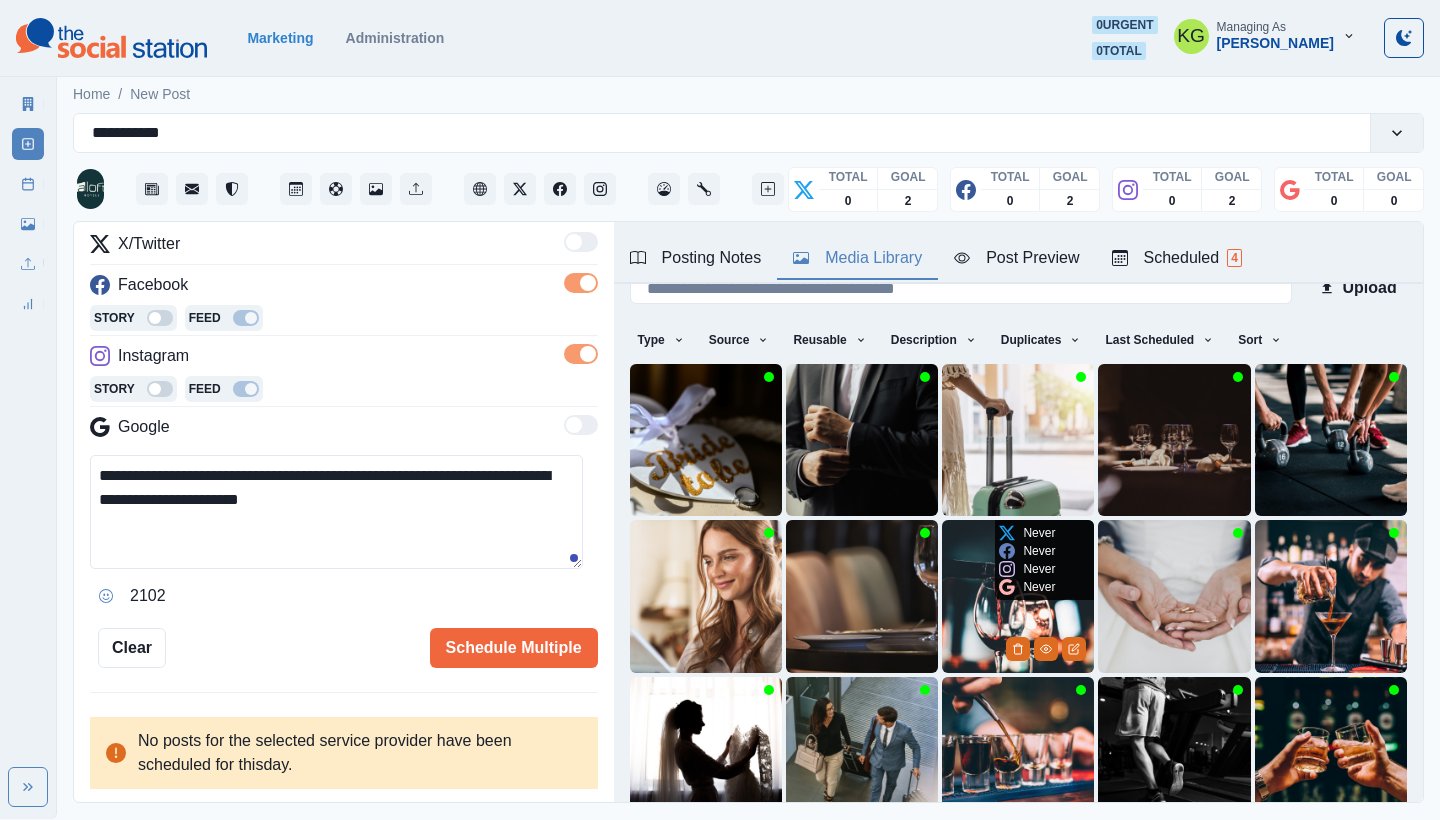 scroll, scrollTop: 171, scrollLeft: 0, axis: vertical 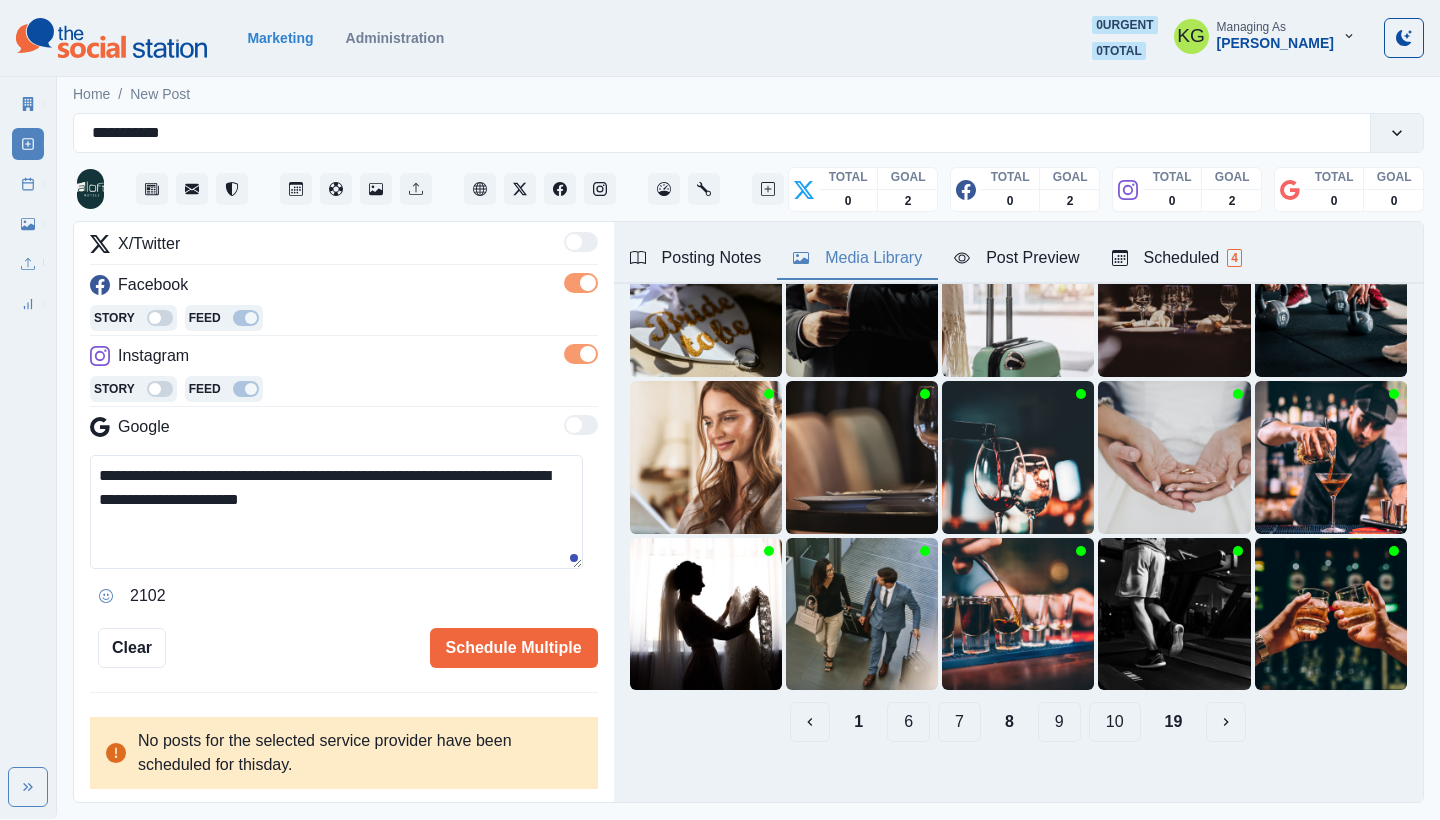 click on "9" at bounding box center (1059, 722) 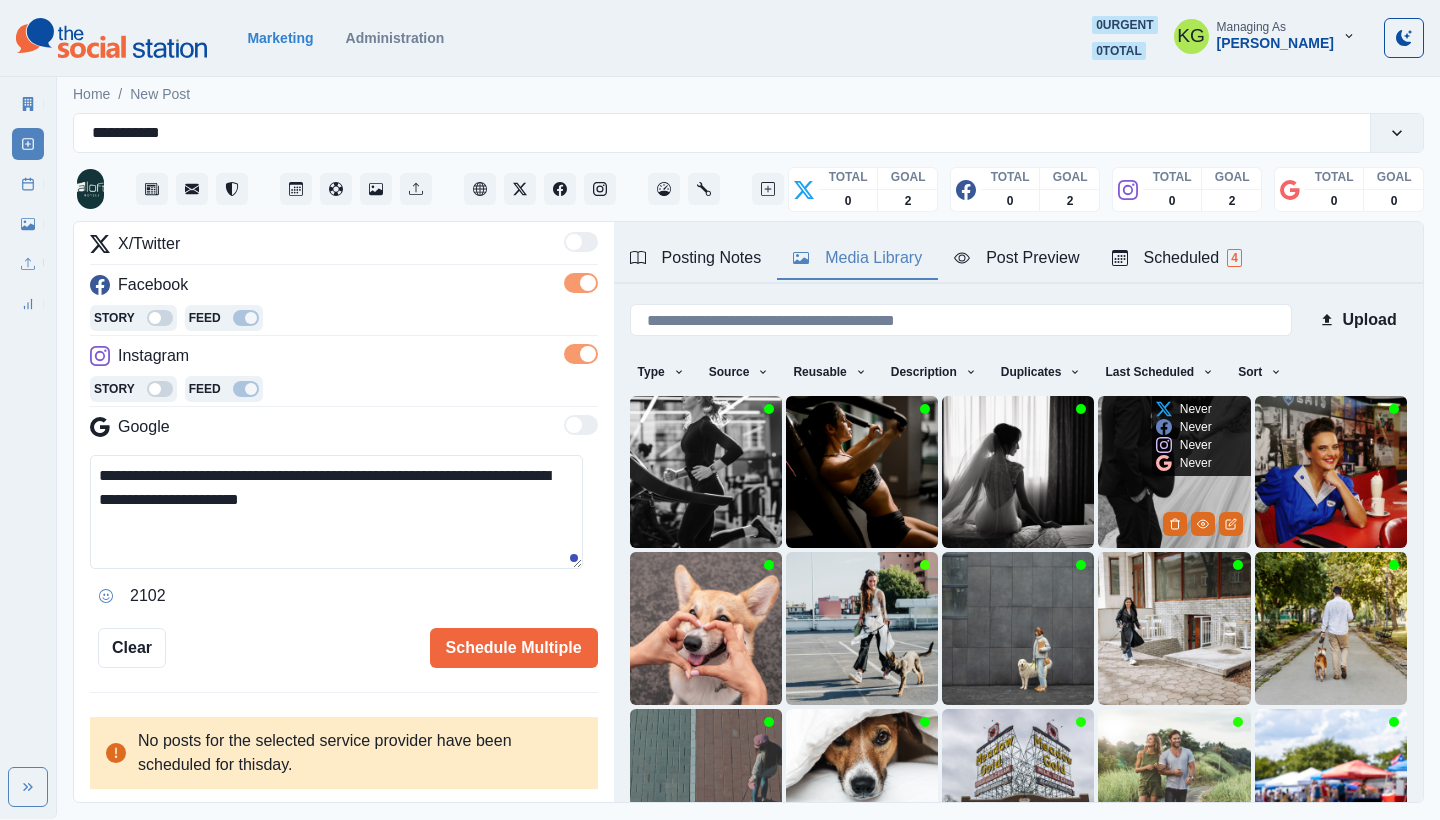 scroll, scrollTop: 171, scrollLeft: 0, axis: vertical 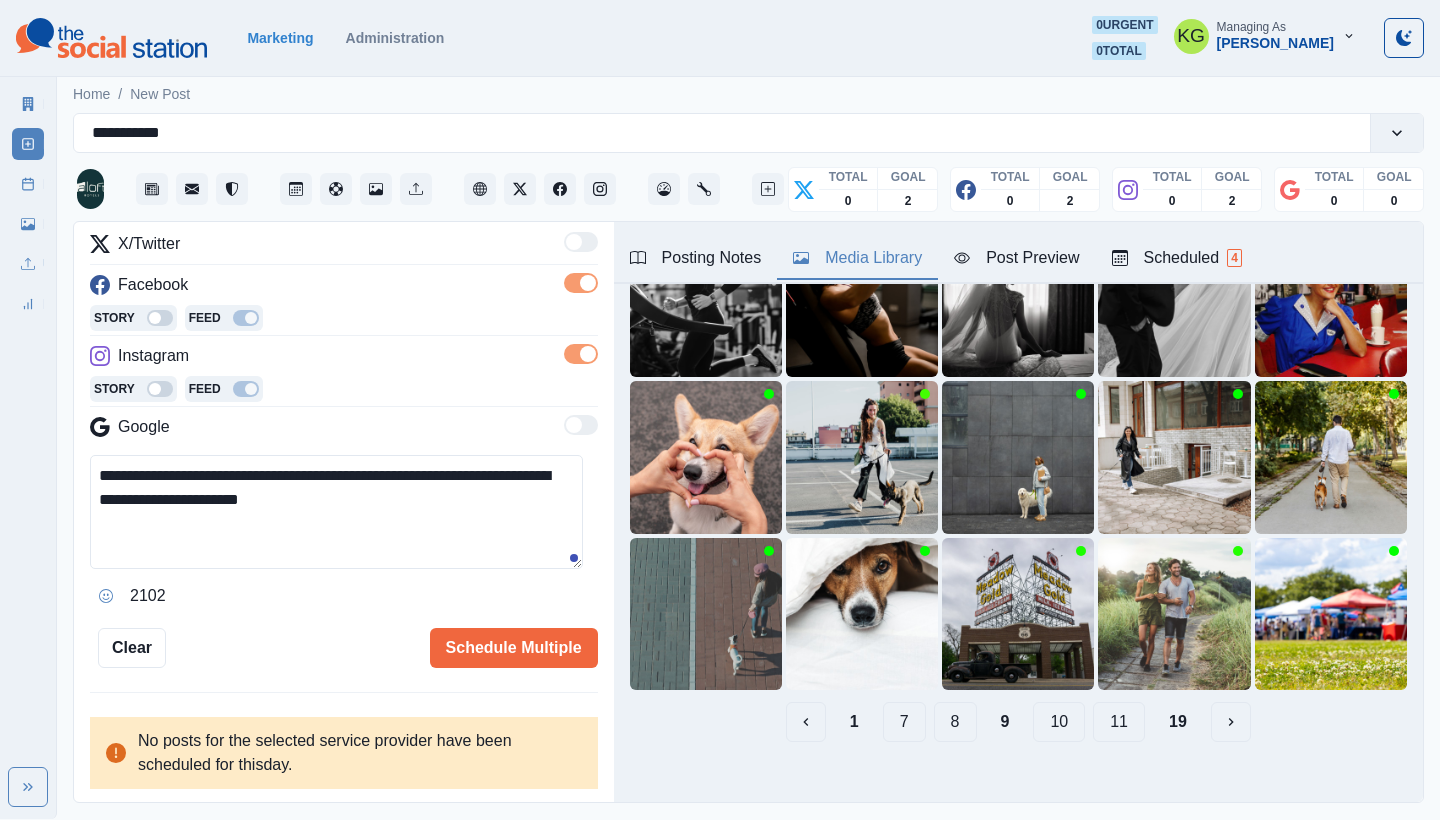 click on "10" at bounding box center (1059, 722) 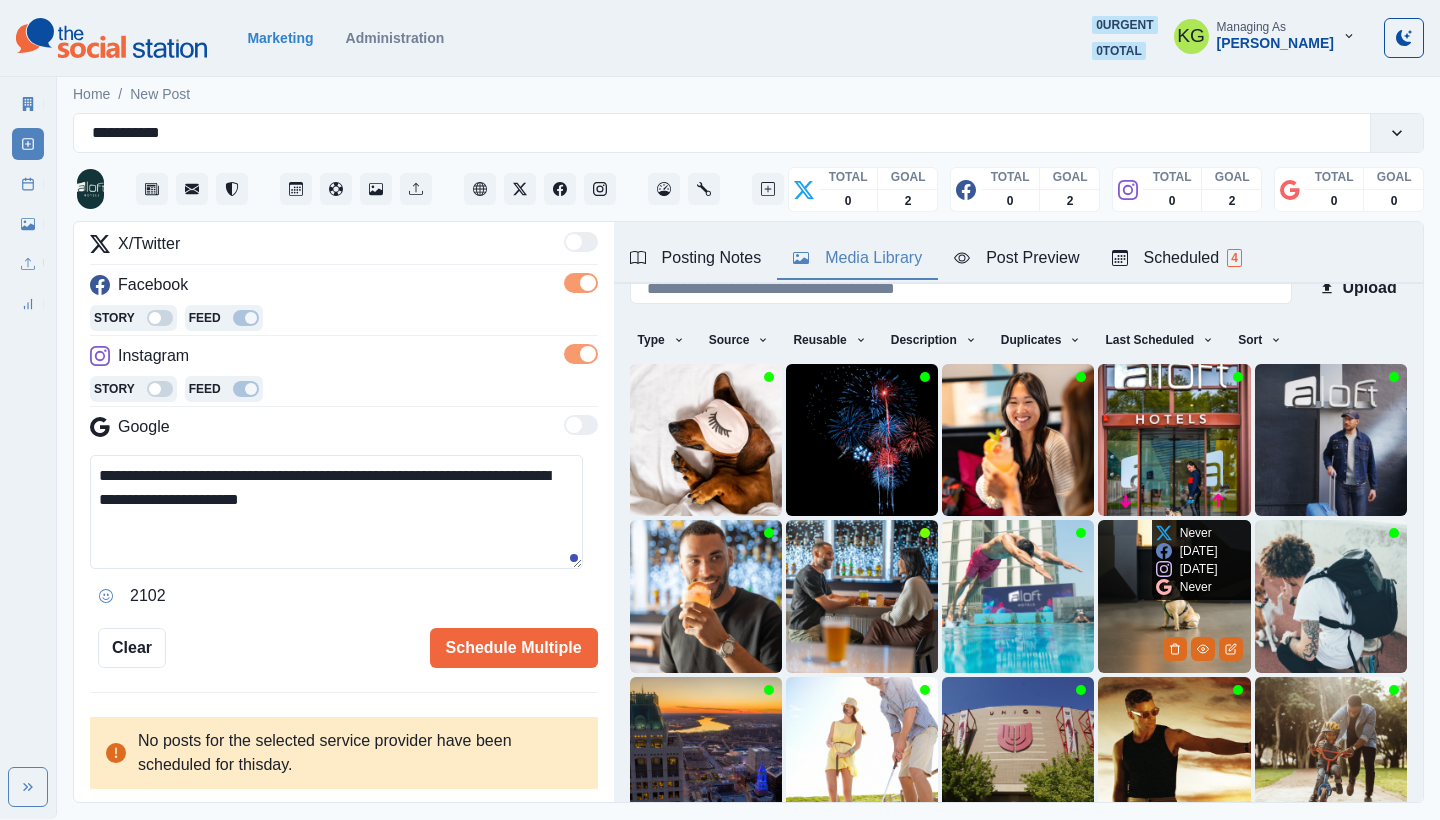 scroll, scrollTop: 171, scrollLeft: 0, axis: vertical 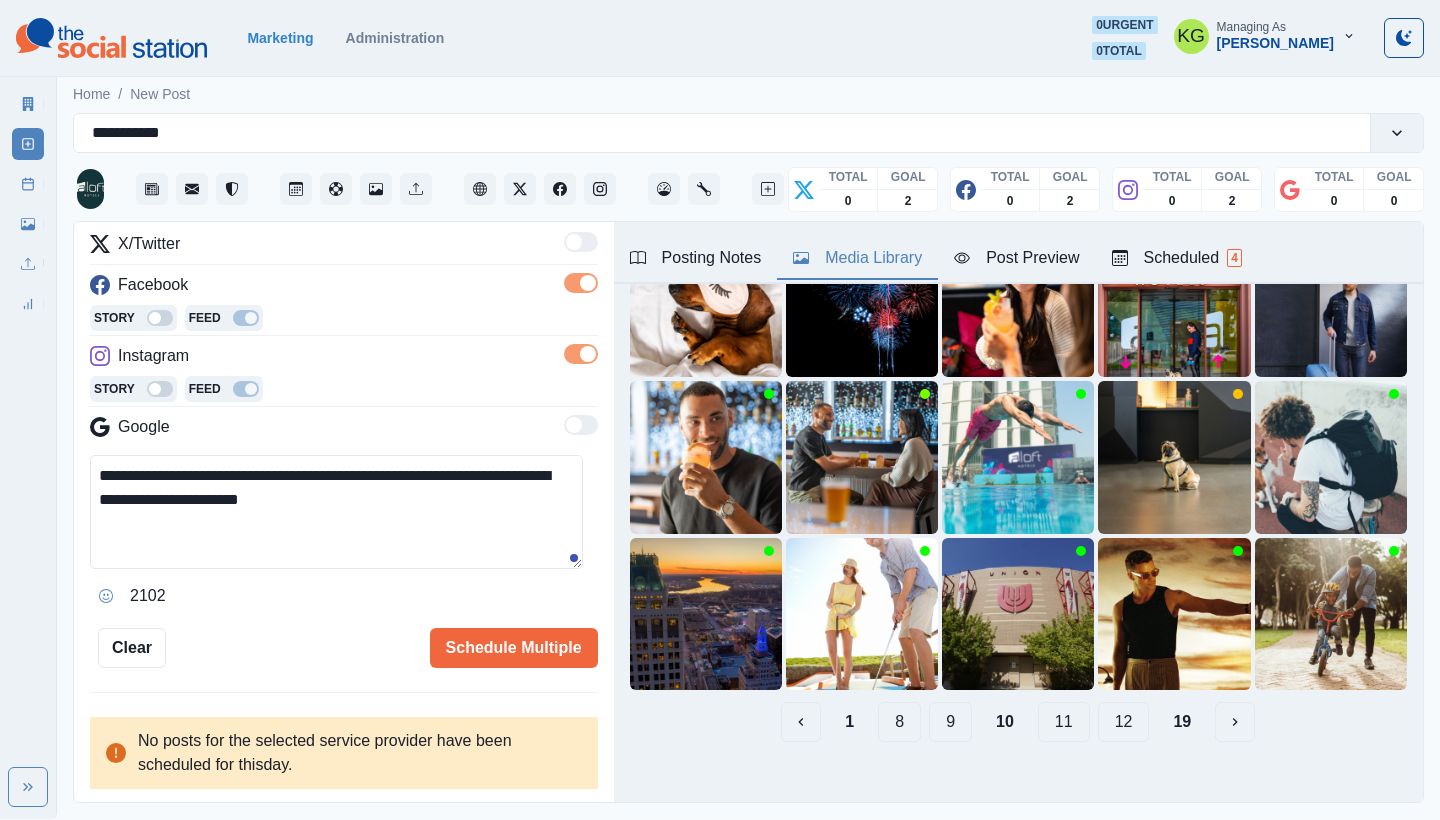 click on "11" at bounding box center [1064, 722] 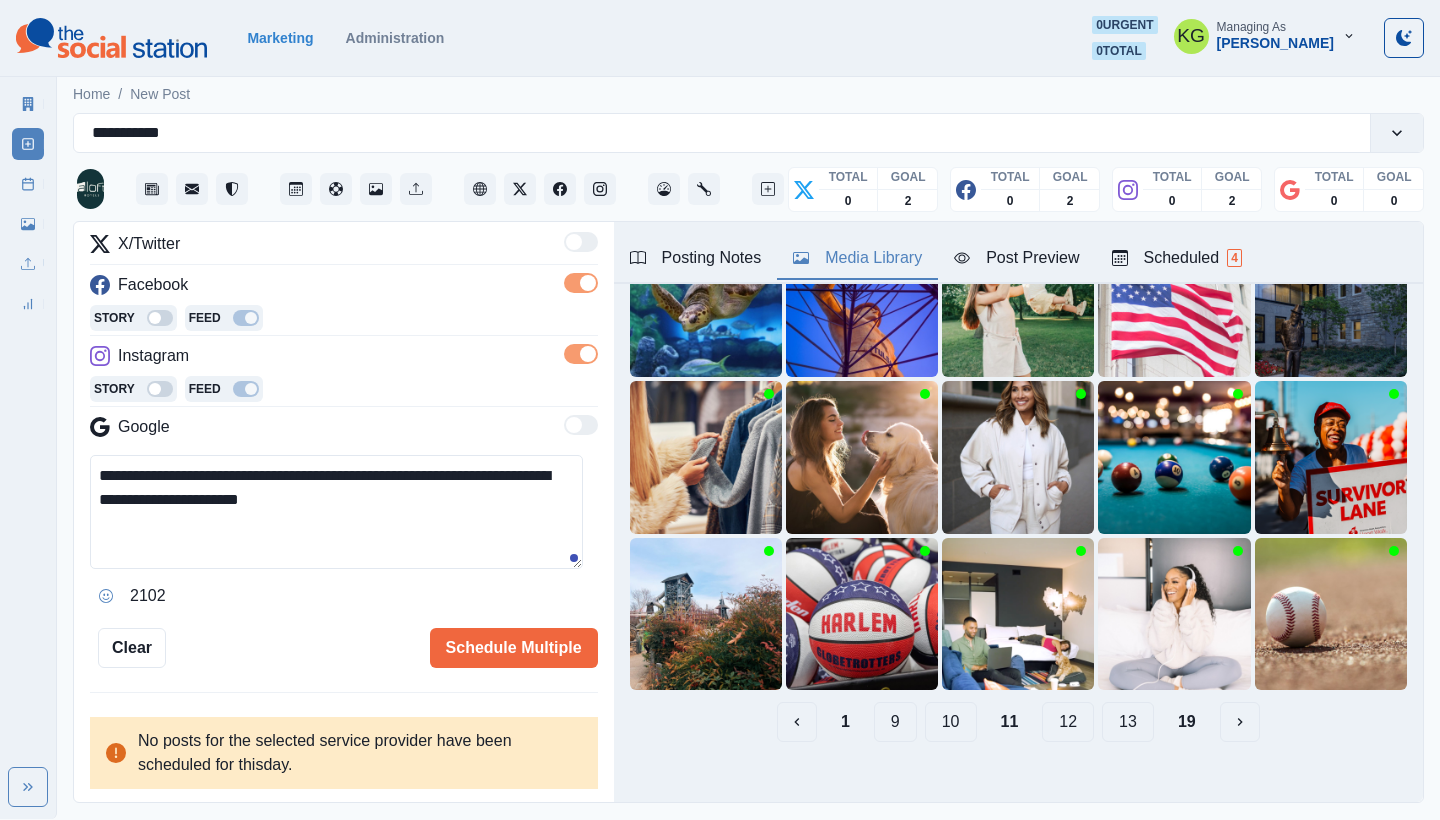 click on "1" at bounding box center (845, 722) 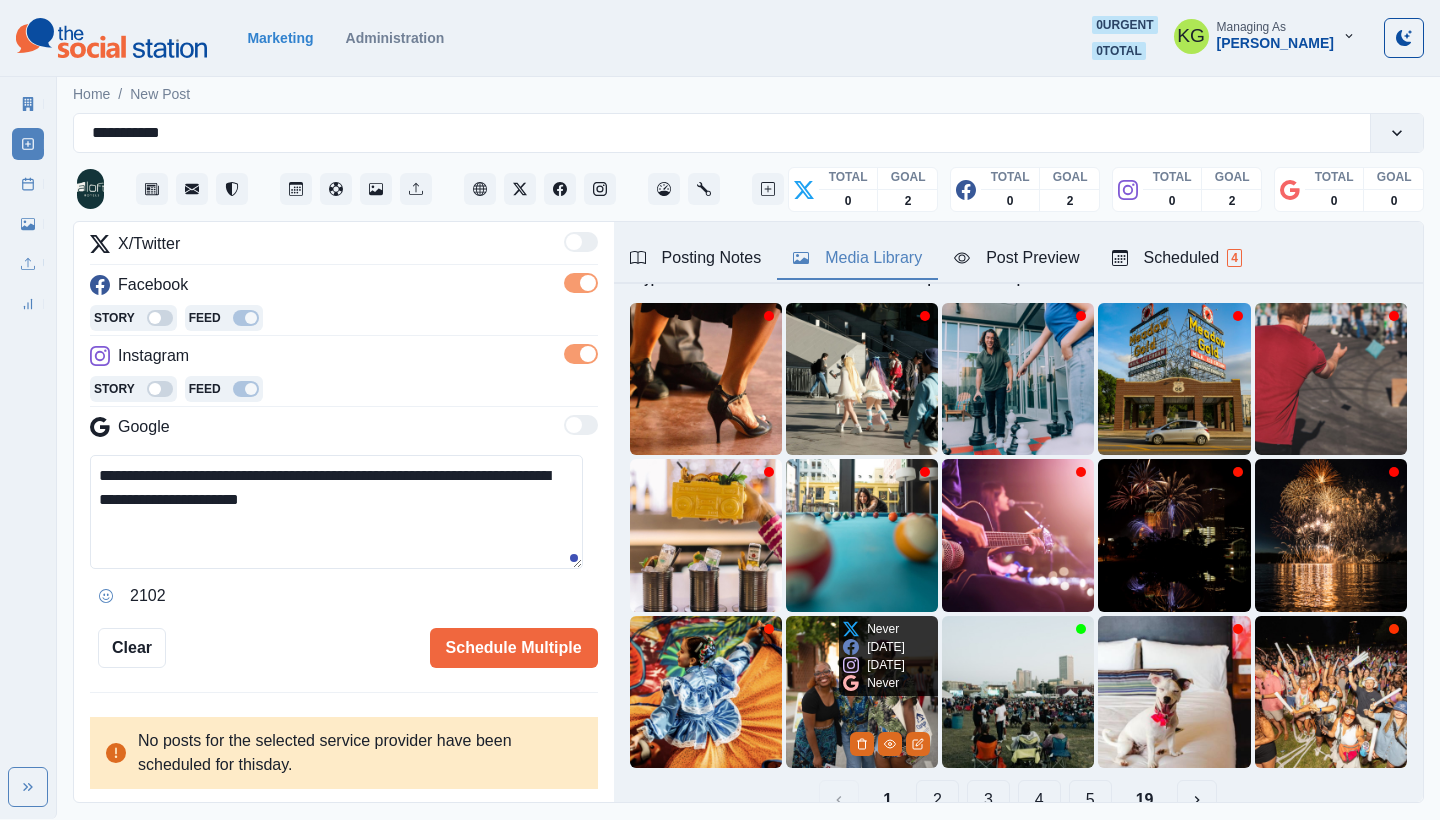scroll, scrollTop: 171, scrollLeft: 0, axis: vertical 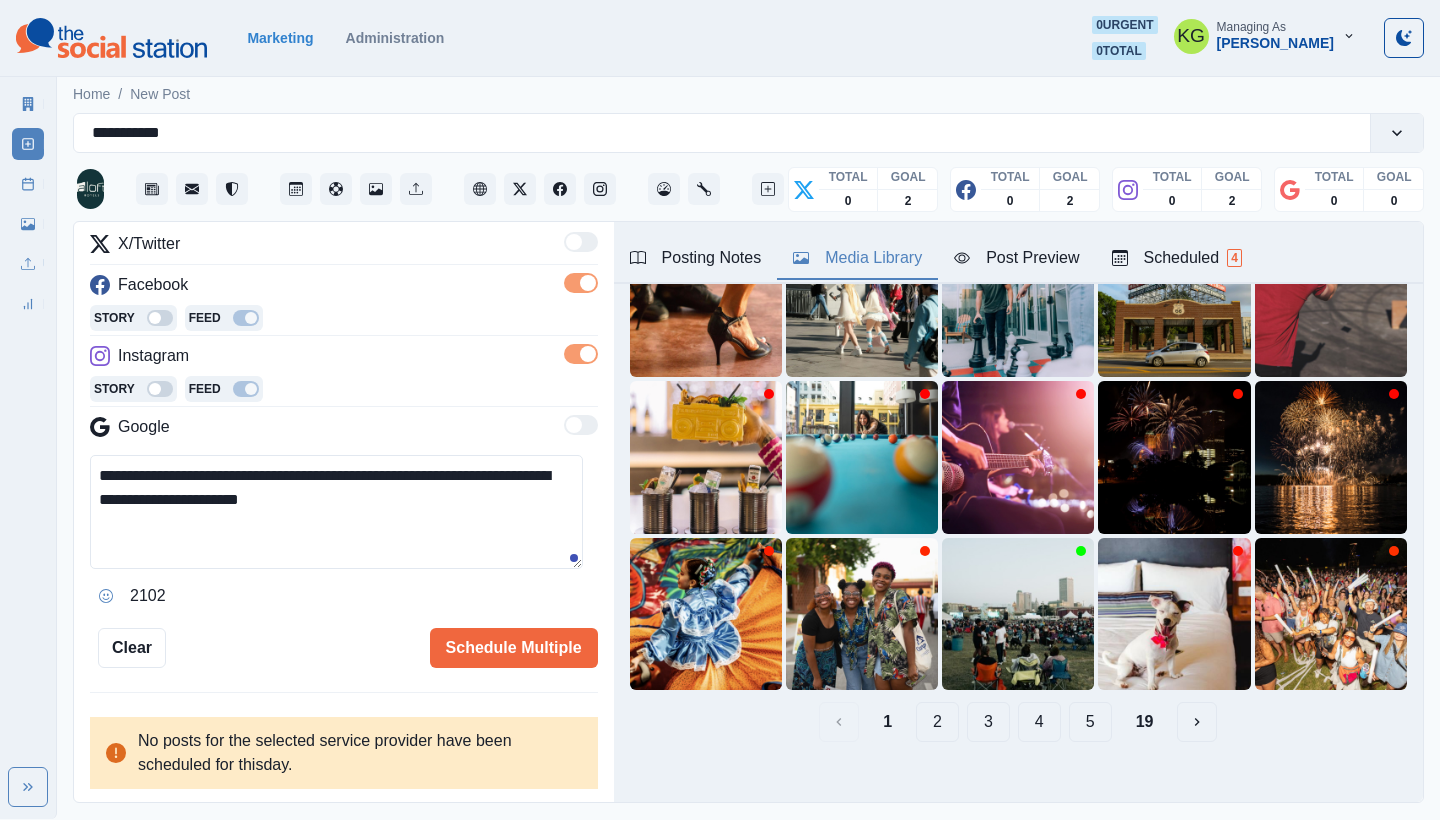 click on "2" at bounding box center [937, 722] 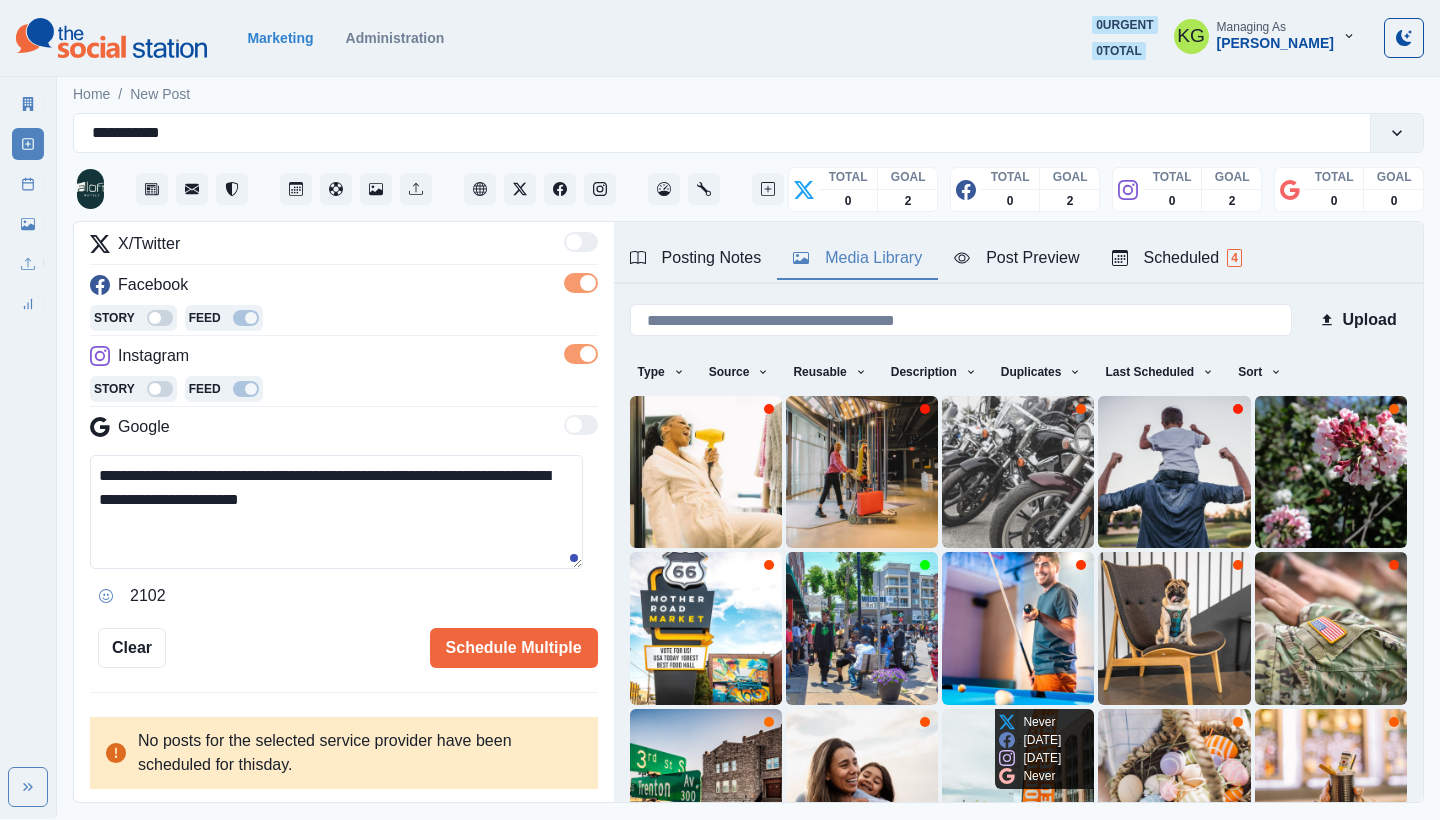 scroll, scrollTop: 154, scrollLeft: 0, axis: vertical 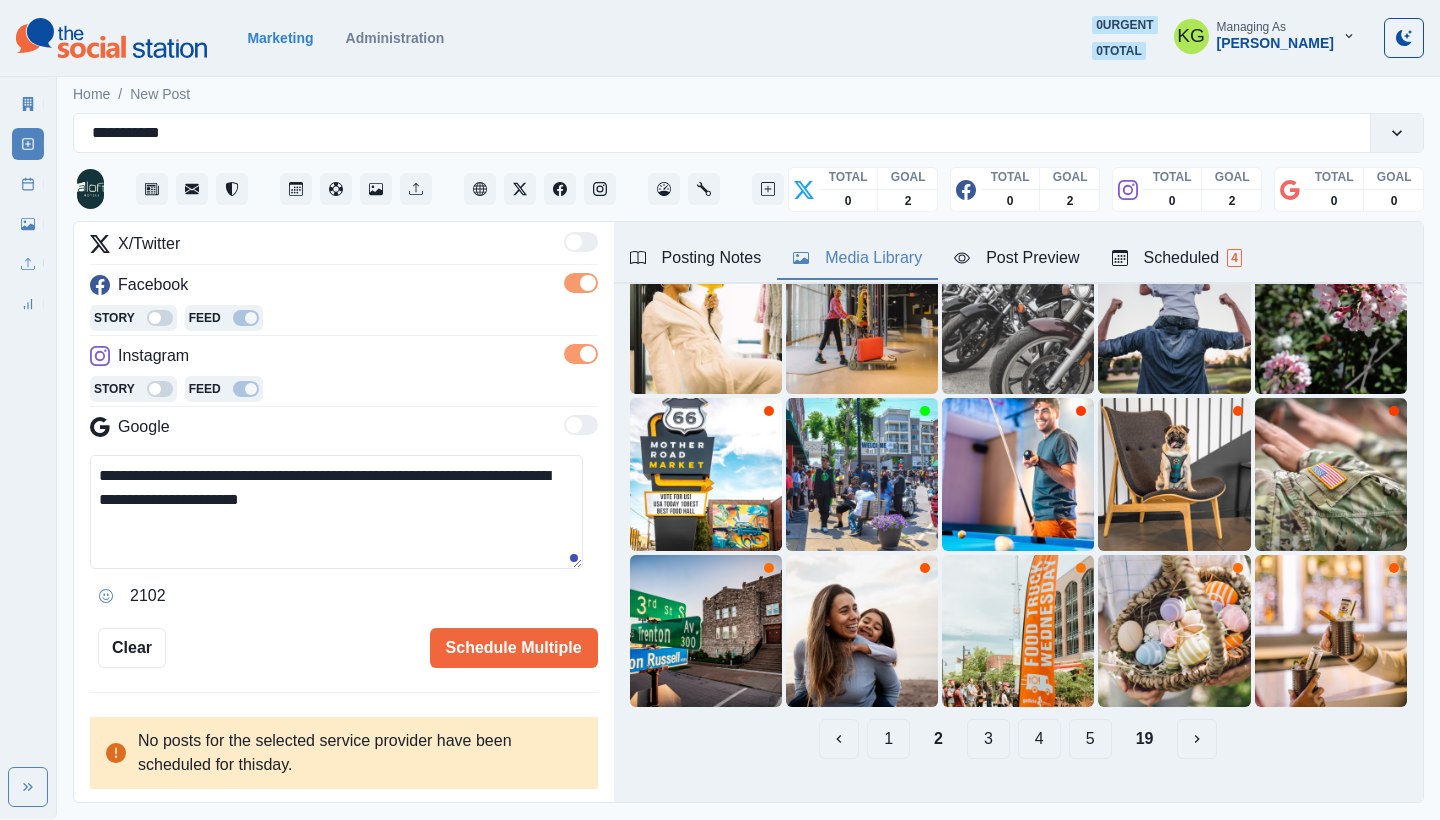 click on "3" at bounding box center (988, 739) 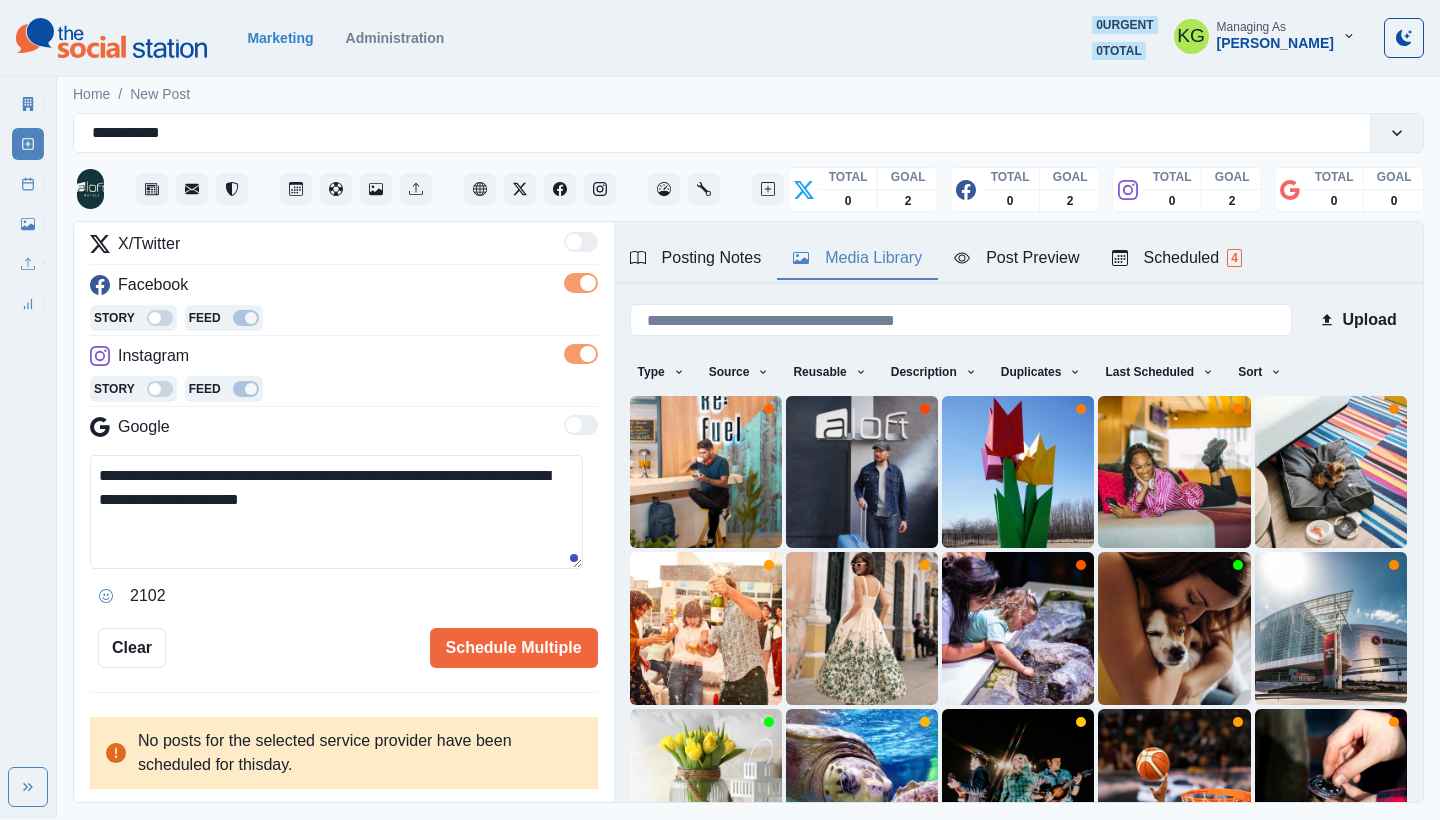 scroll, scrollTop: 171, scrollLeft: 0, axis: vertical 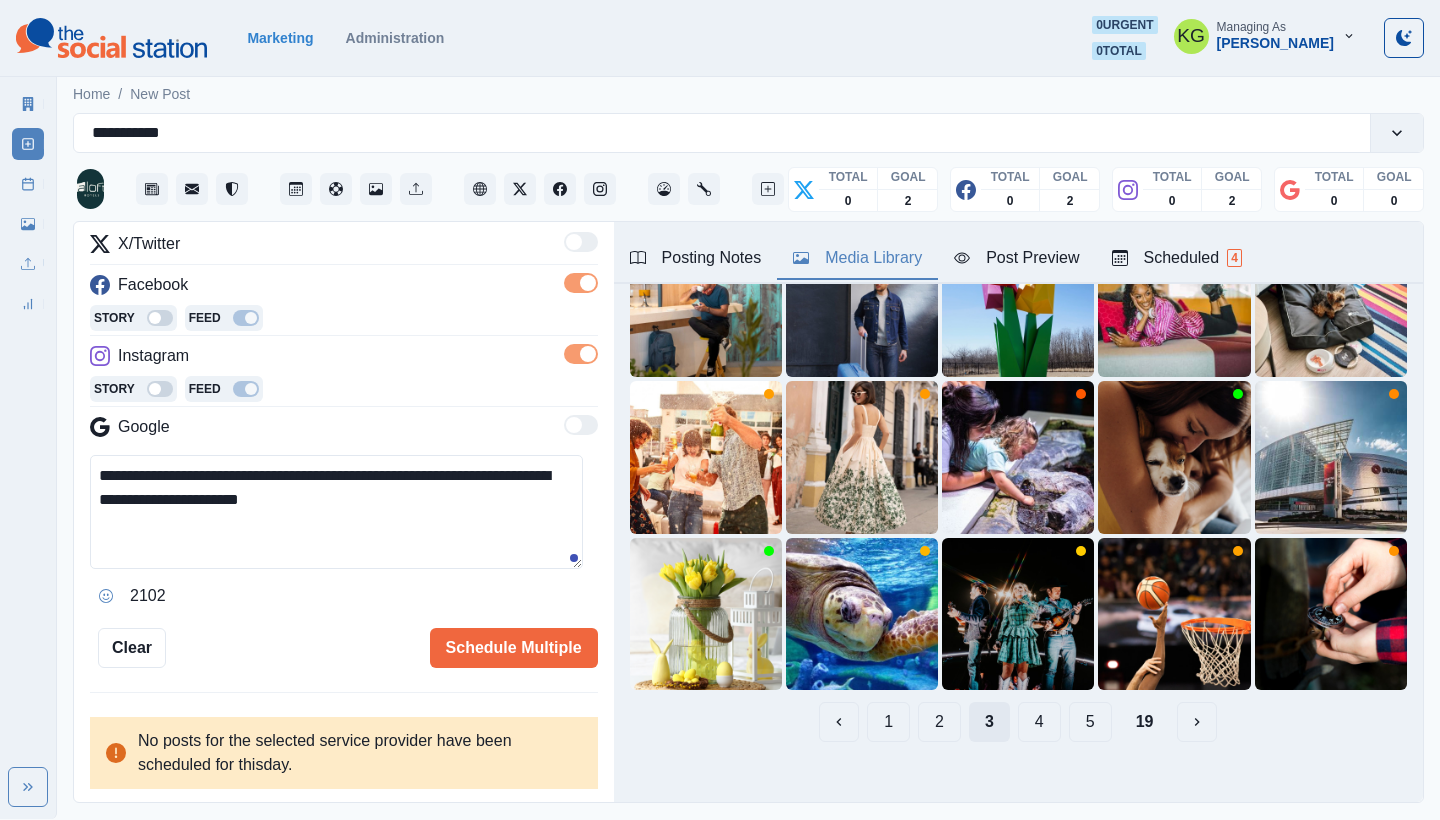 click on "3" at bounding box center [989, 722] 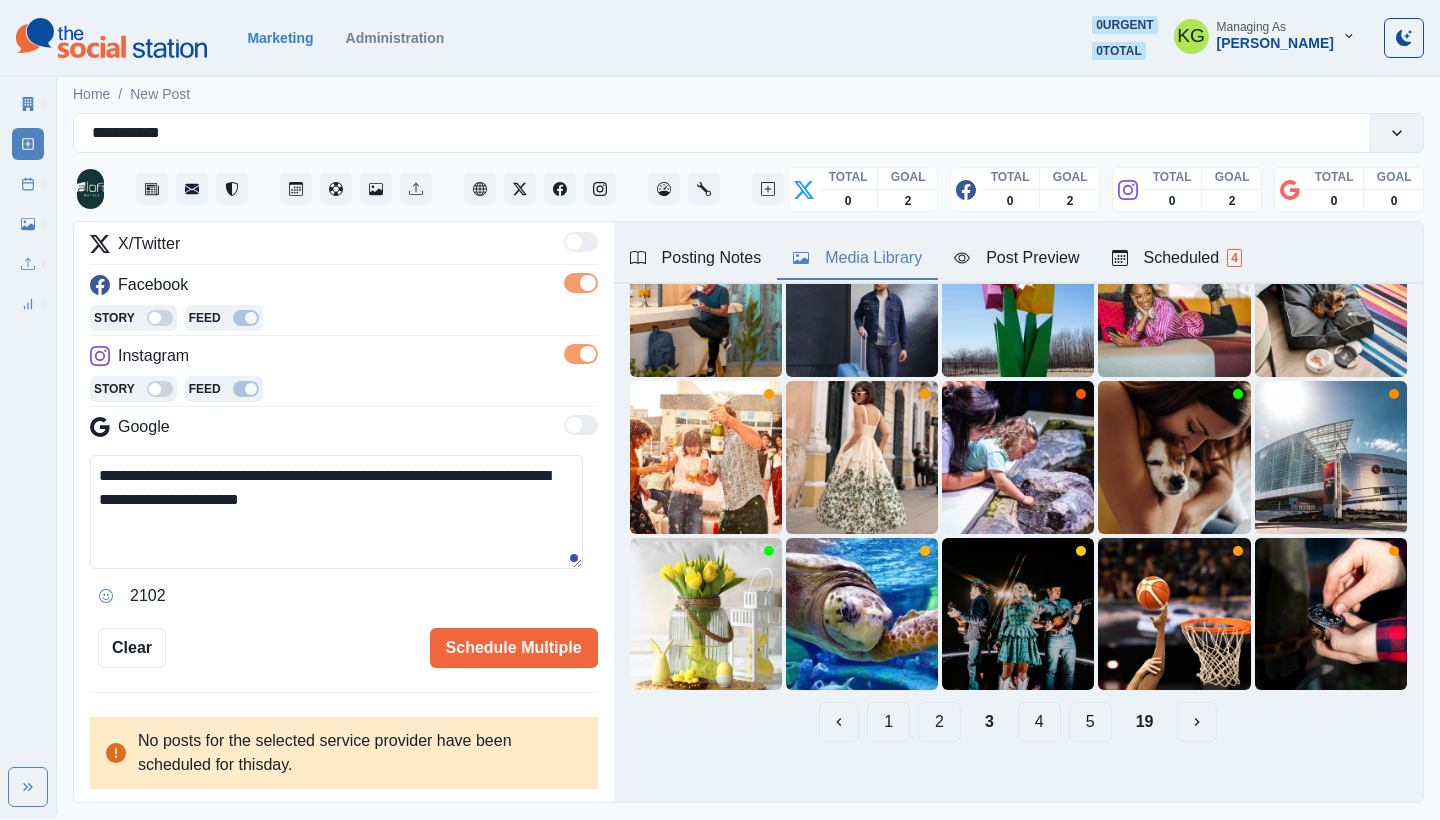 click on "4" at bounding box center [1039, 722] 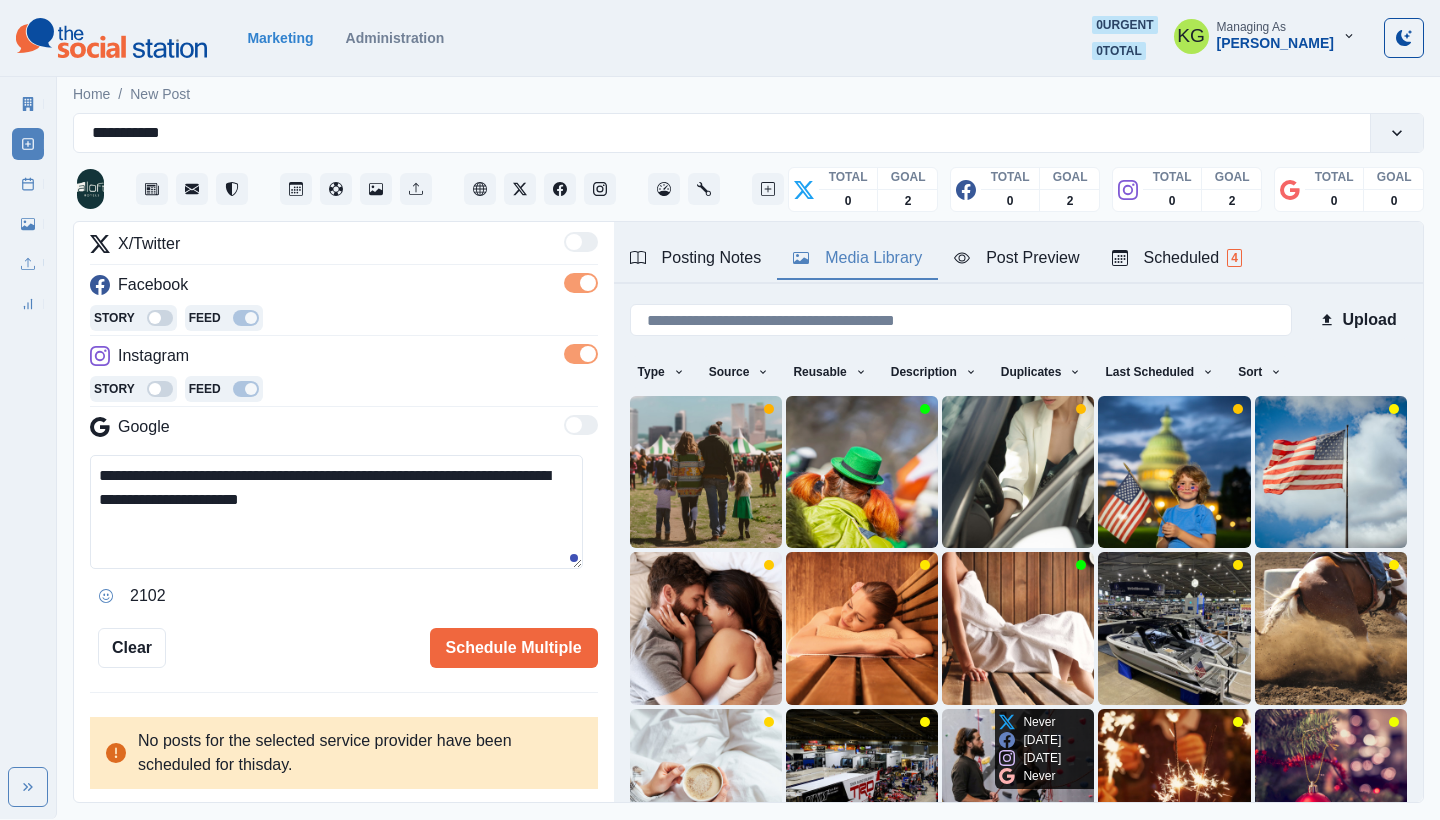 scroll, scrollTop: 171, scrollLeft: 0, axis: vertical 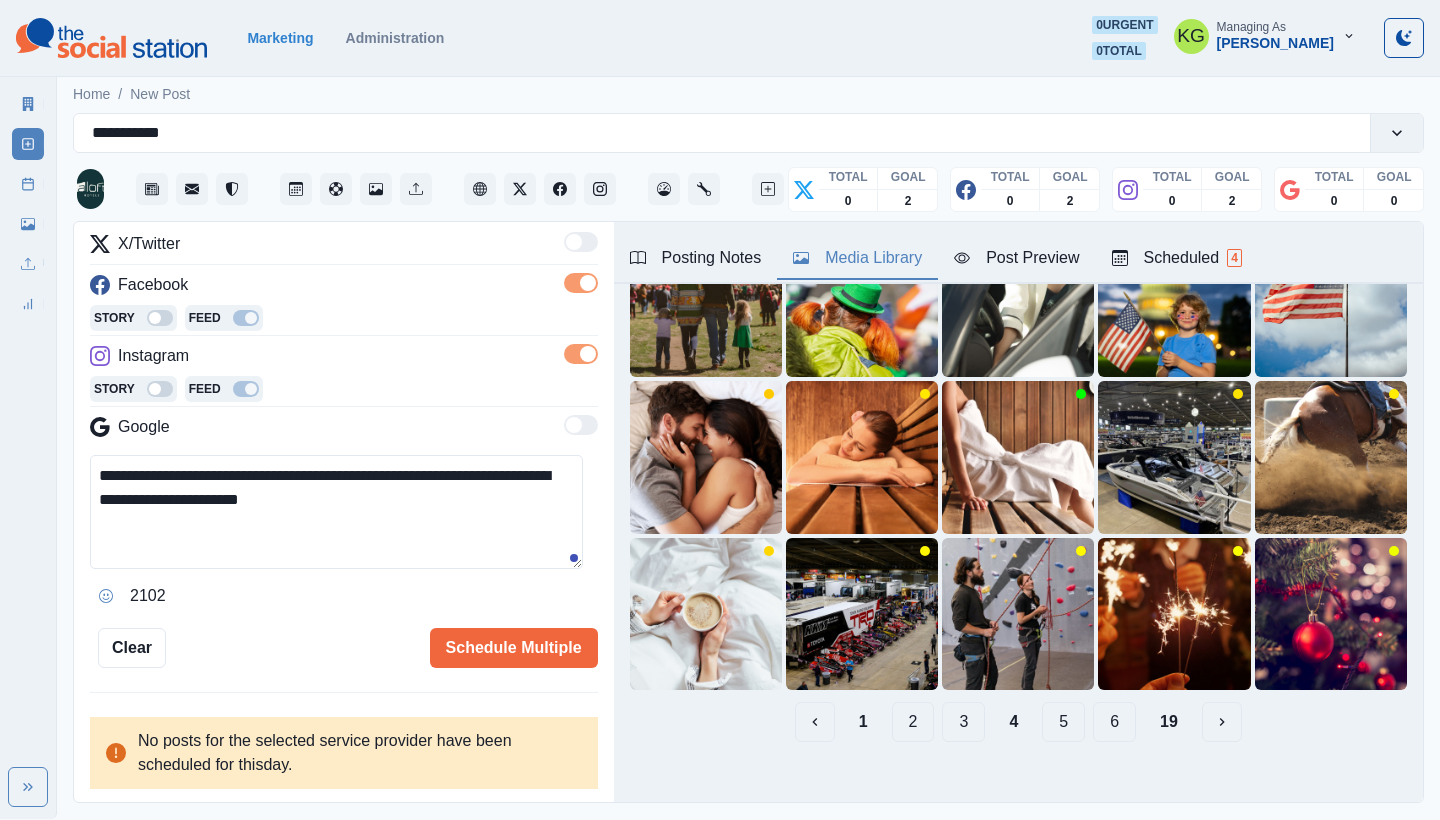 click on "5" at bounding box center (1063, 722) 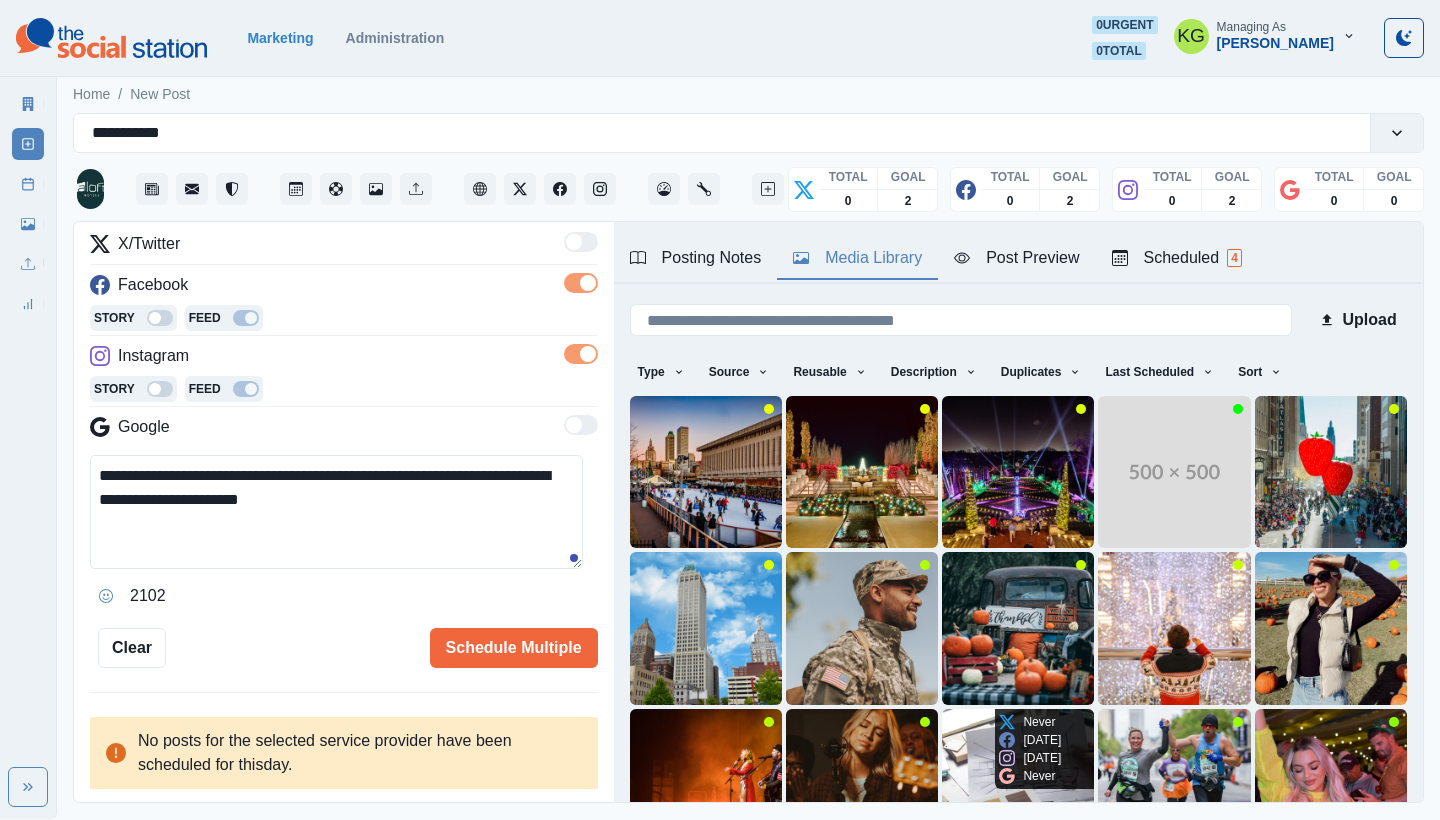 scroll, scrollTop: 171, scrollLeft: 0, axis: vertical 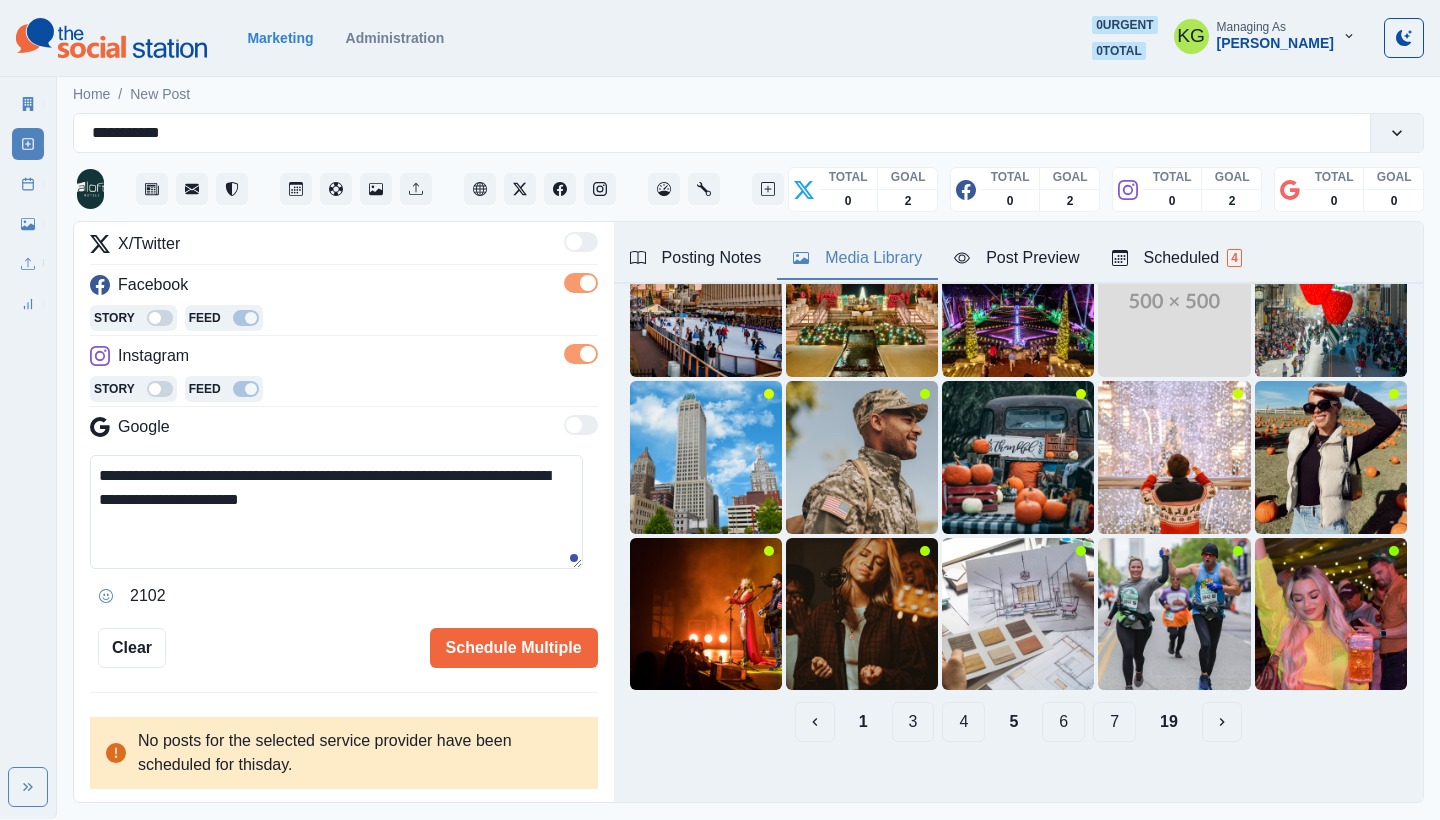 click on "6" at bounding box center (1063, 722) 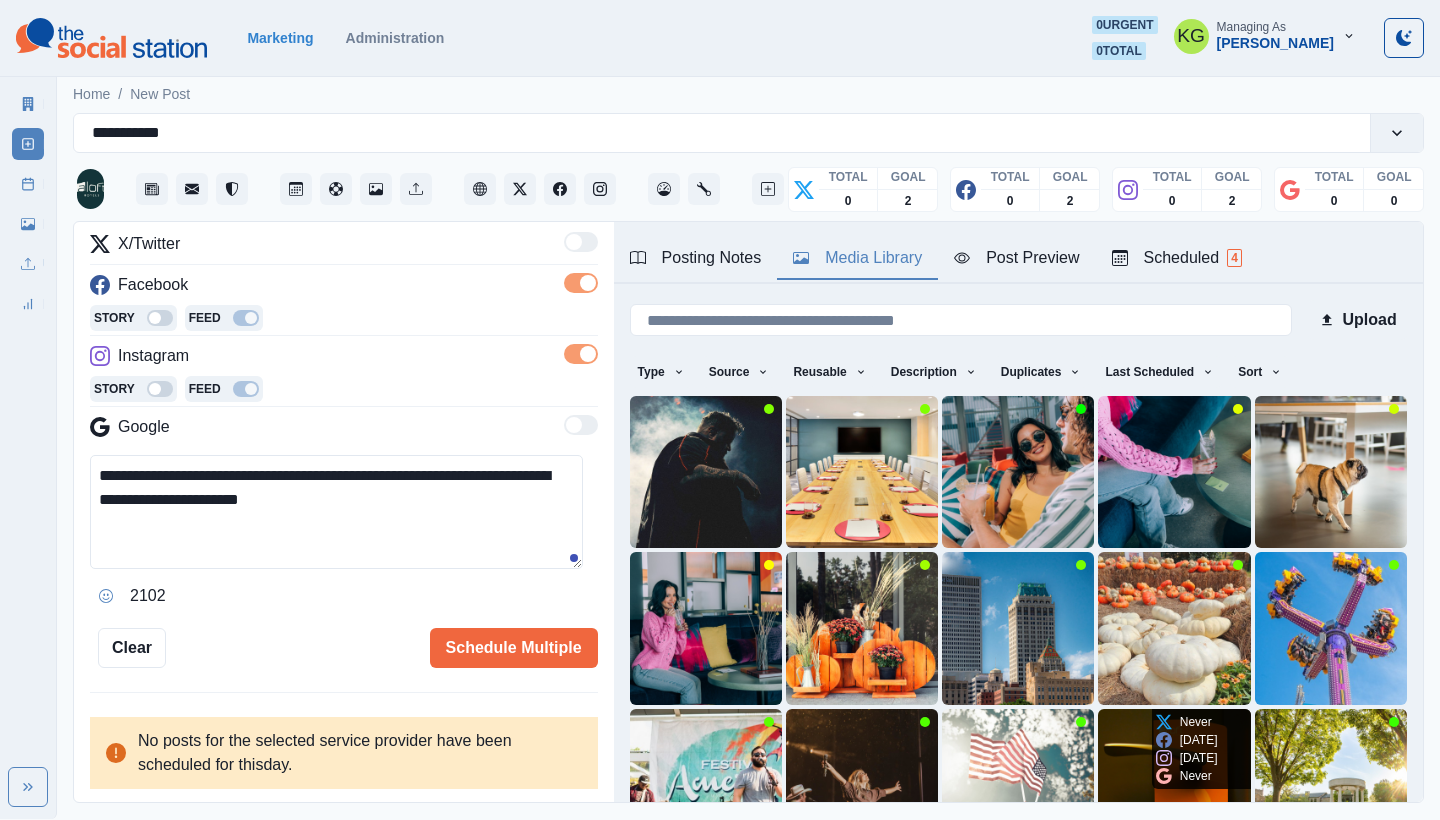scroll, scrollTop: 171, scrollLeft: 0, axis: vertical 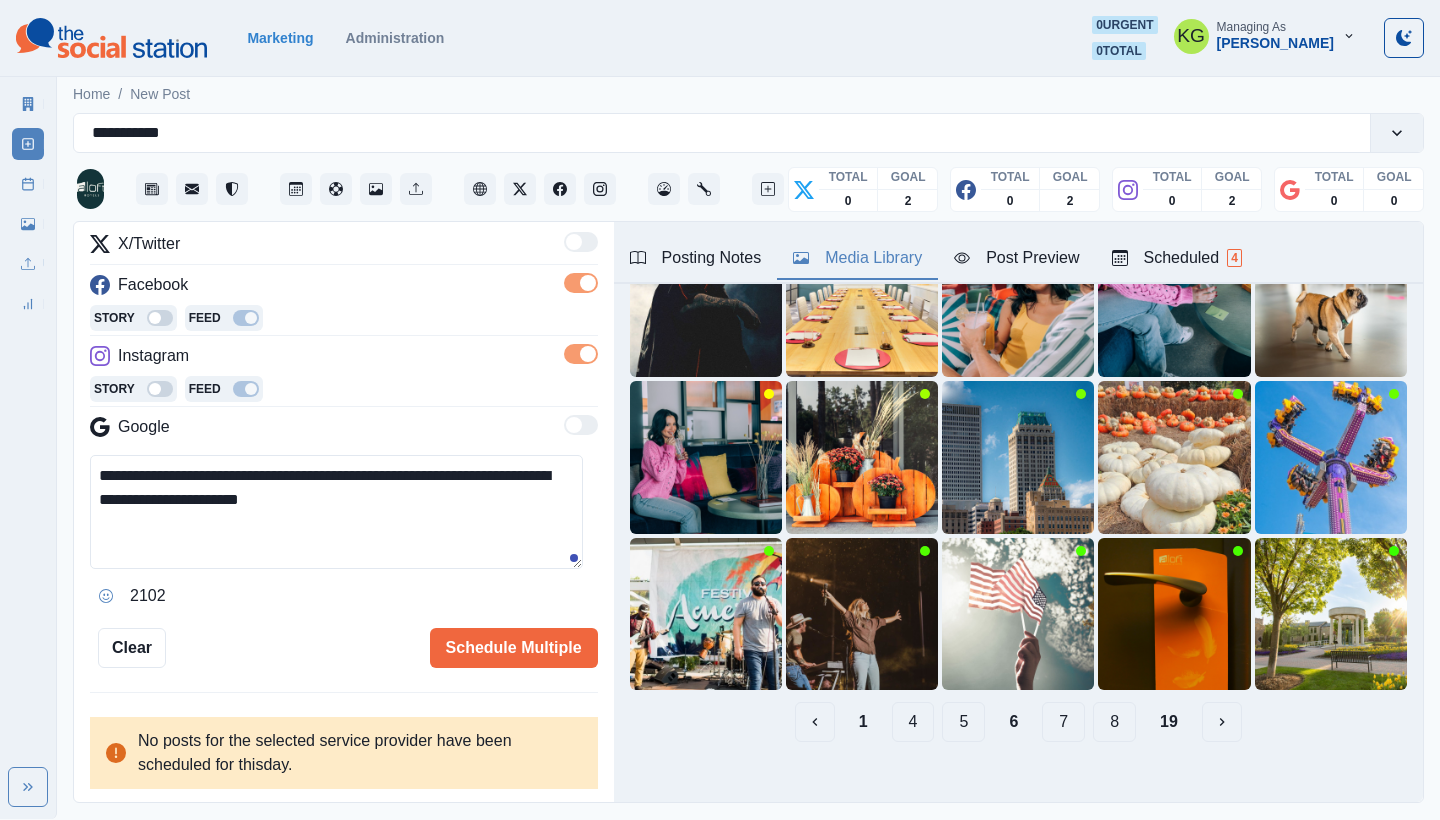 click on "7" at bounding box center (1063, 722) 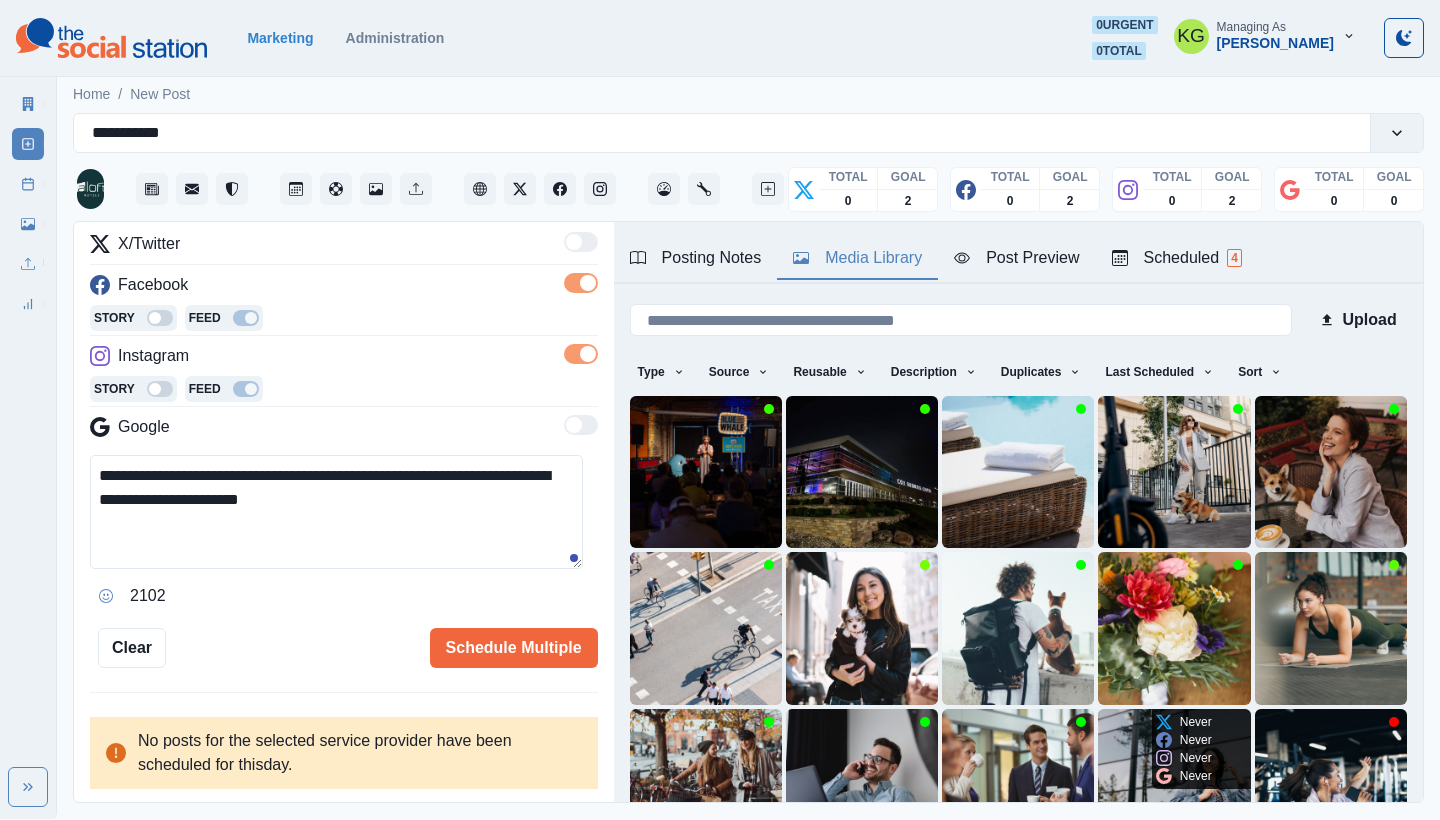scroll, scrollTop: 171, scrollLeft: 0, axis: vertical 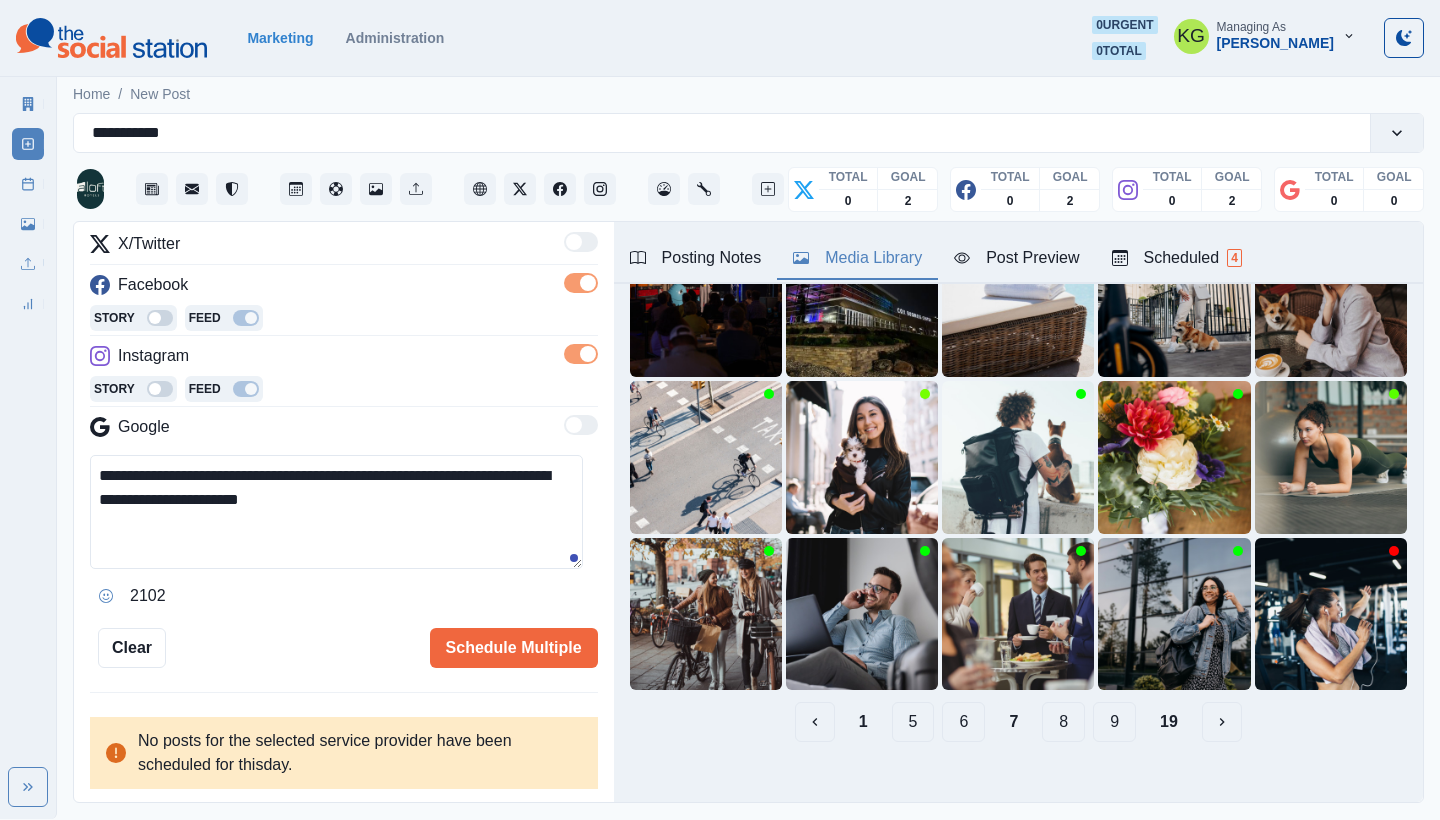 click on "8" at bounding box center [1063, 722] 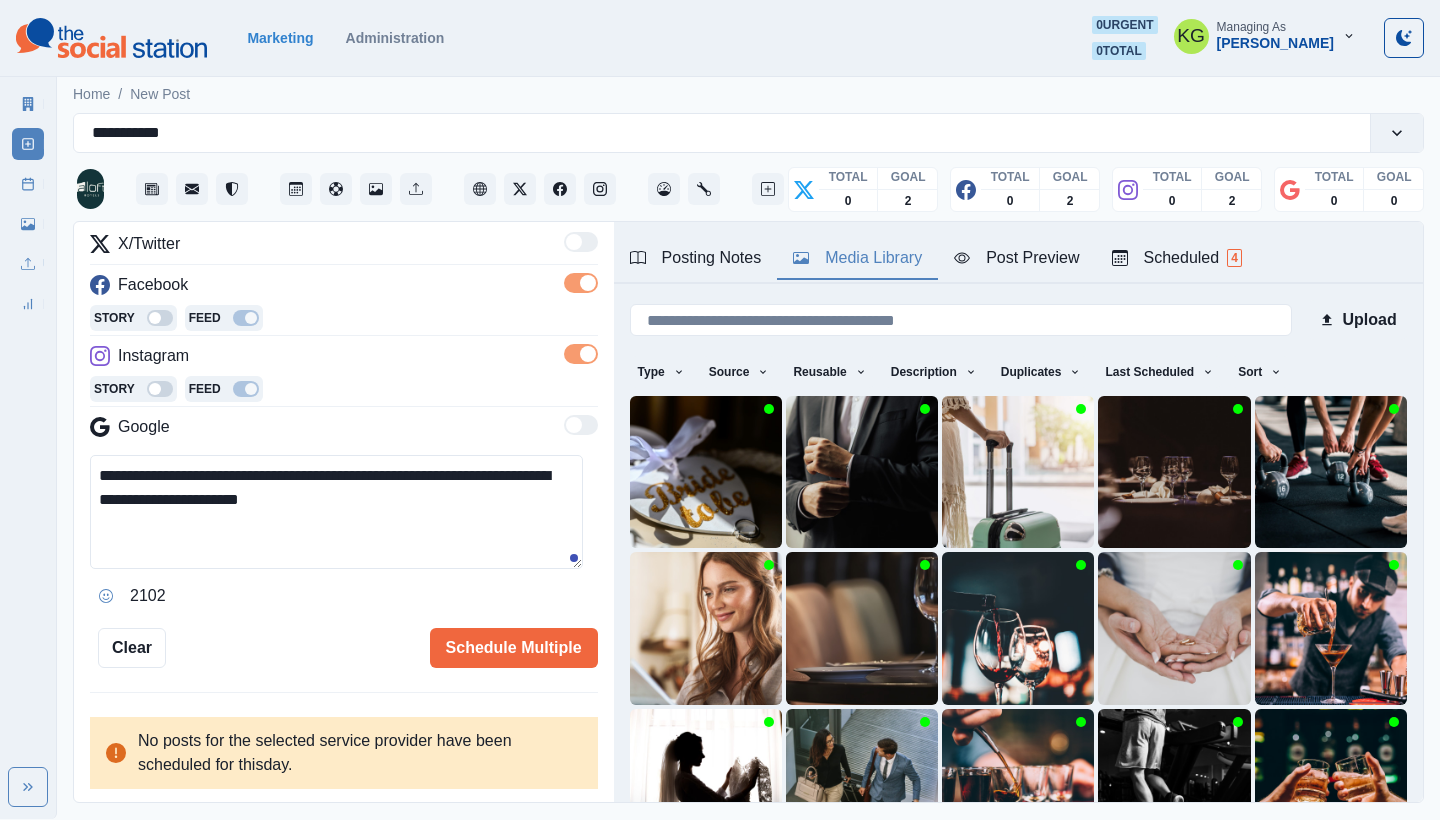 scroll, scrollTop: 171, scrollLeft: 0, axis: vertical 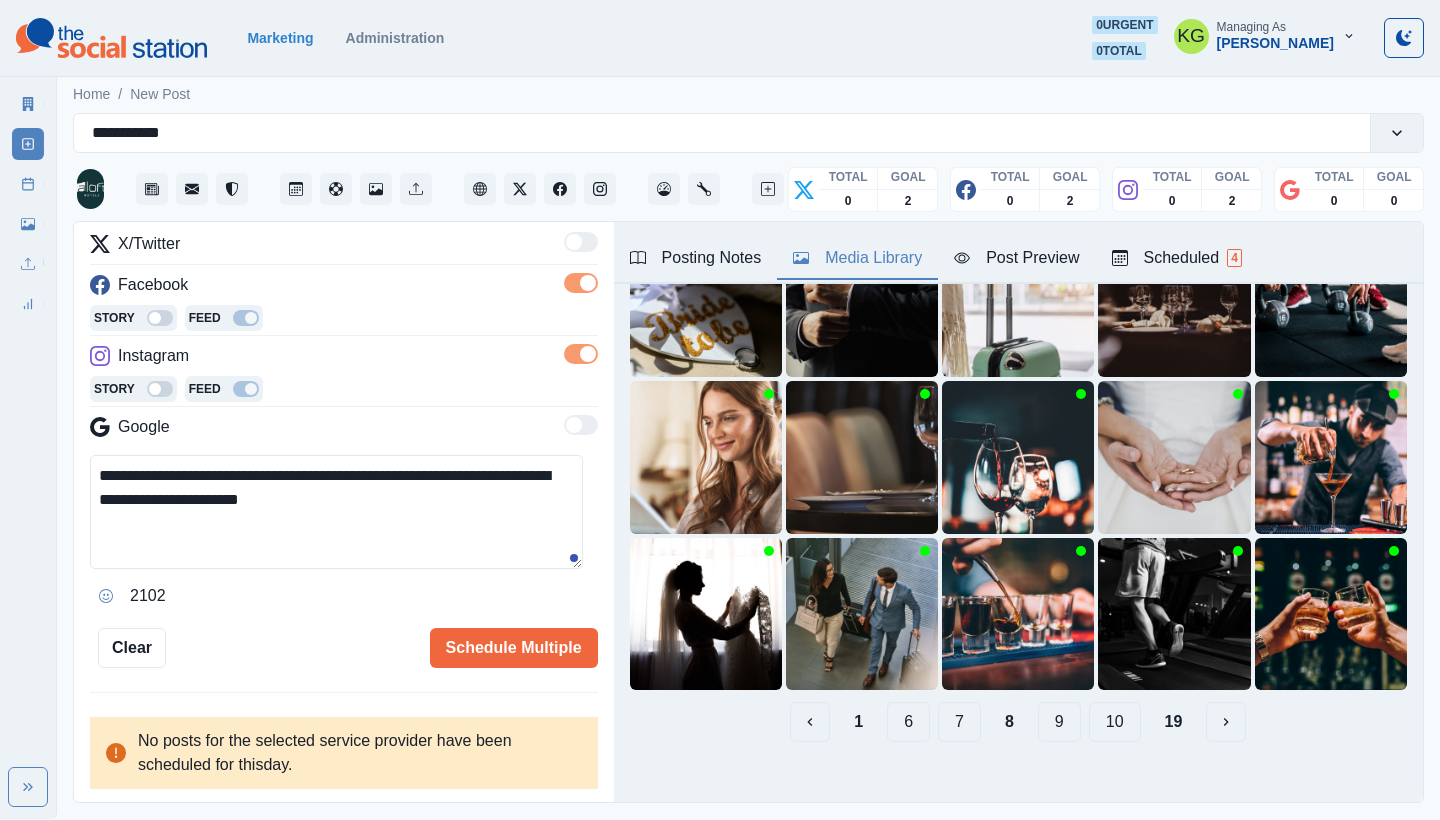 click on "9" at bounding box center (1059, 722) 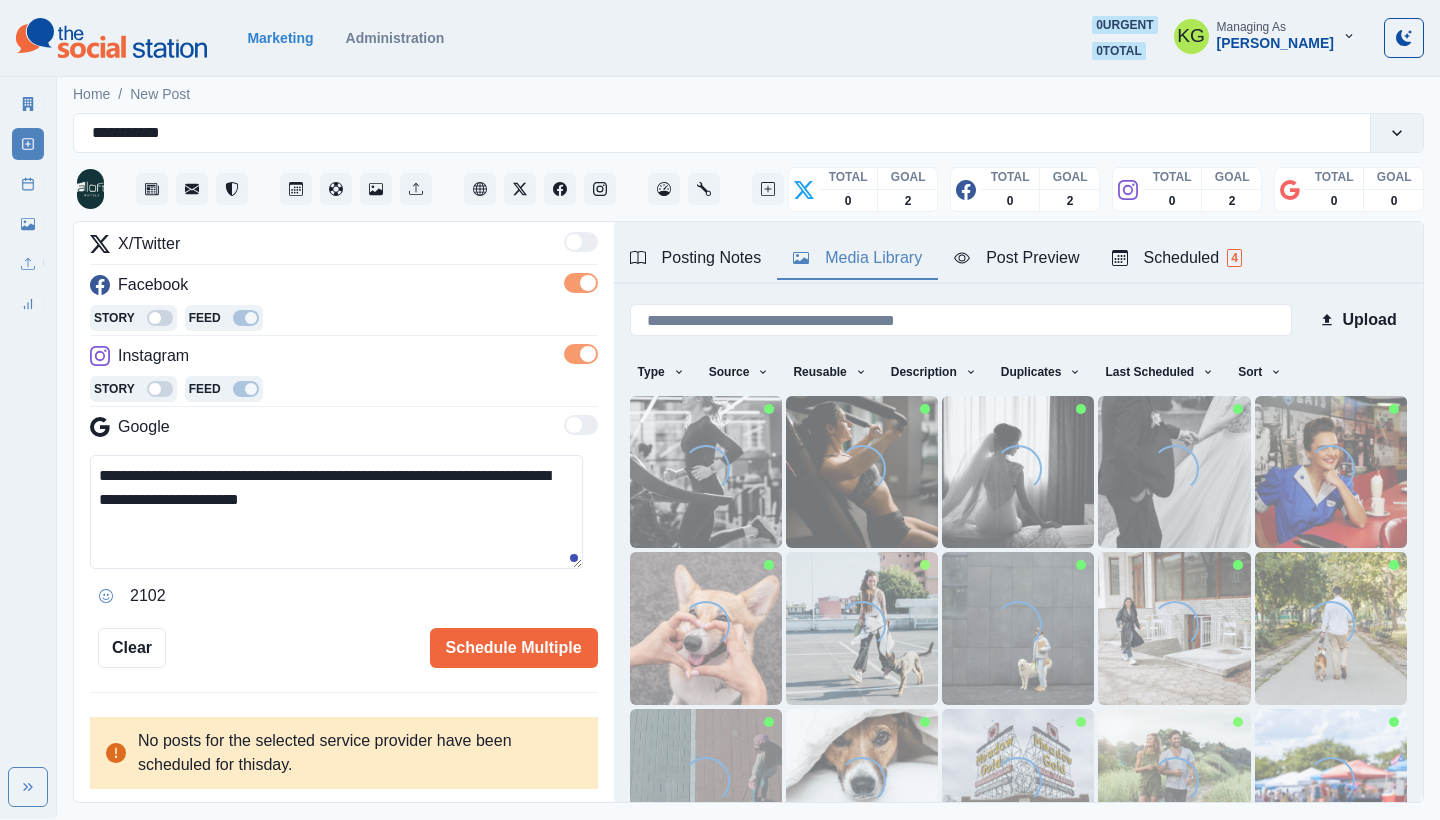 scroll, scrollTop: 171, scrollLeft: 0, axis: vertical 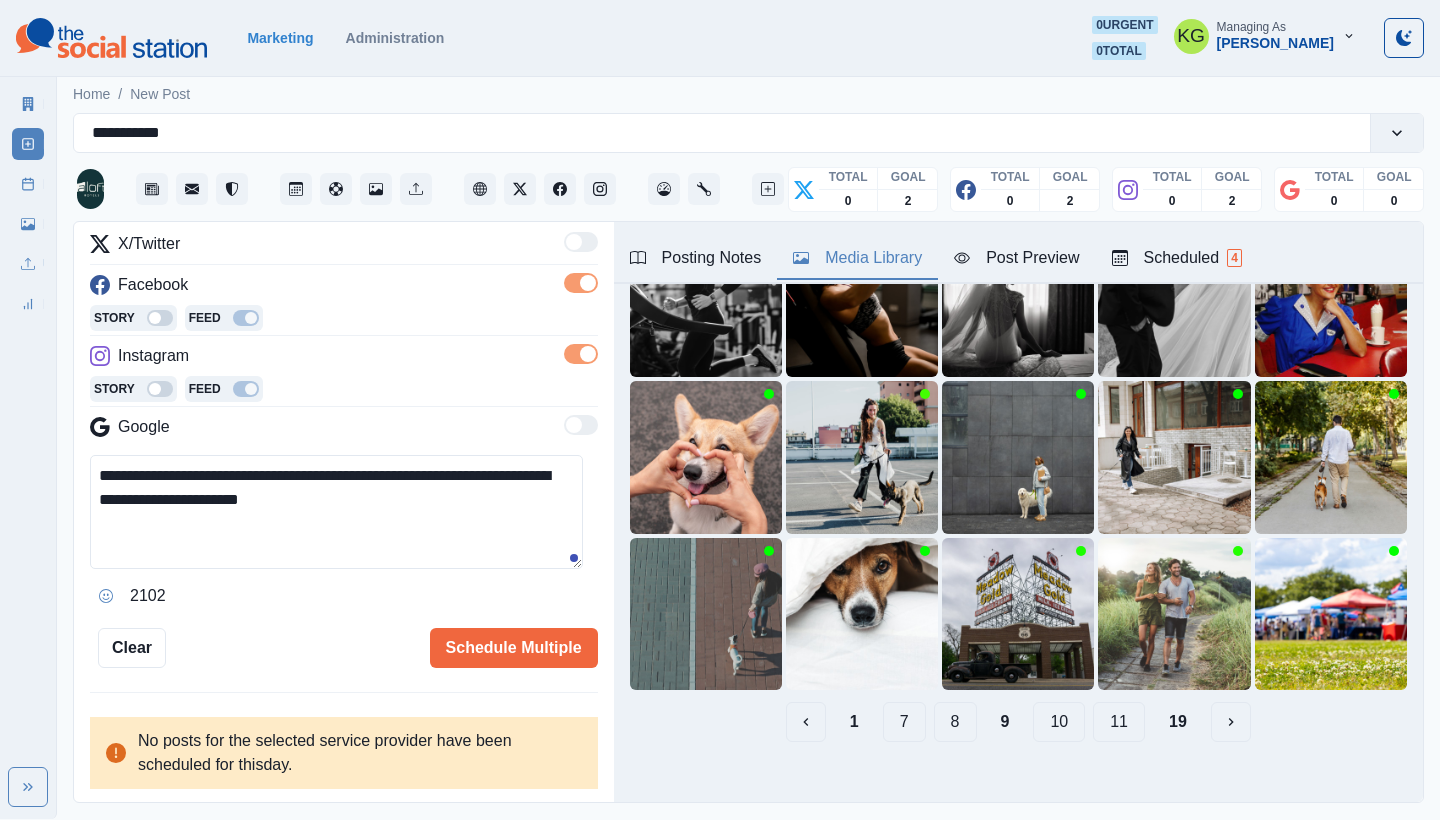 click on "10" at bounding box center (1059, 722) 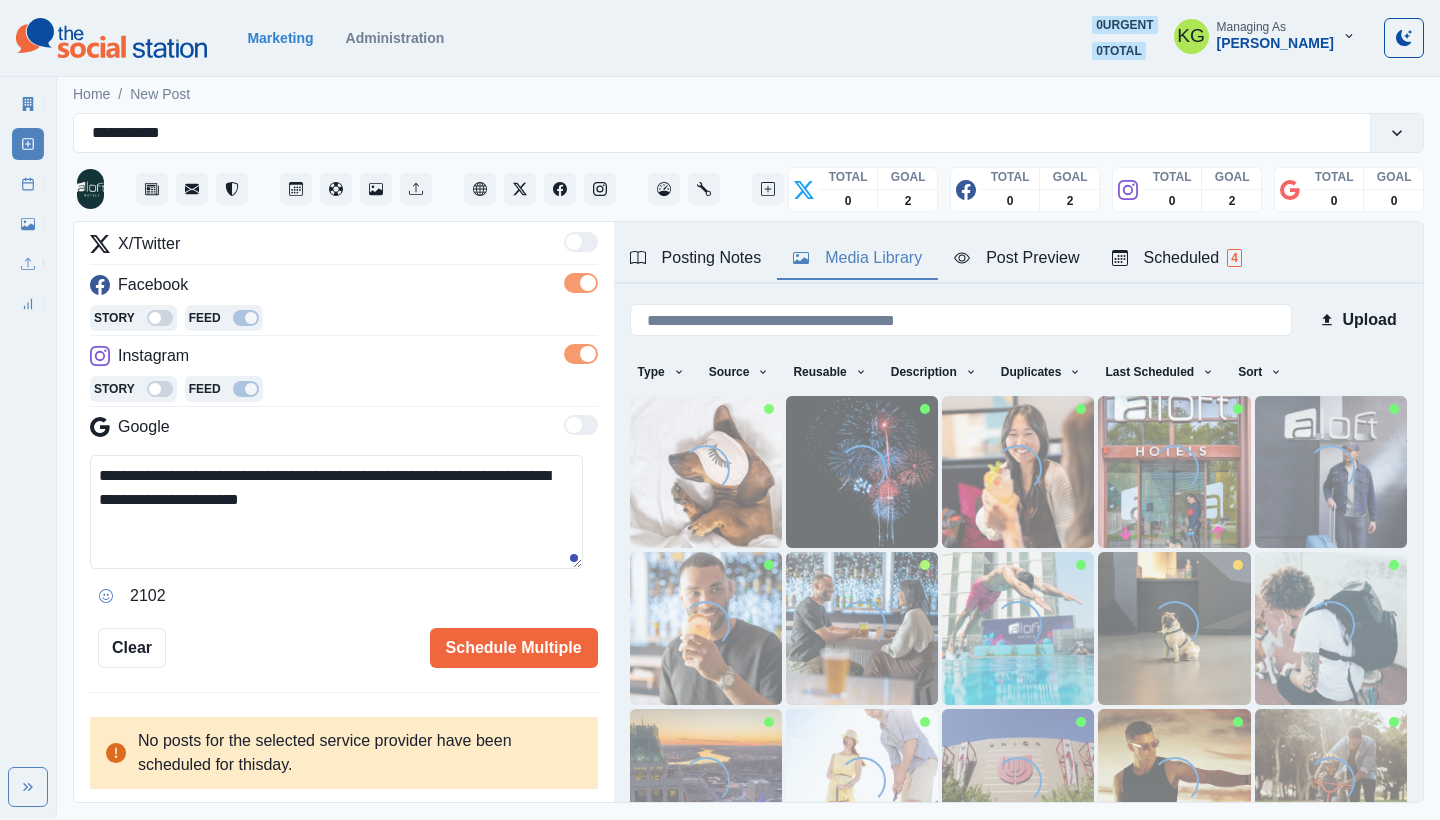 scroll, scrollTop: 171, scrollLeft: 0, axis: vertical 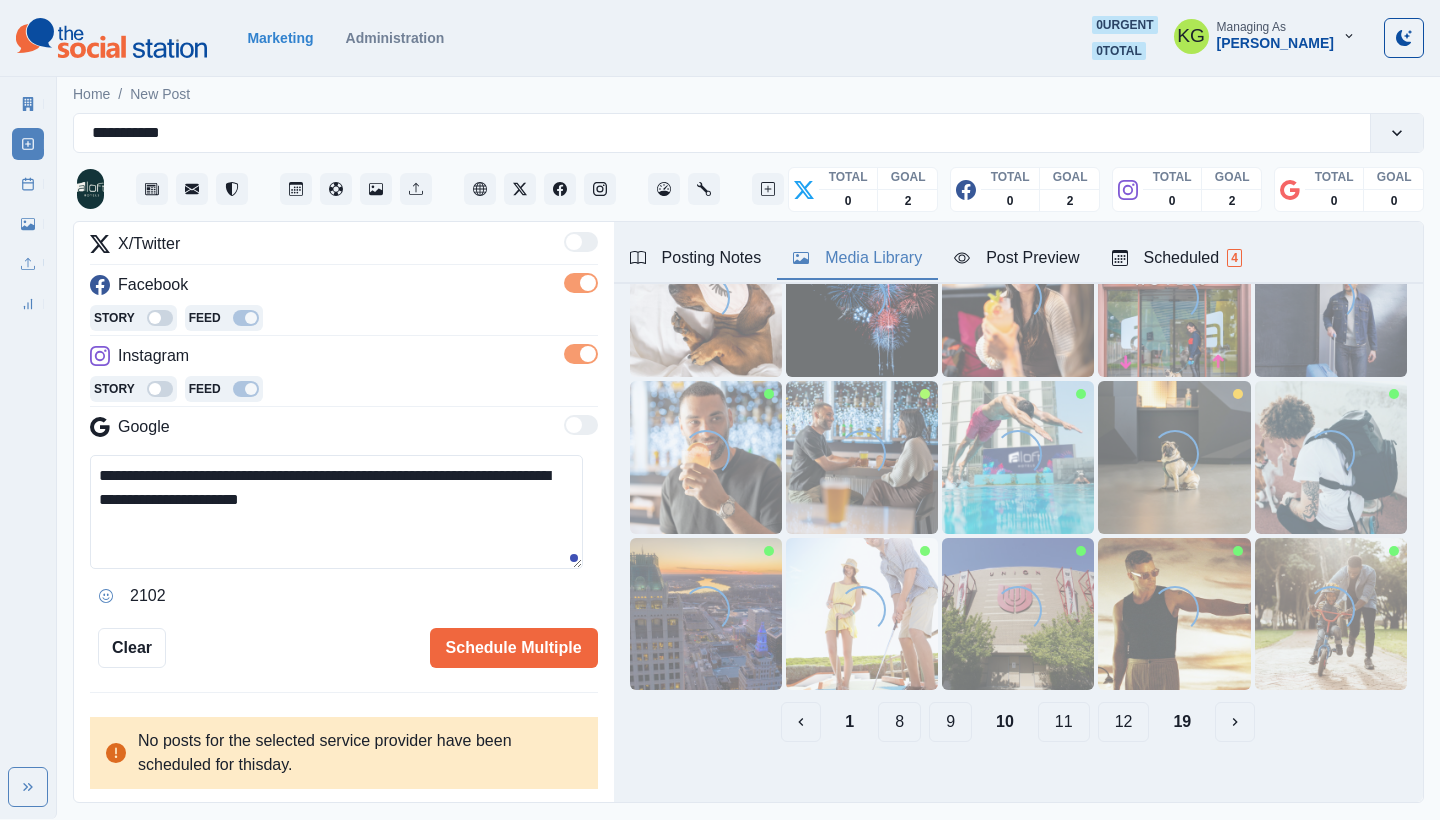click on "11" at bounding box center (1064, 722) 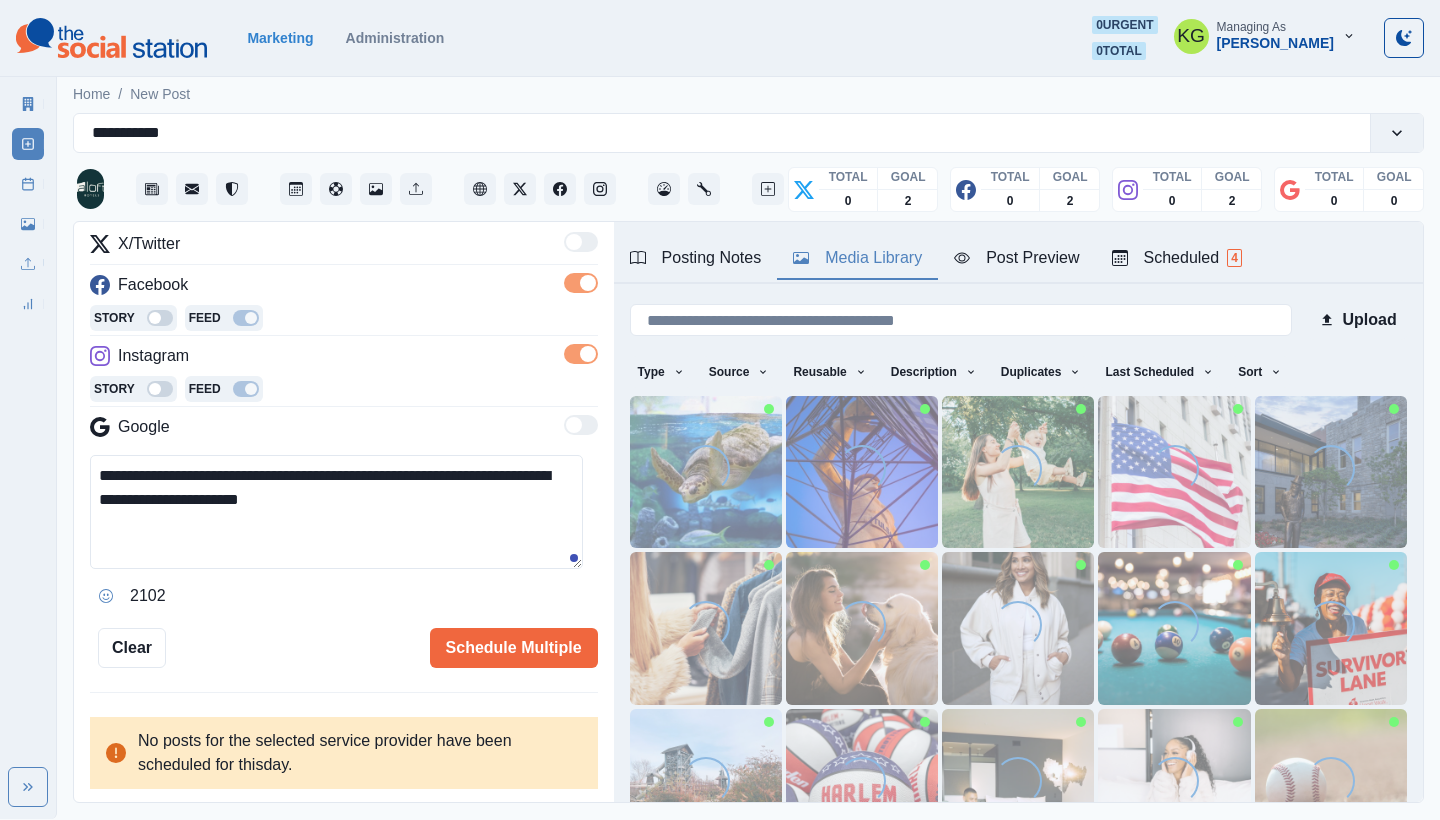 scroll, scrollTop: 171, scrollLeft: 0, axis: vertical 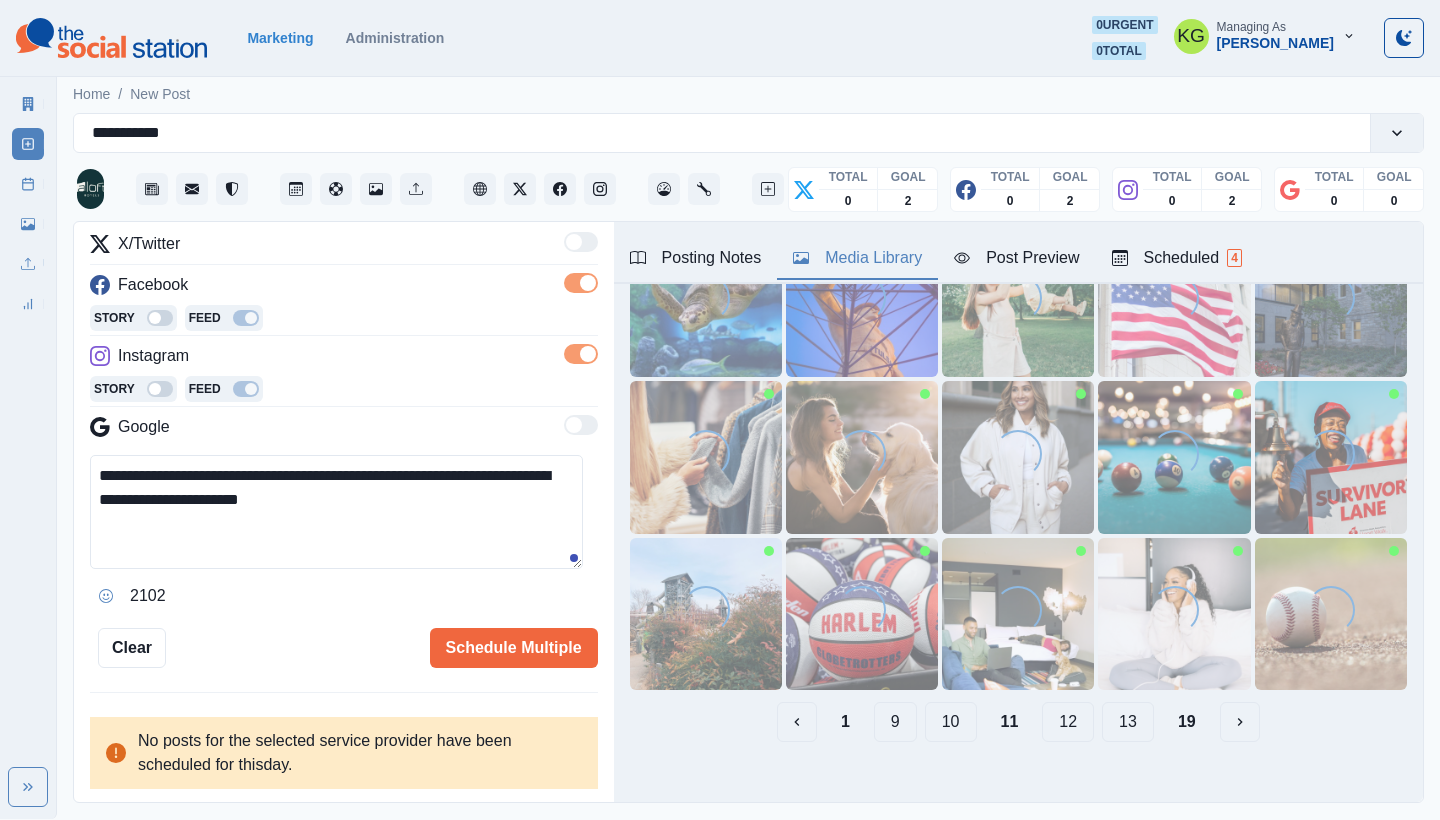 click on "12" at bounding box center (1068, 722) 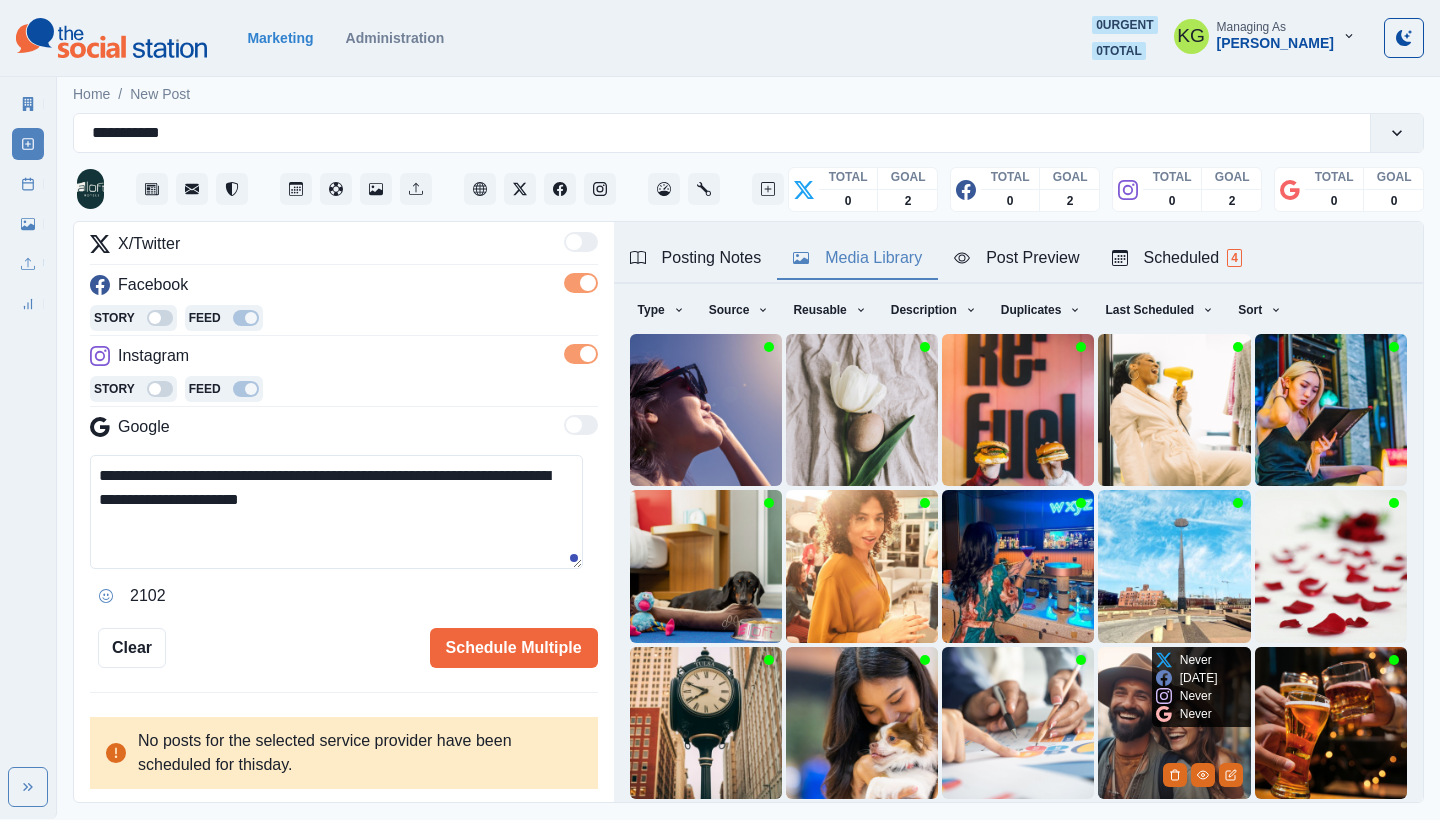 scroll, scrollTop: 100, scrollLeft: 0, axis: vertical 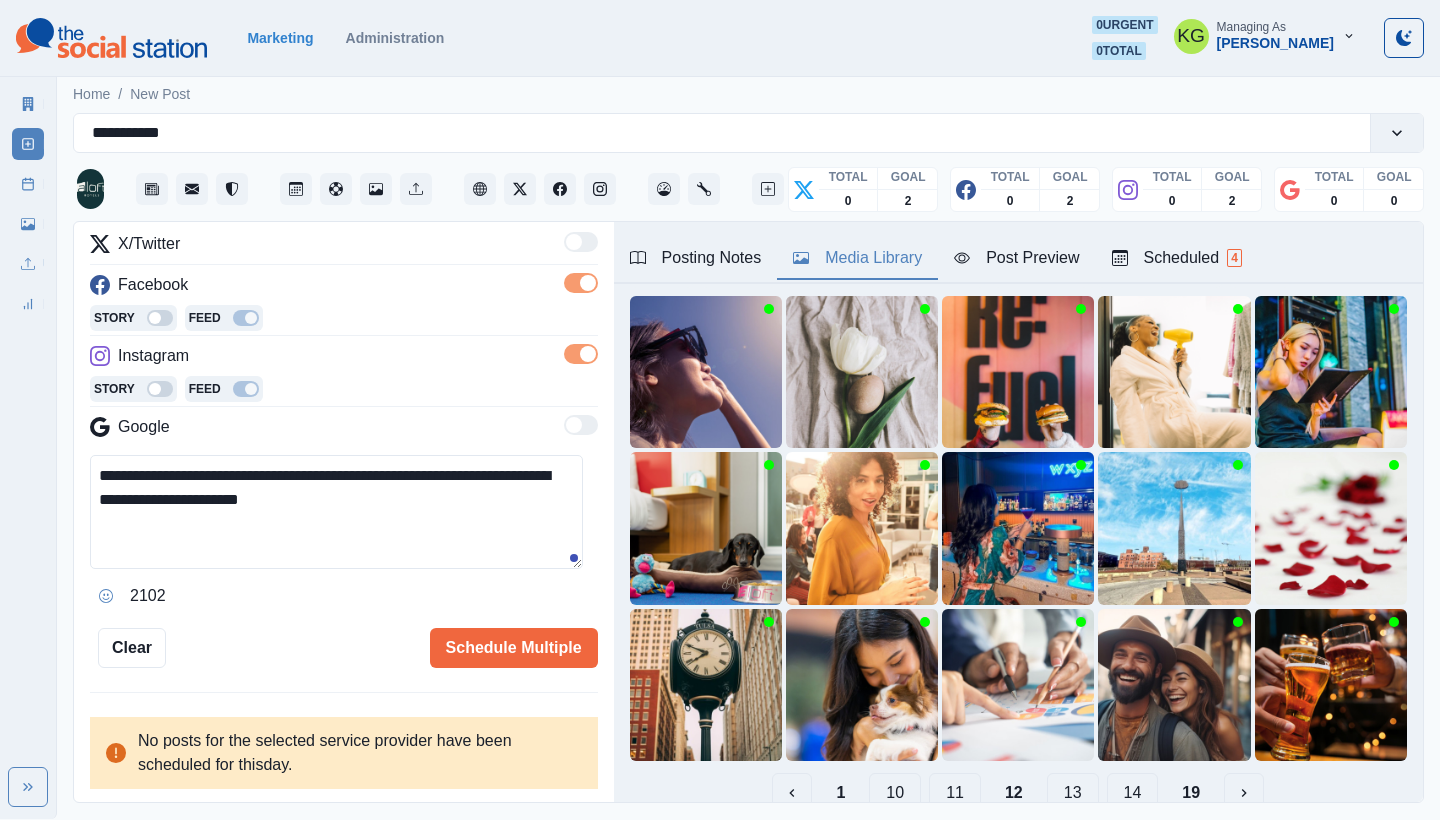 click on "13" at bounding box center (1073, 793) 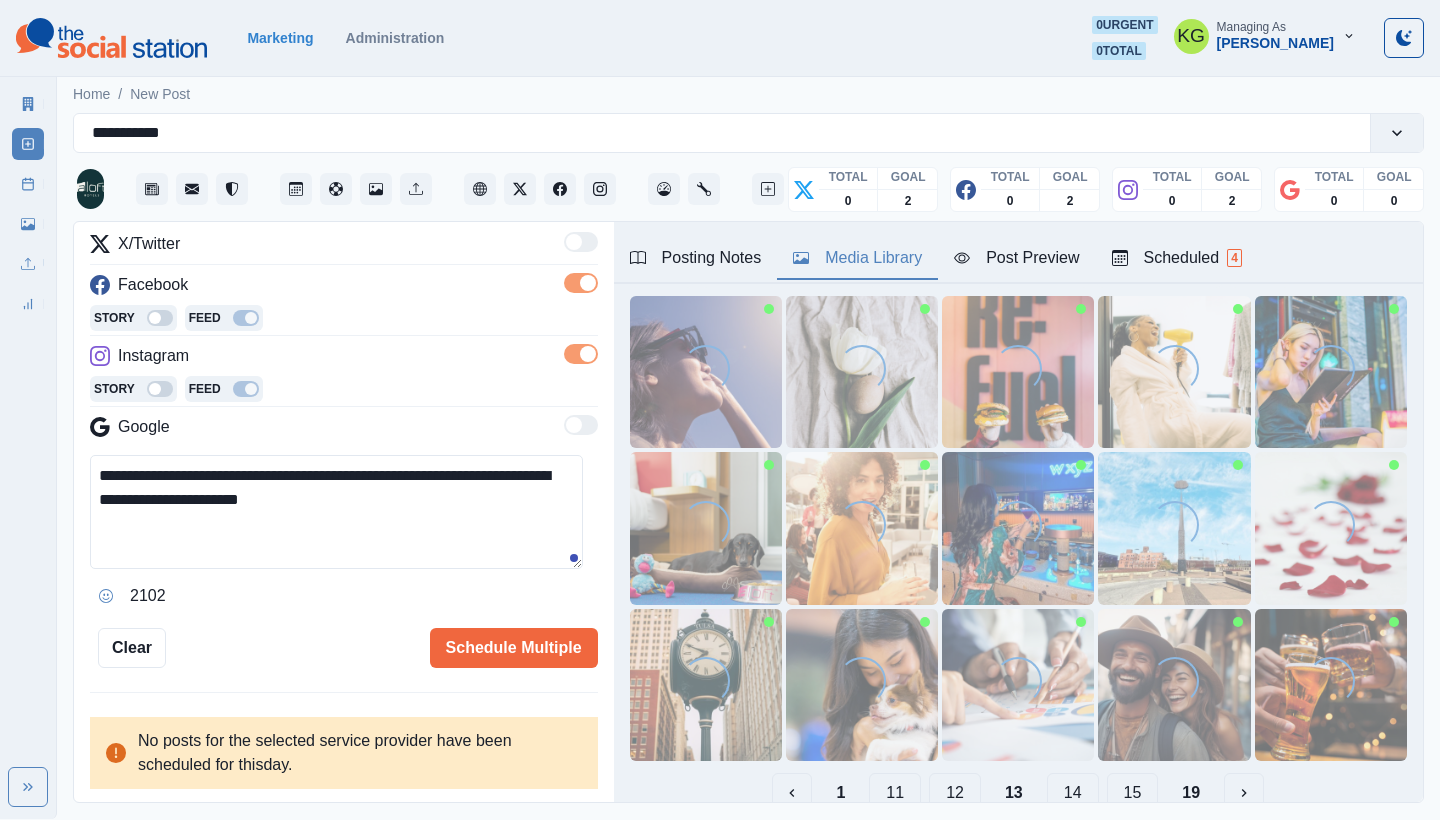 scroll, scrollTop: 0, scrollLeft: 0, axis: both 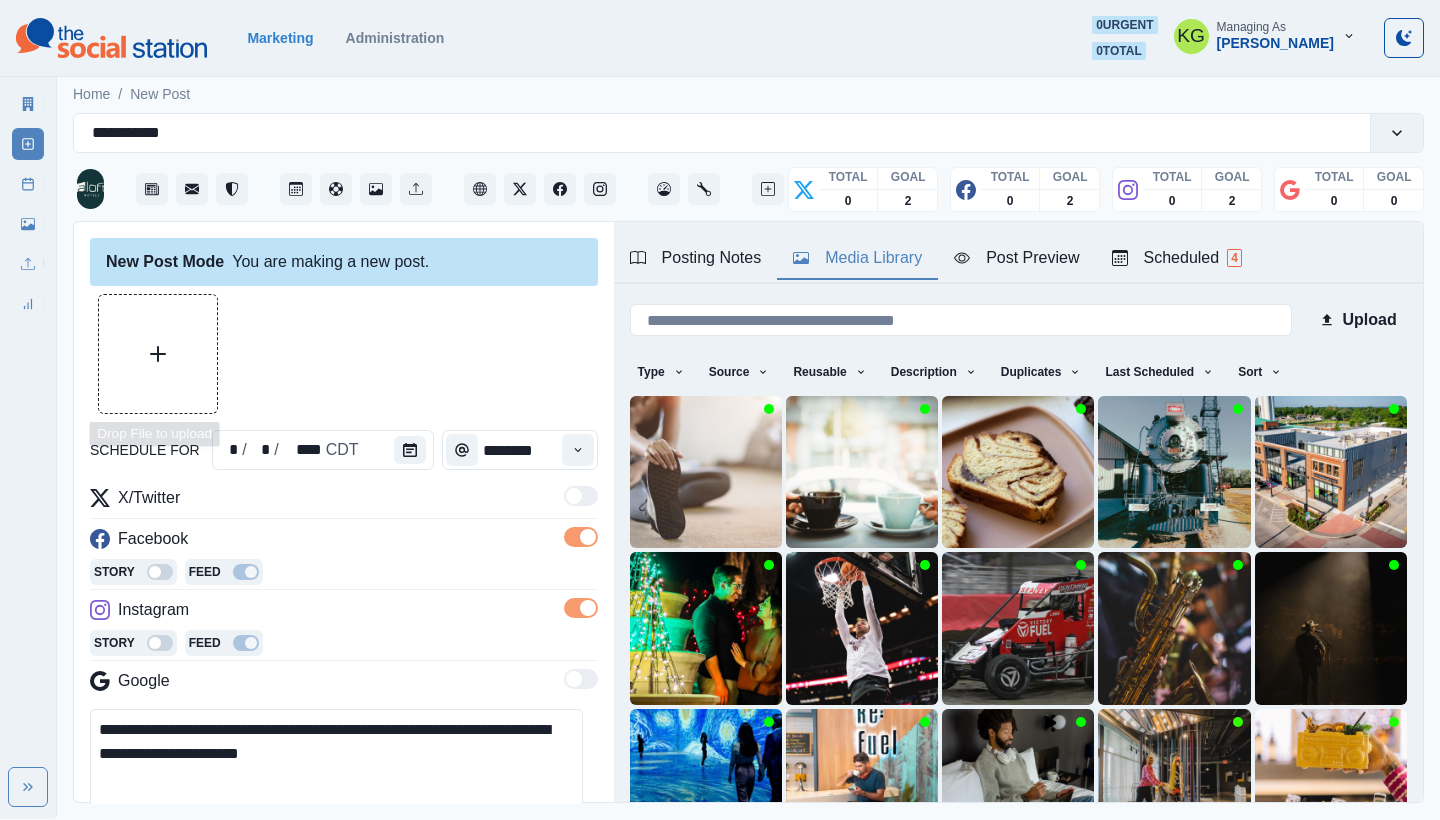 click at bounding box center (158, 354) 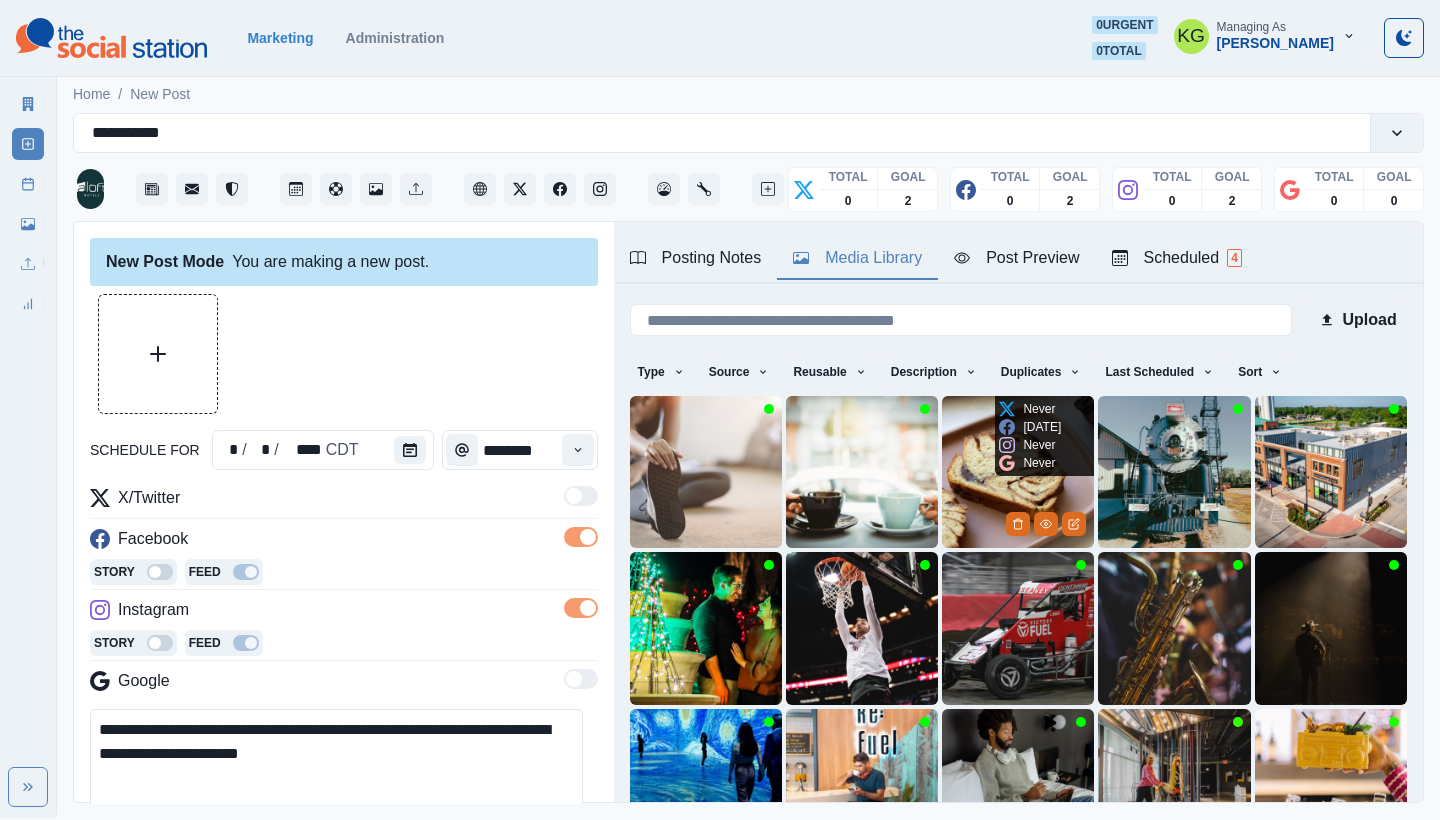 scroll, scrollTop: 171, scrollLeft: 0, axis: vertical 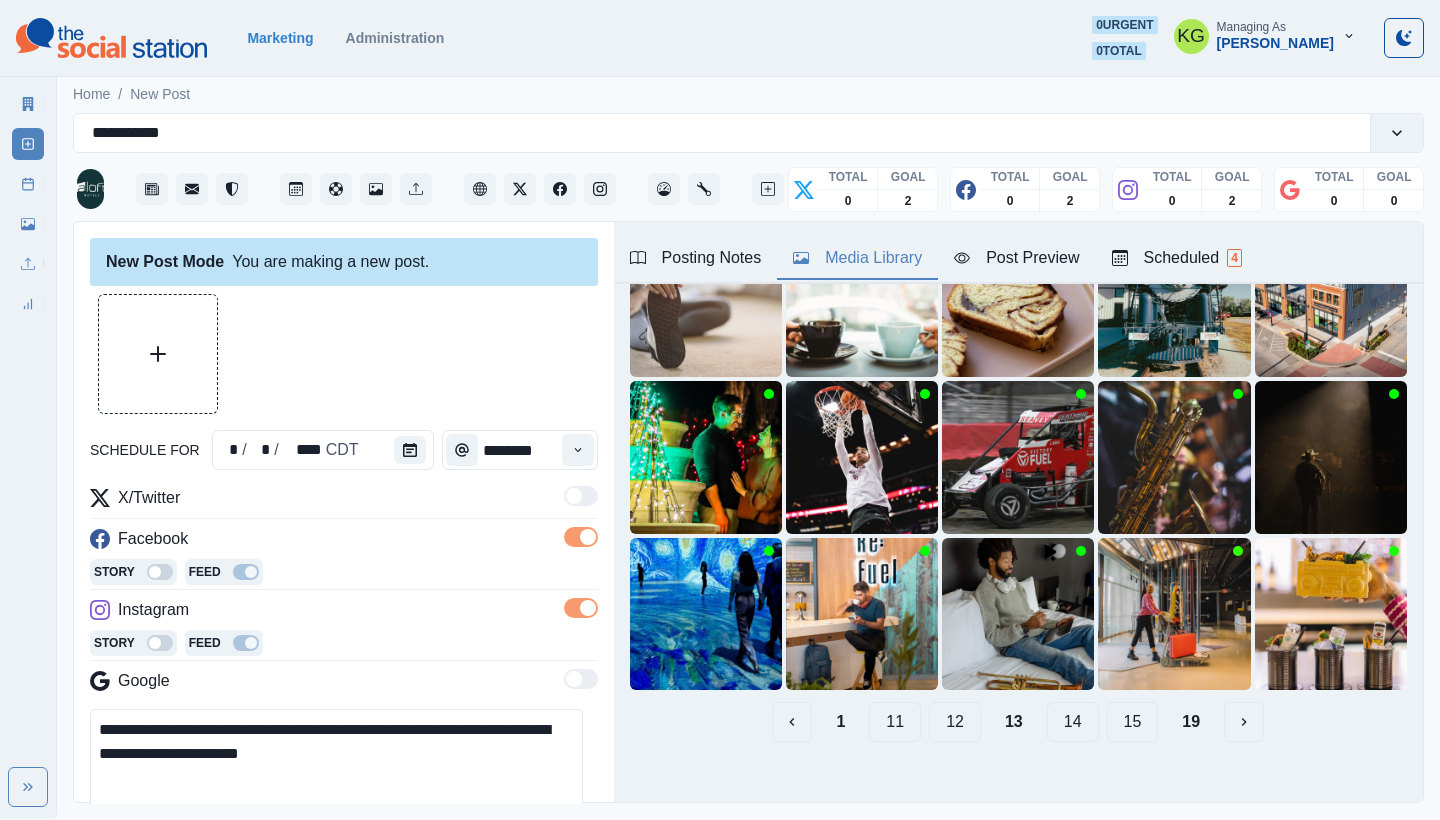 click on "14" at bounding box center (1073, 722) 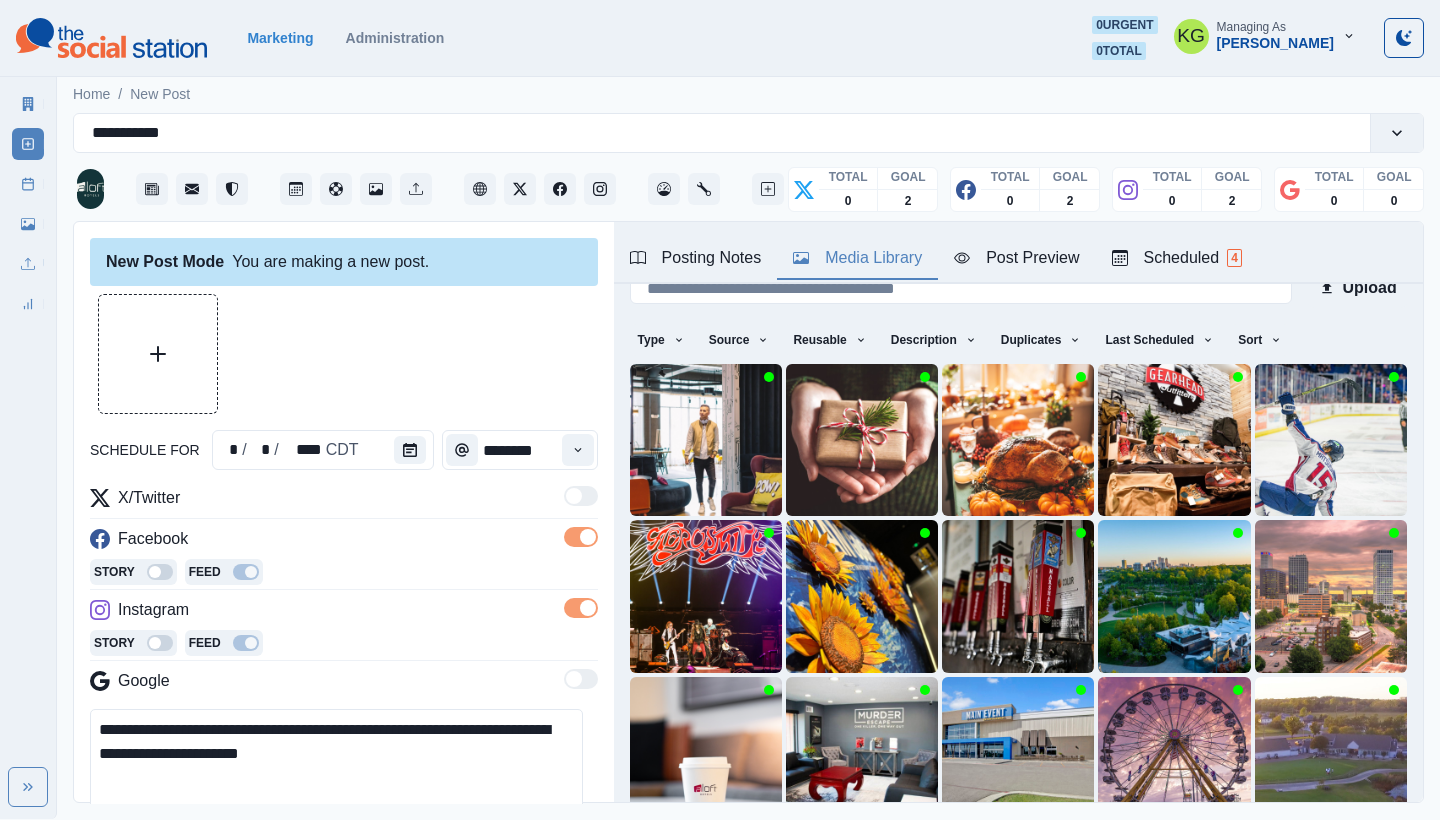 scroll, scrollTop: 0, scrollLeft: 0, axis: both 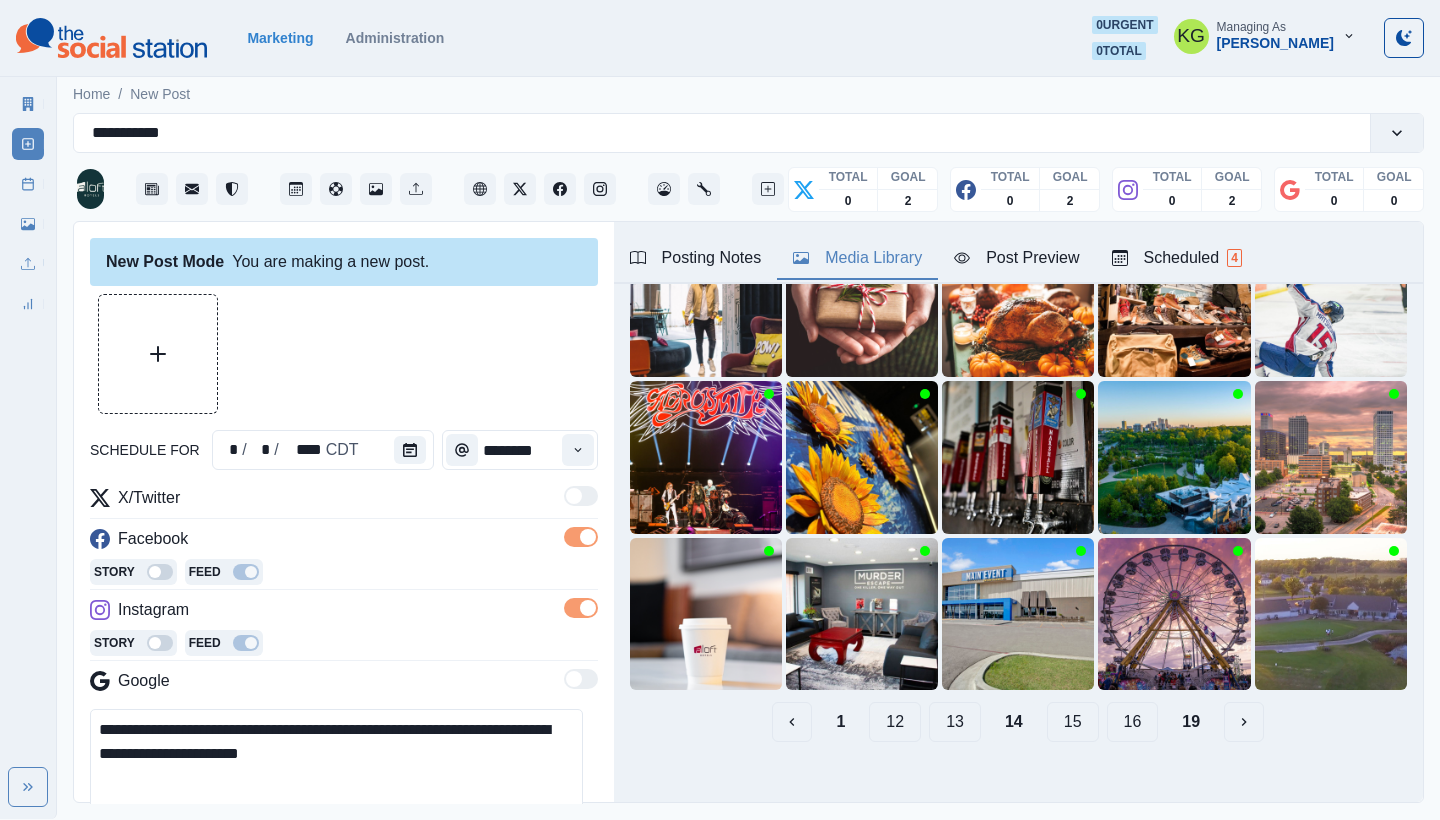 click on "15" at bounding box center [1073, 722] 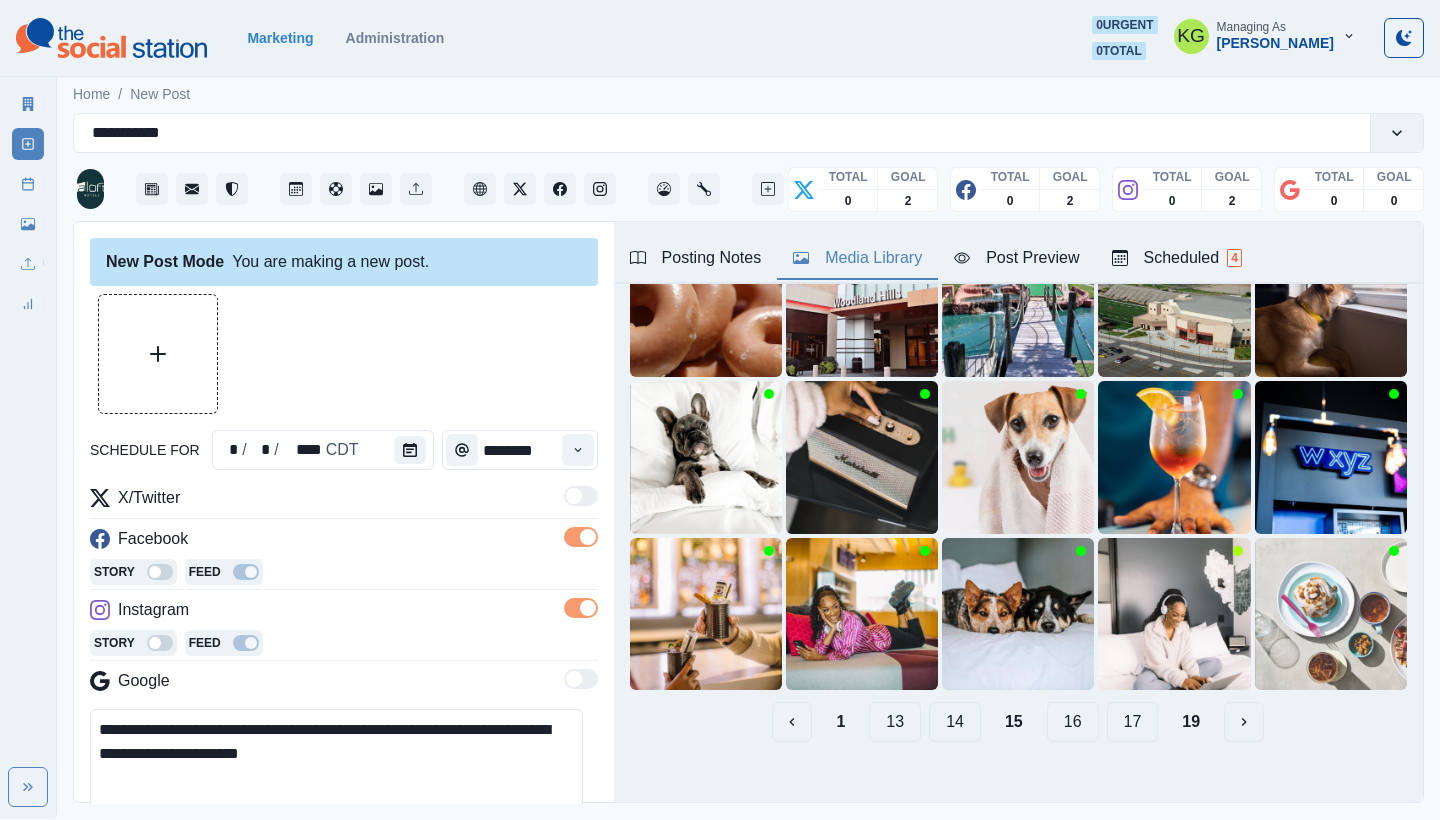 click on "14" at bounding box center (955, 722) 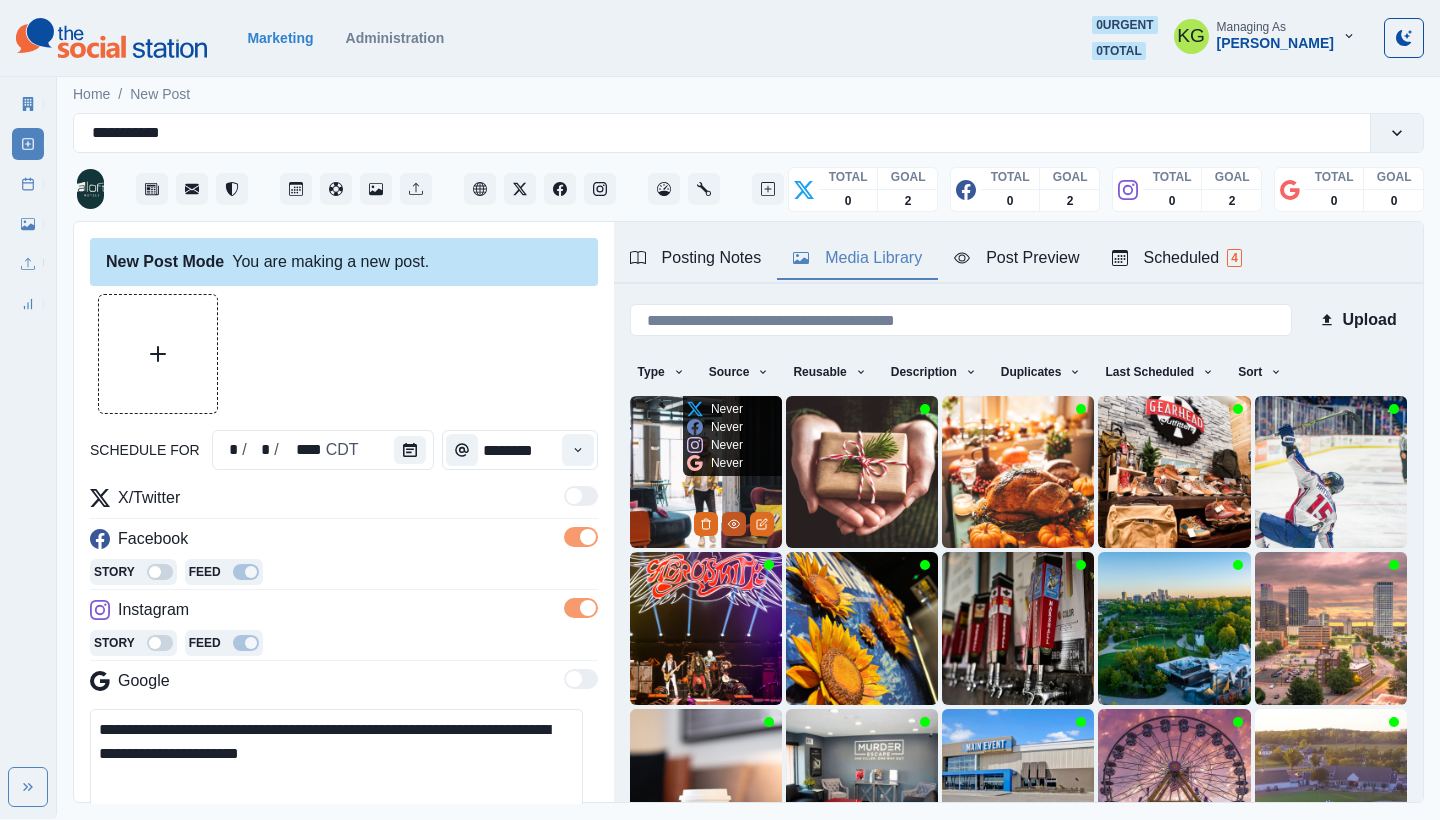 click 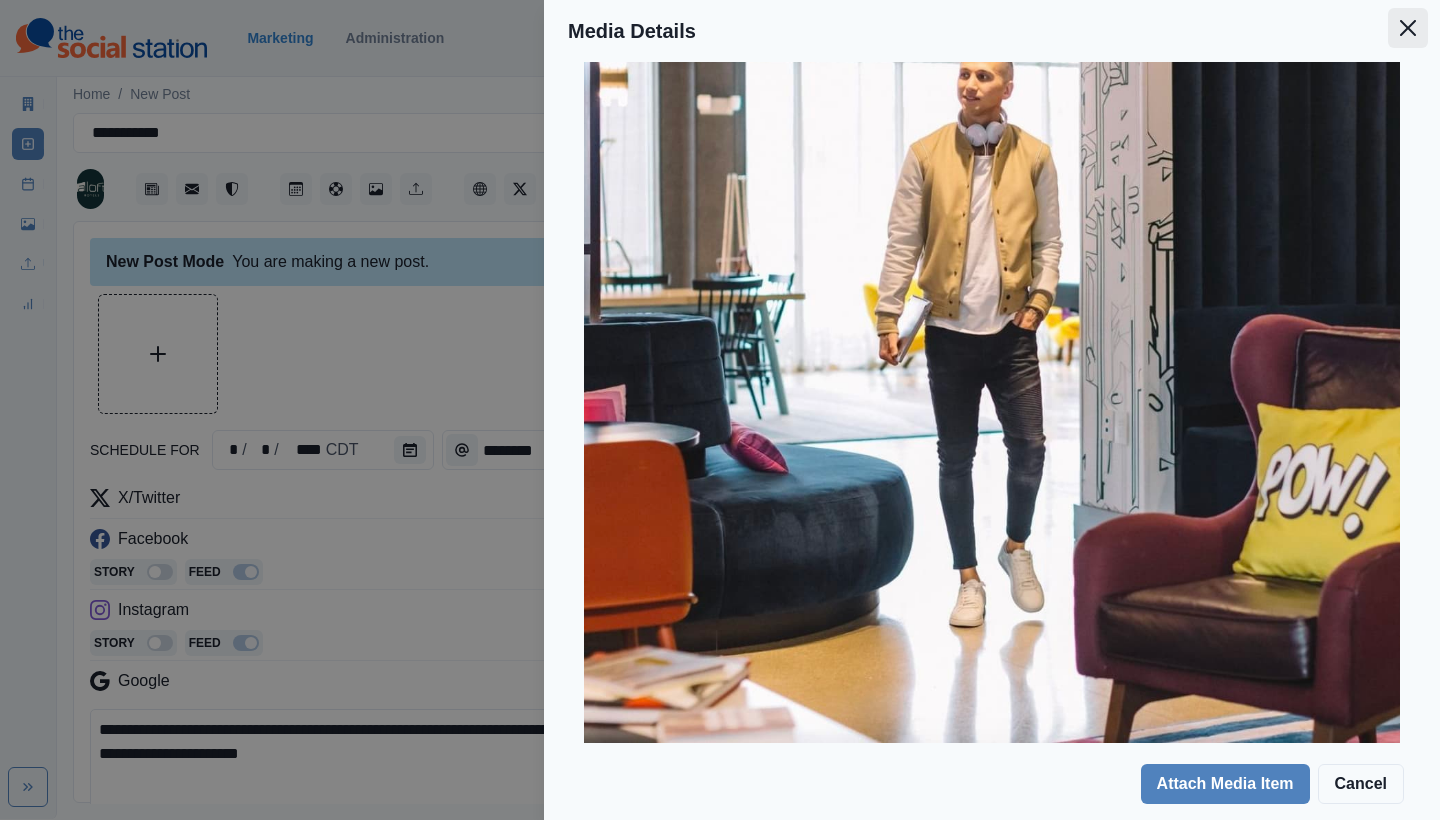click 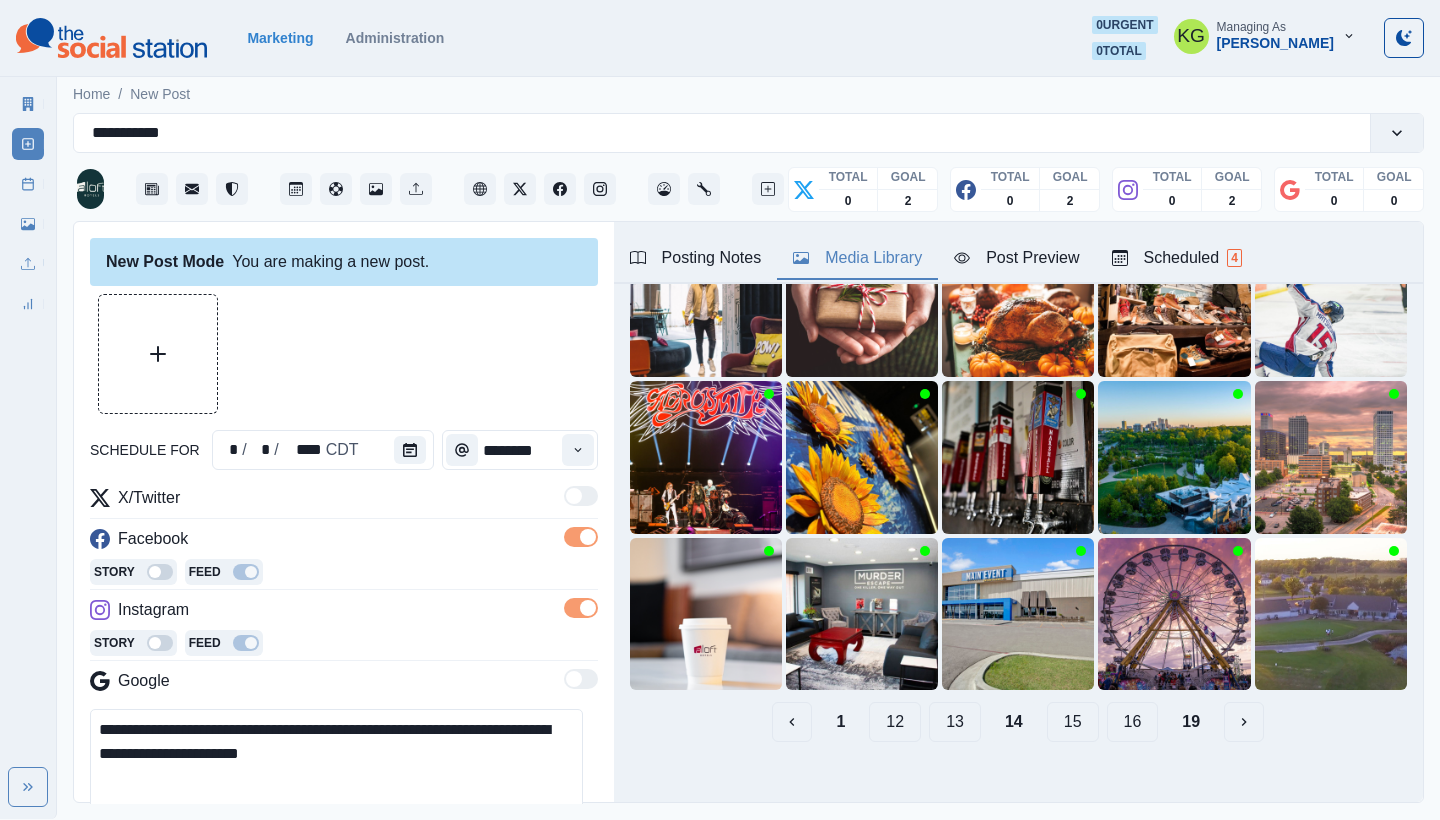 click on "15" at bounding box center (1073, 722) 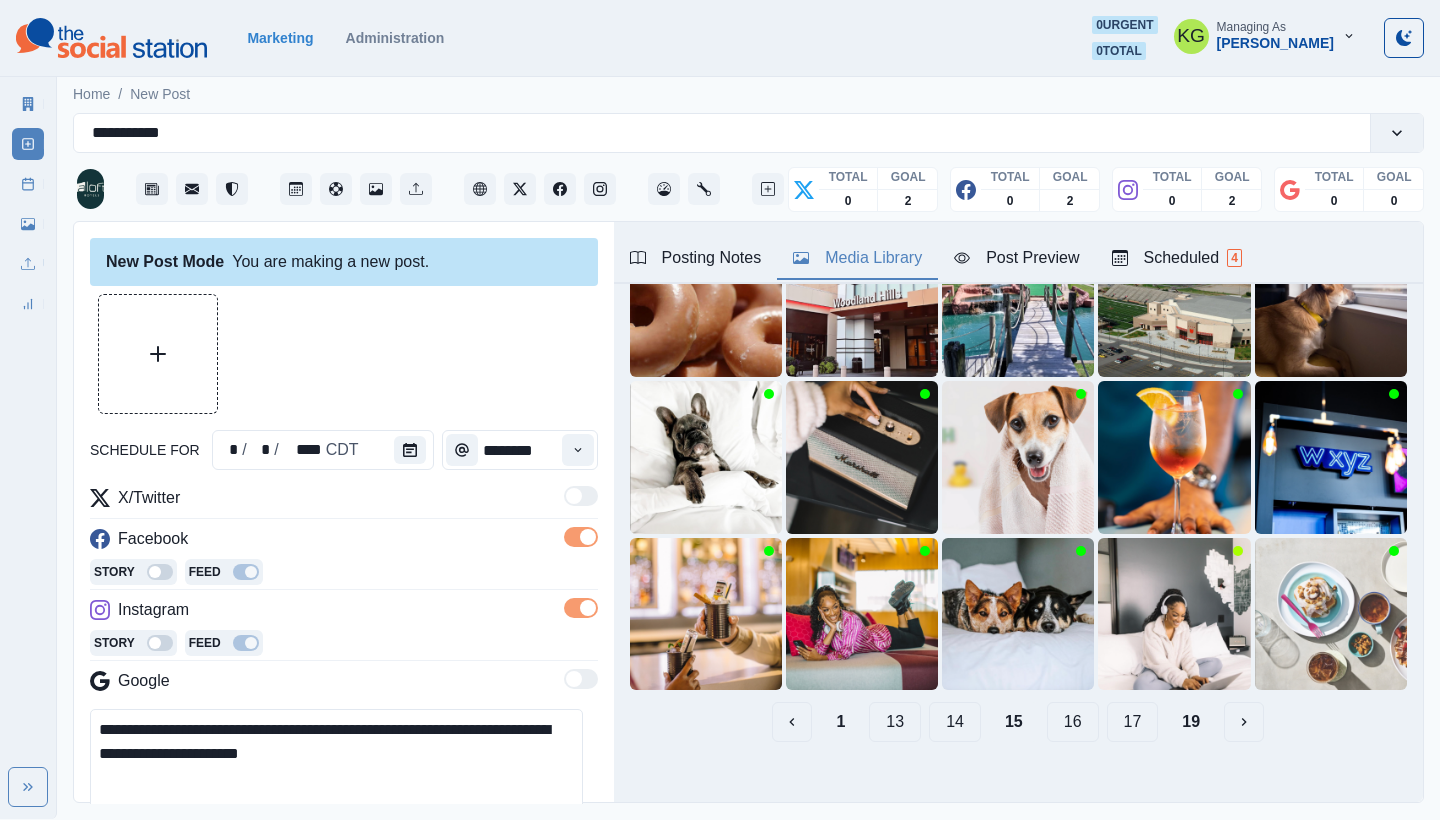 click on "16" at bounding box center [1073, 722] 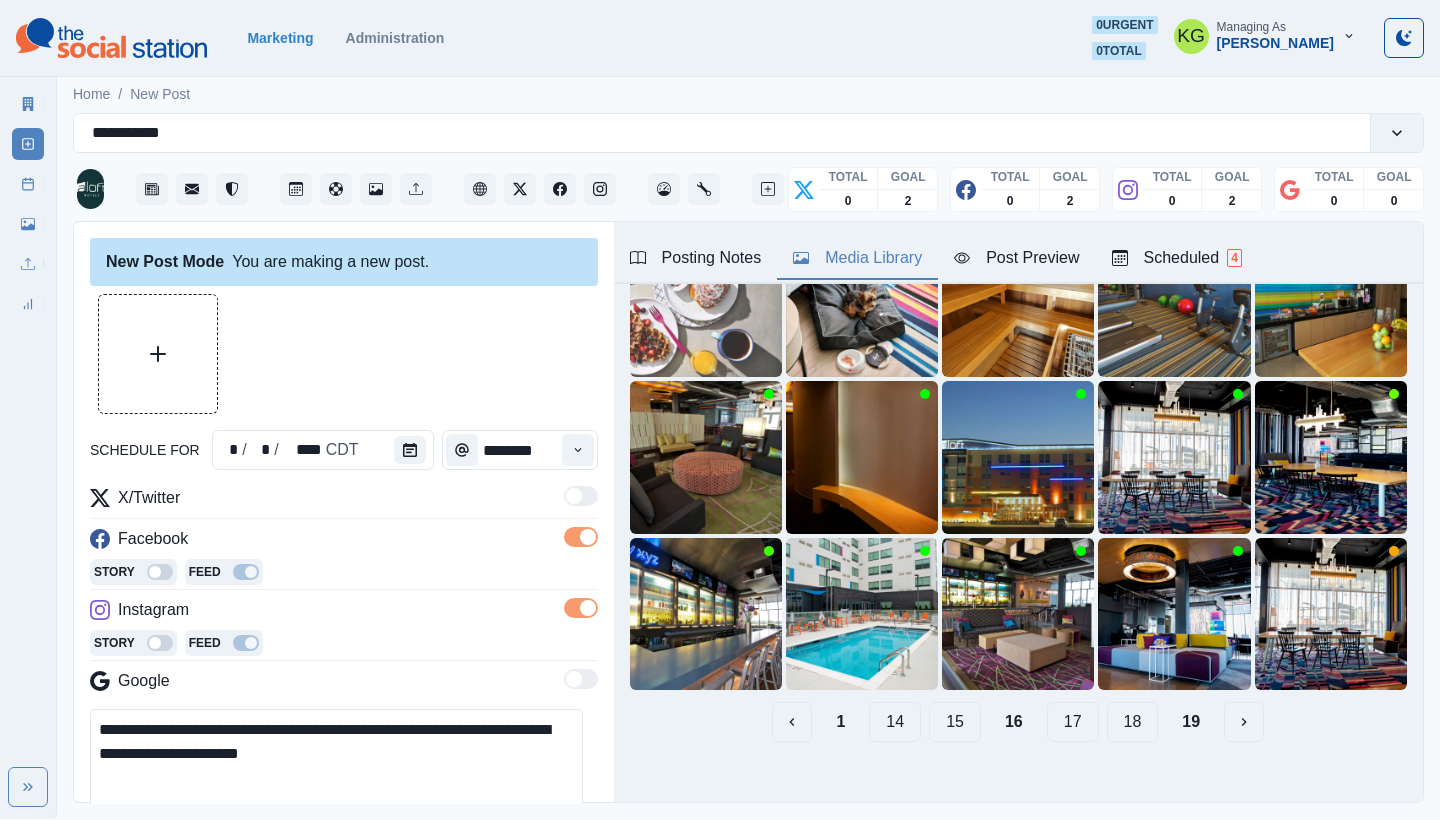 click on "17" at bounding box center [1073, 722] 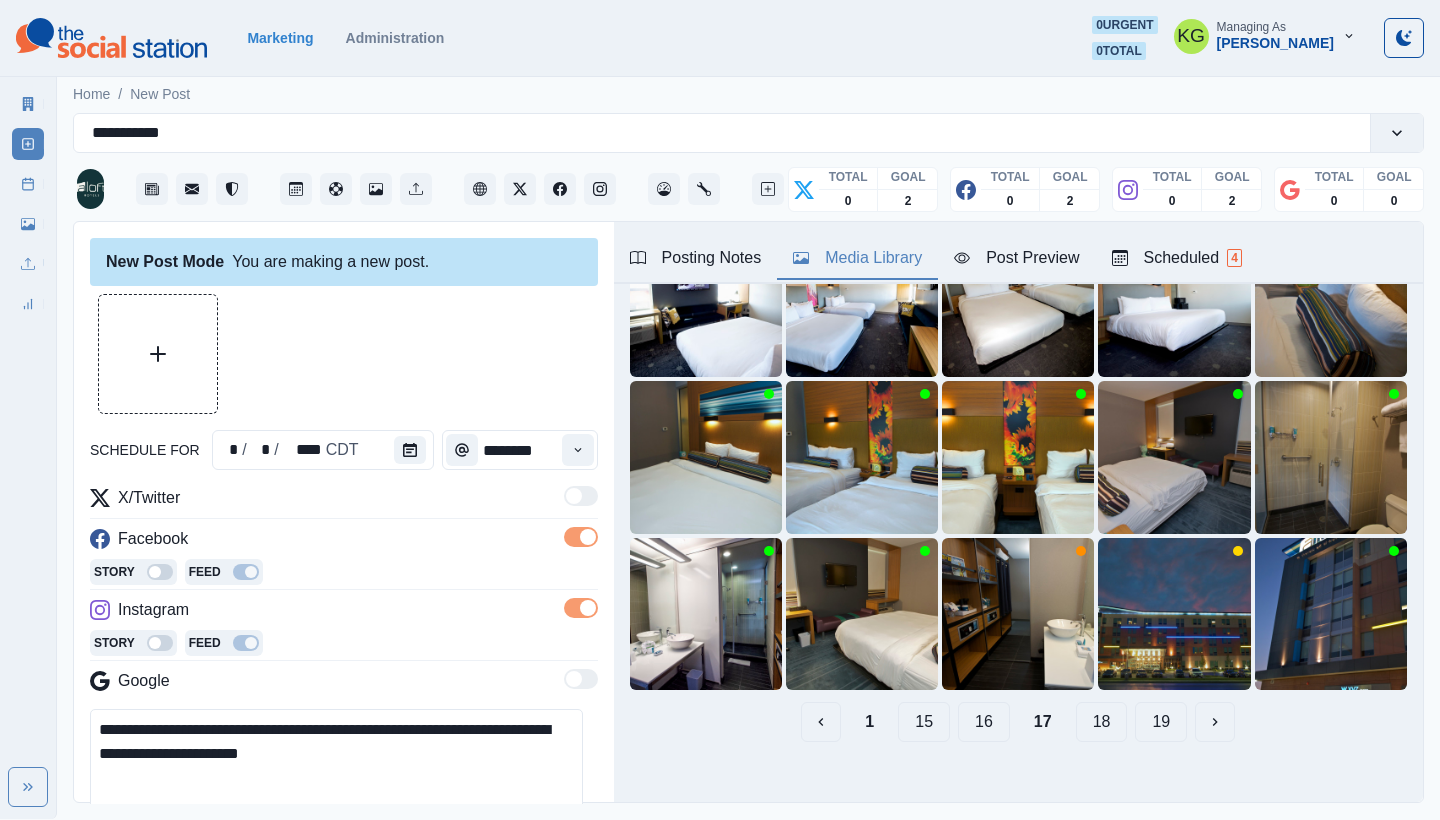 click on "18" at bounding box center (1102, 722) 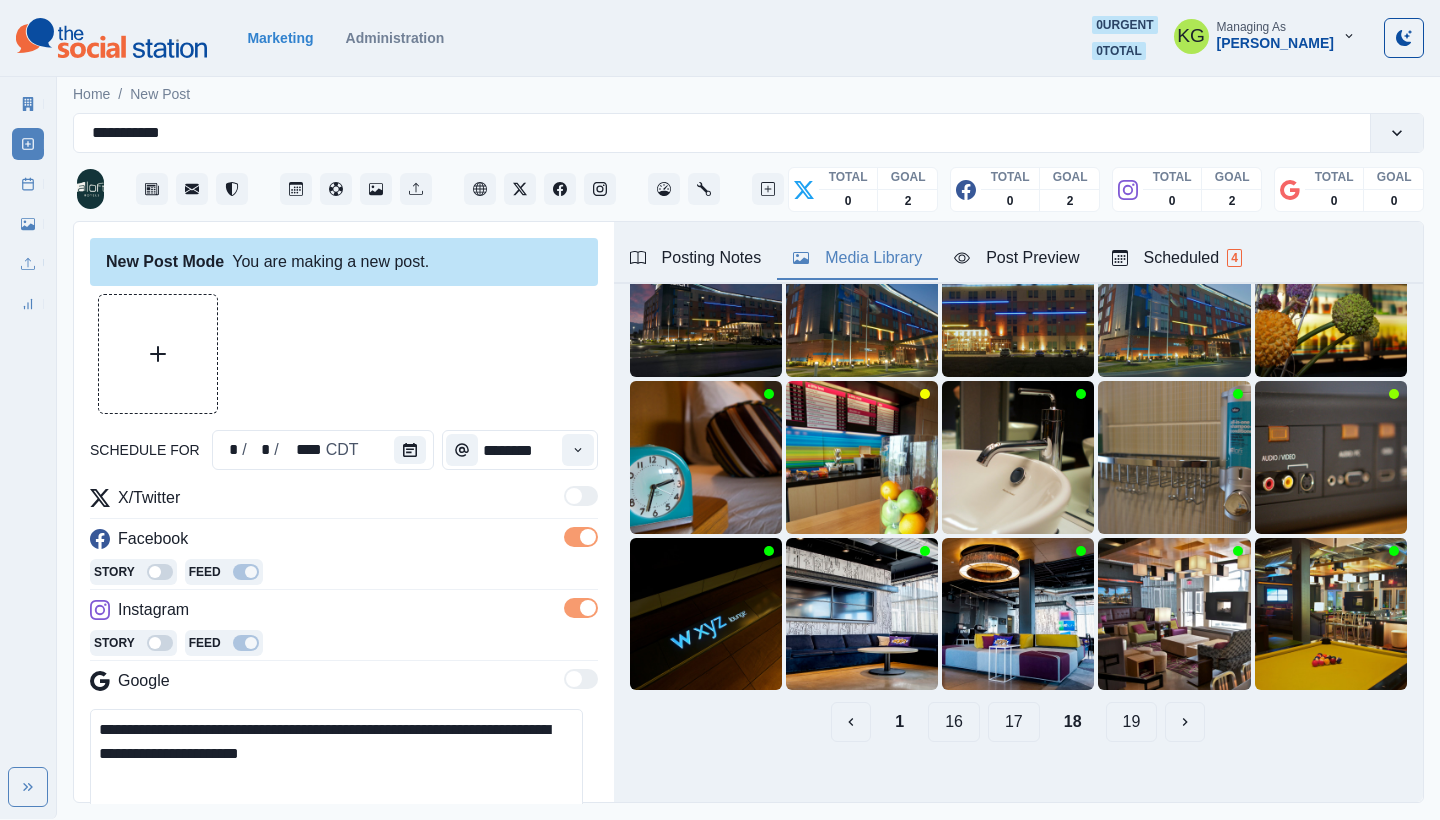 click on "19" at bounding box center [1132, 722] 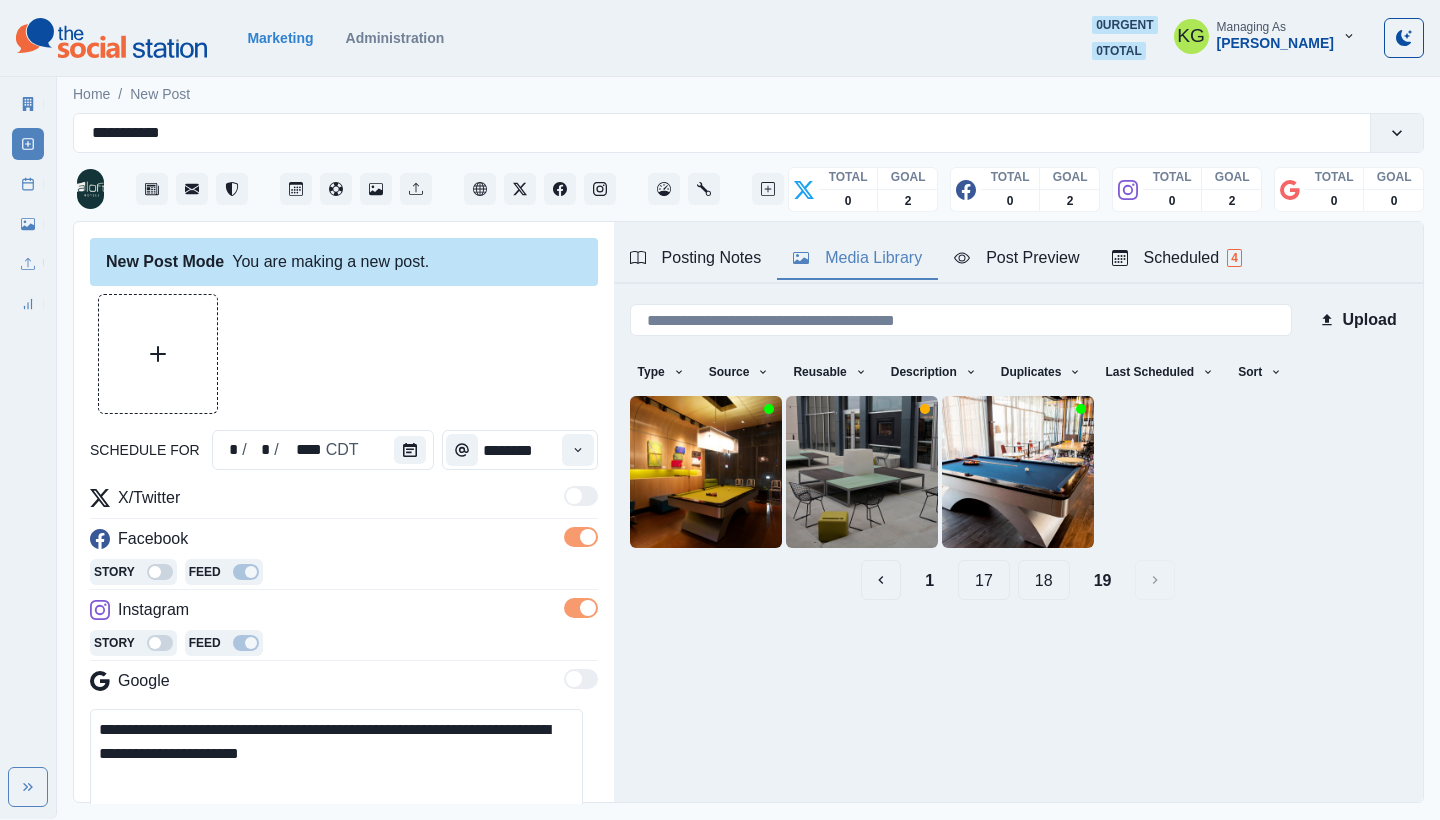 click at bounding box center (344, 354) 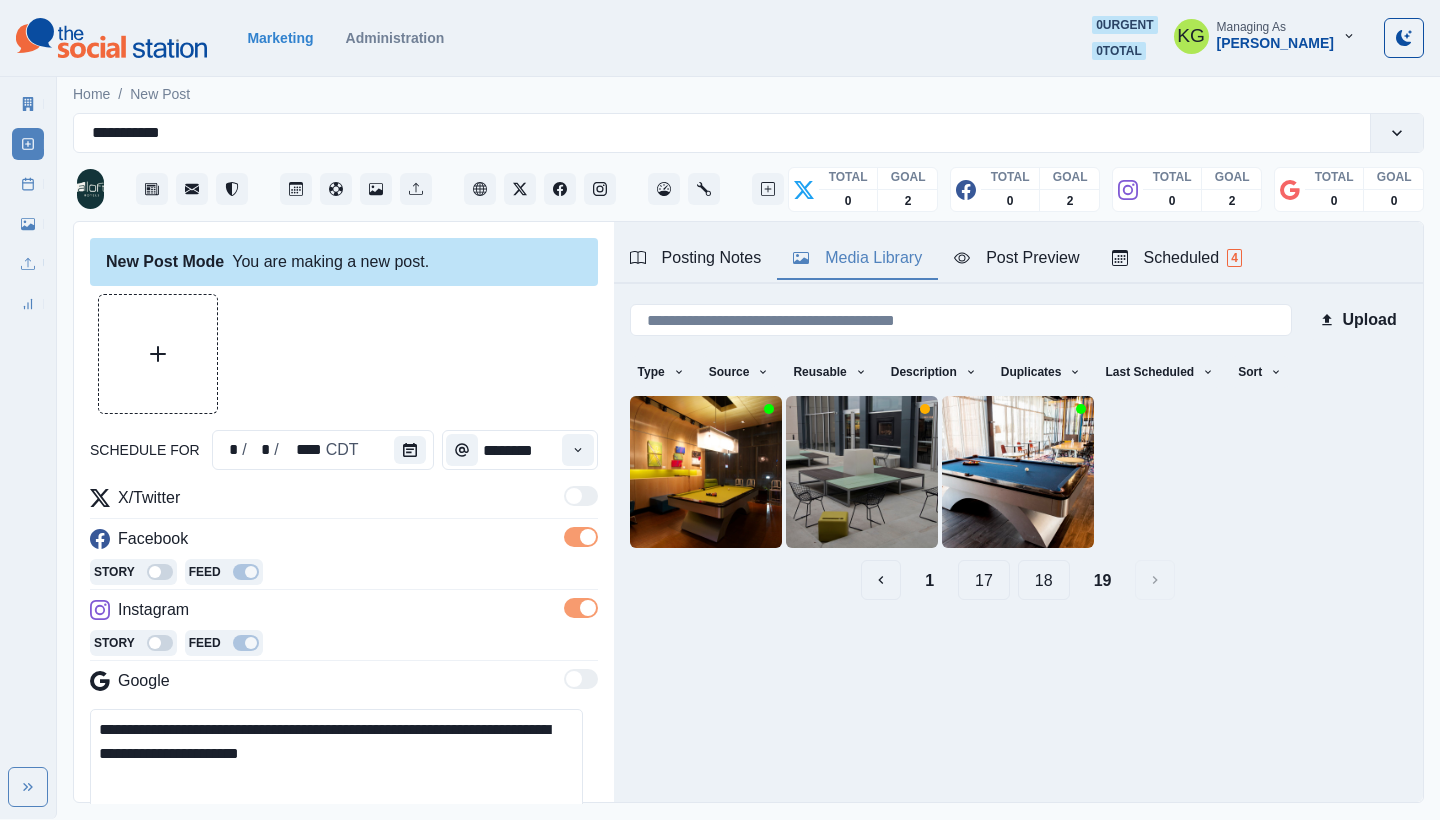 click at bounding box center [158, 354] 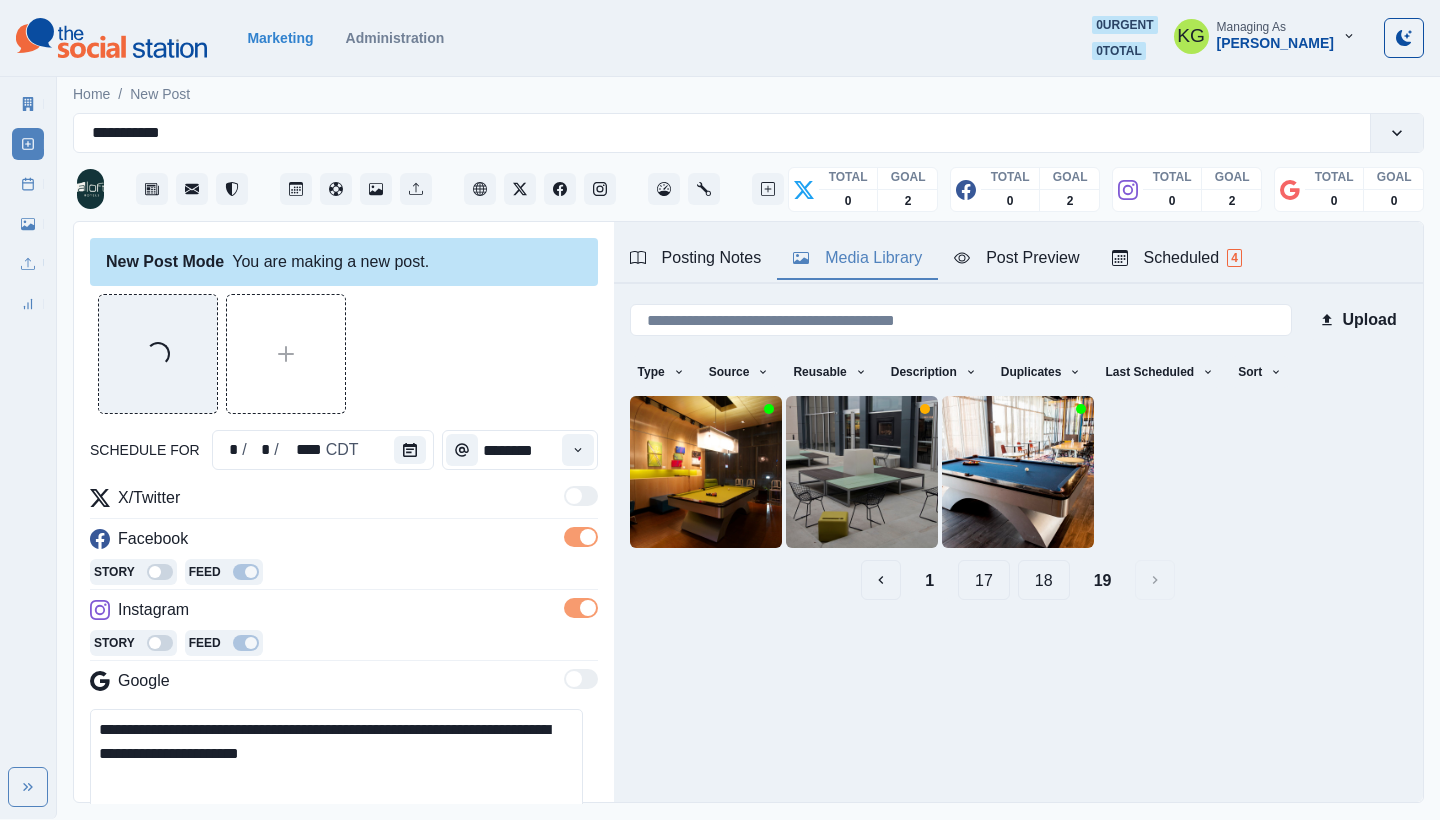 click on "1" at bounding box center [929, 580] 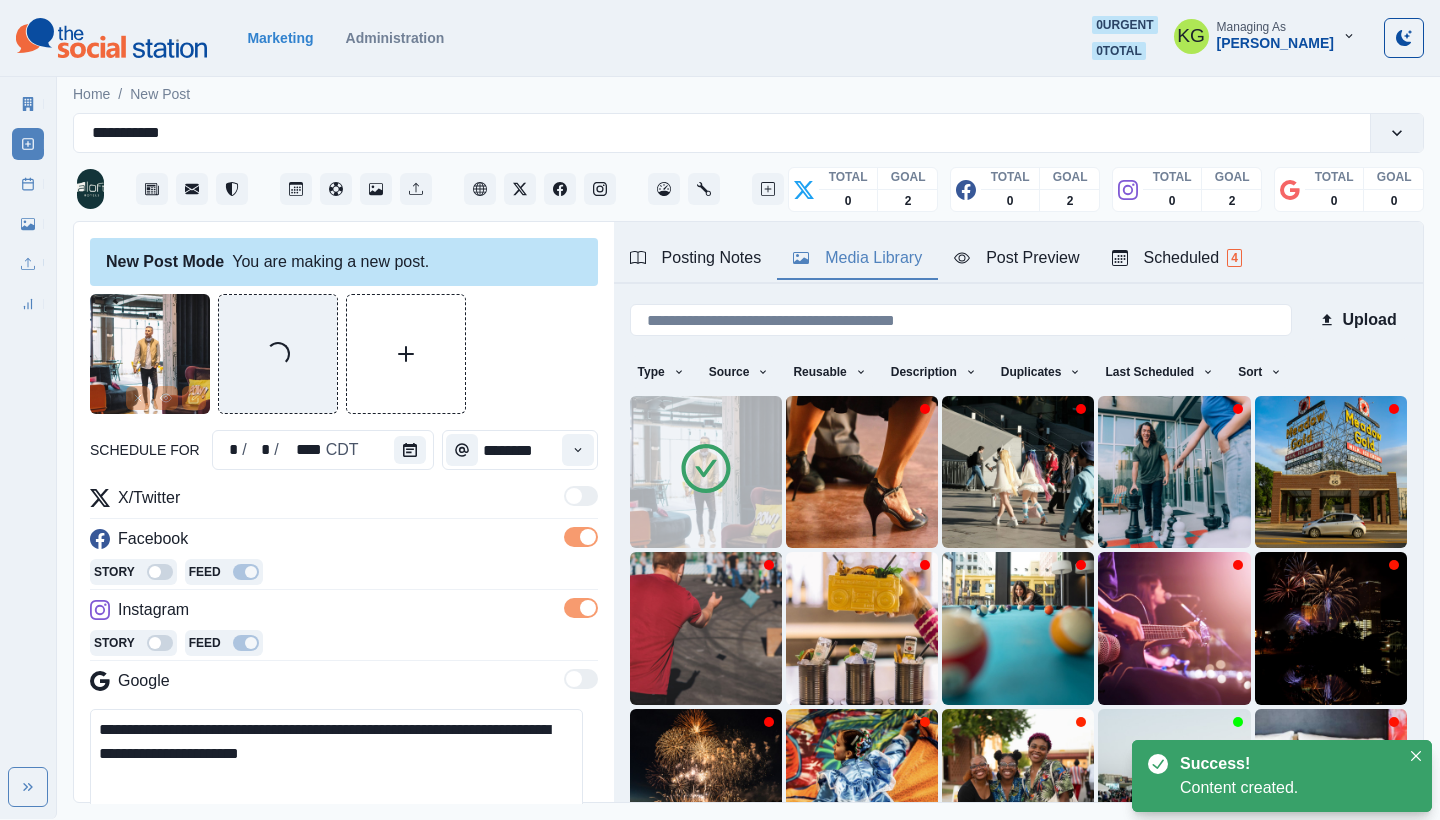 scroll, scrollTop: 187, scrollLeft: 0, axis: vertical 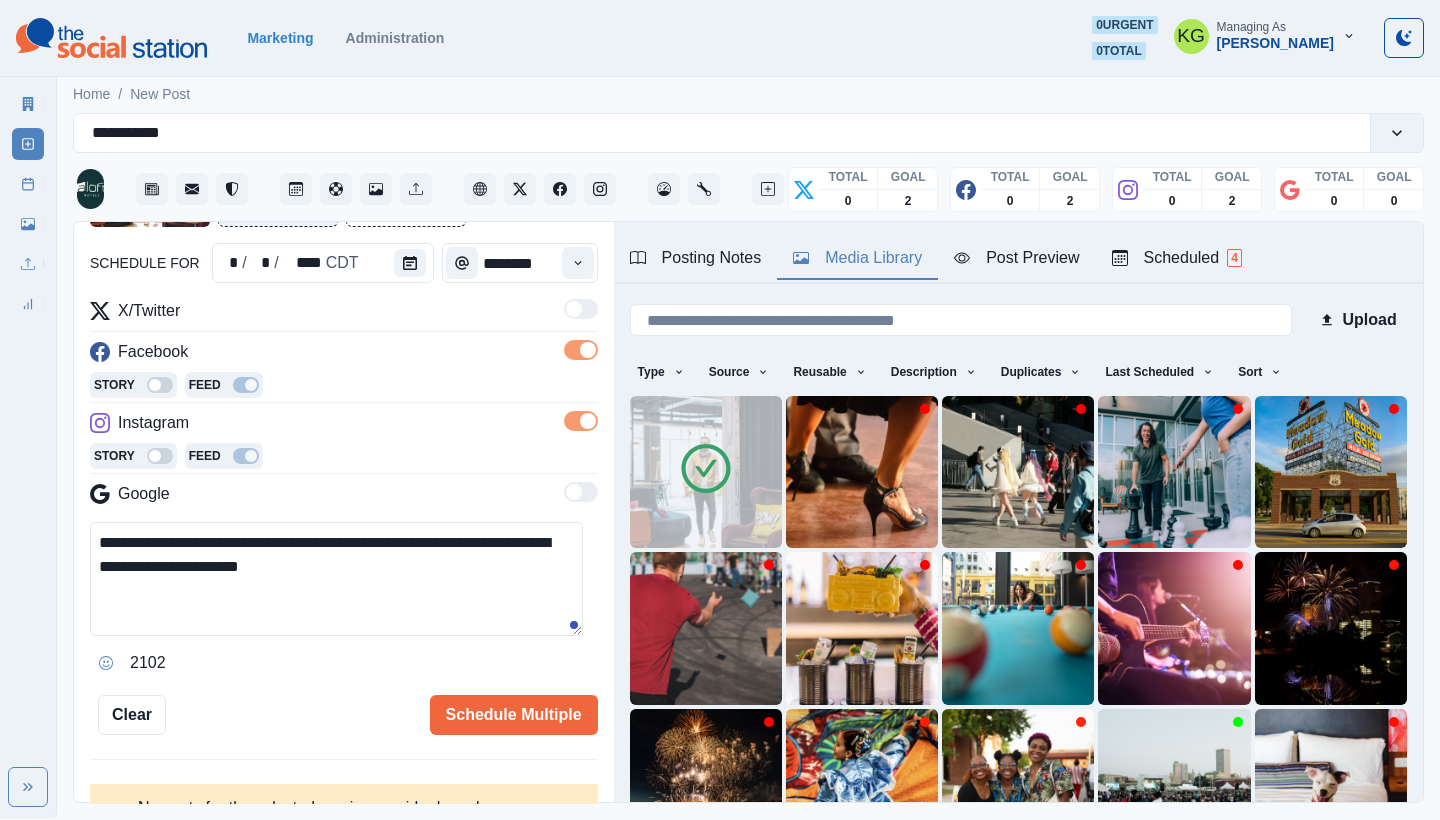click on "**********" at bounding box center [336, 579] 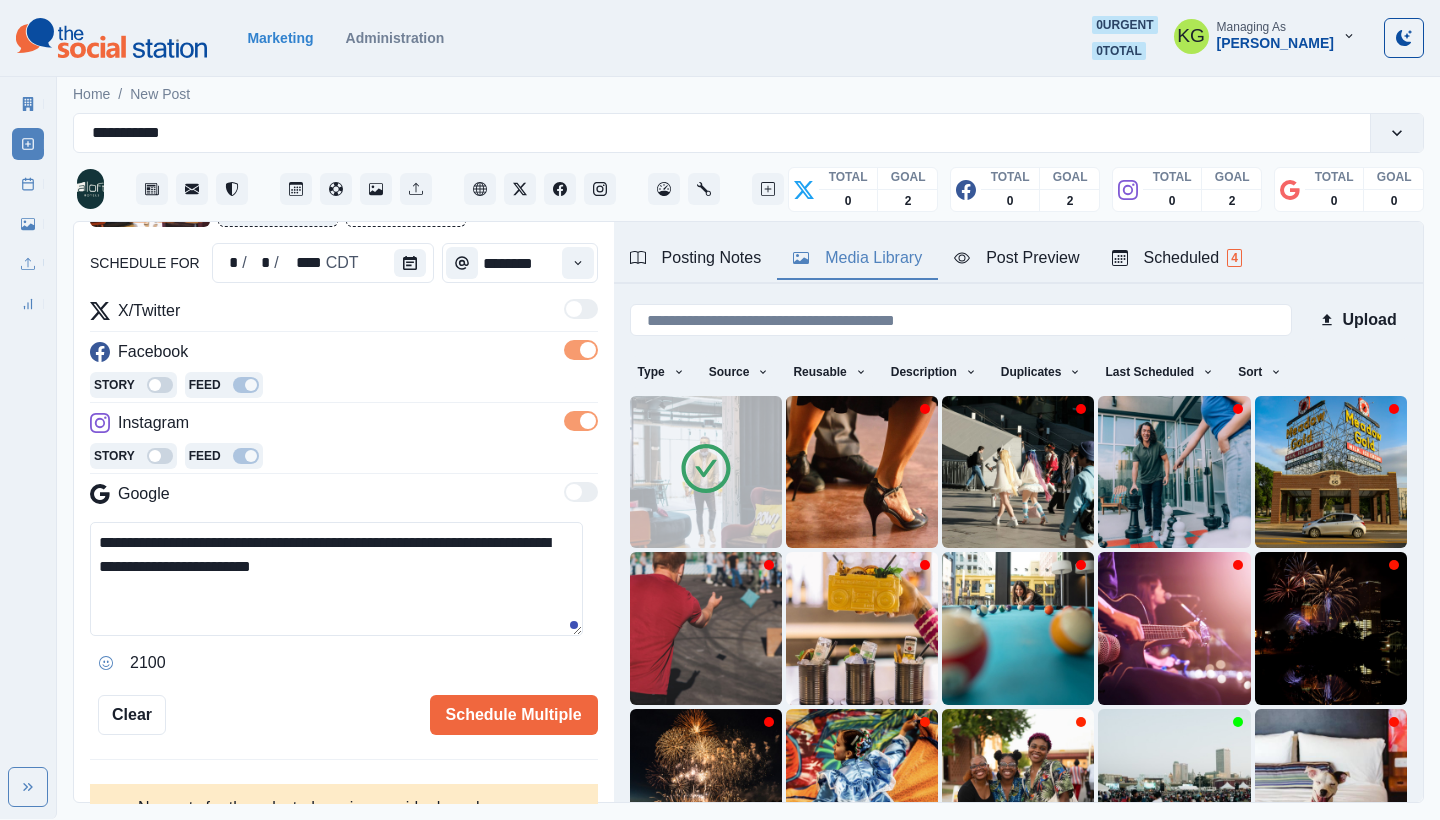 click at bounding box center (106, 663) 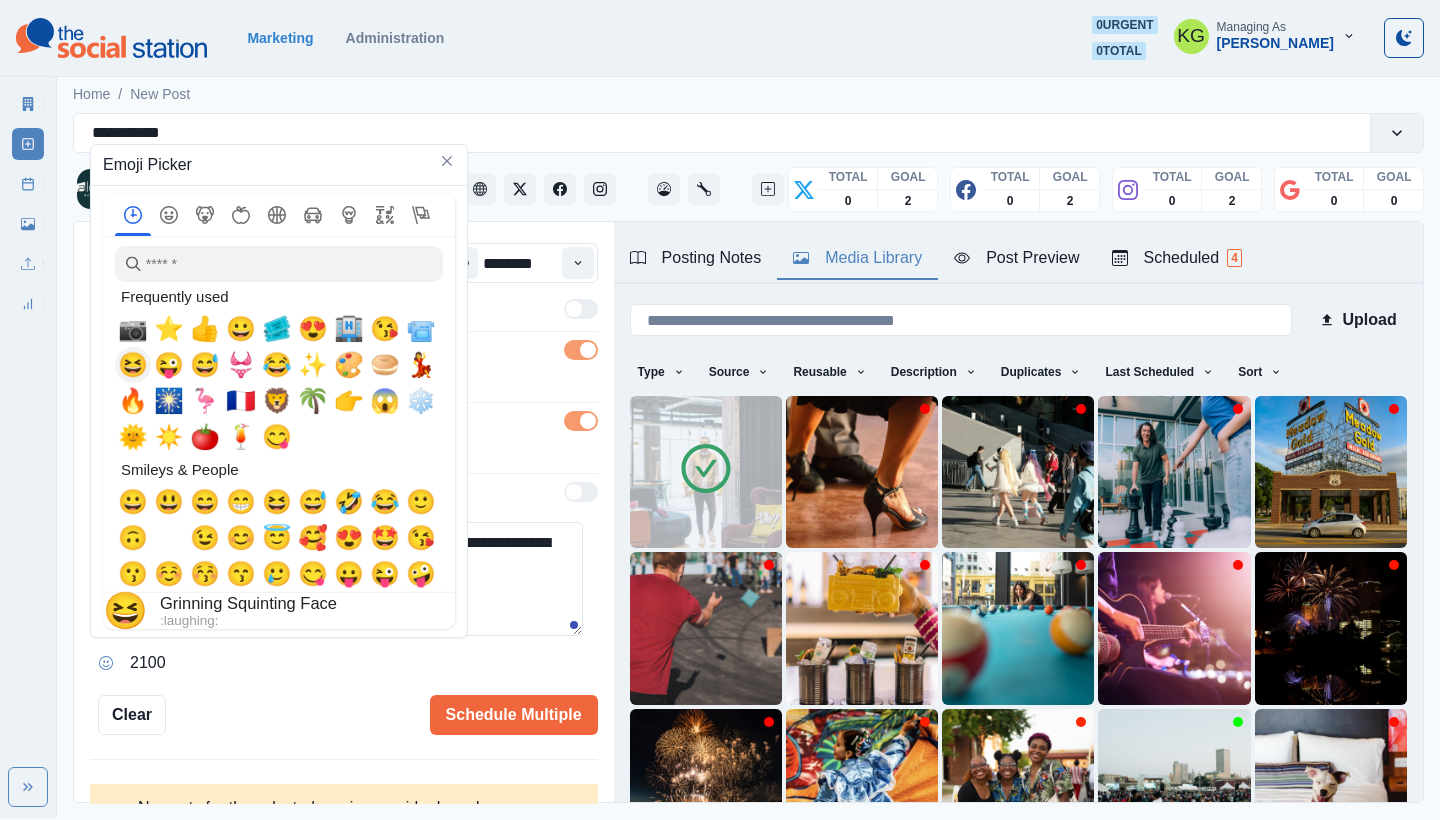 click on "📷" at bounding box center [133, 329] 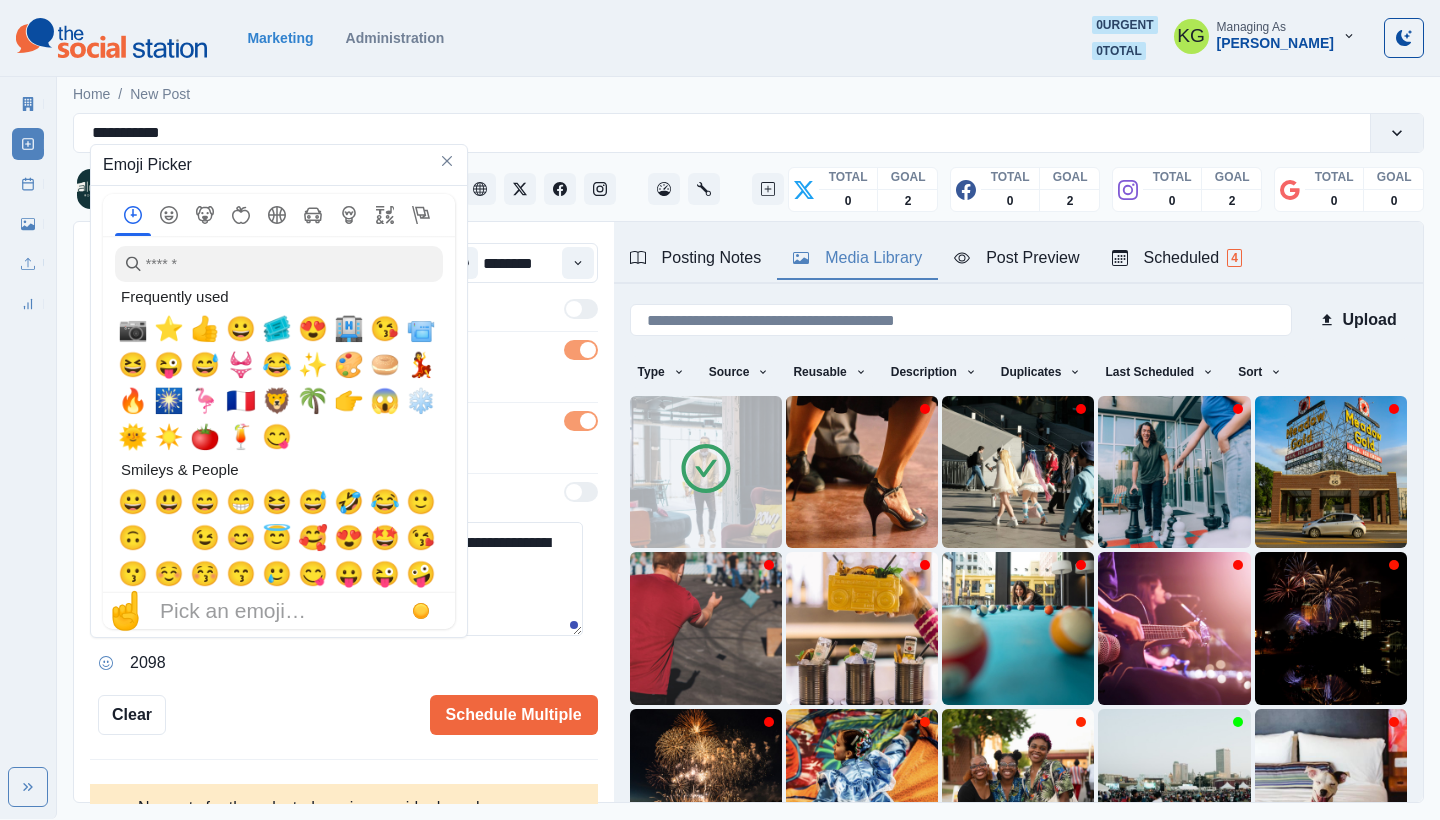 click on "**********" at bounding box center (336, 579) 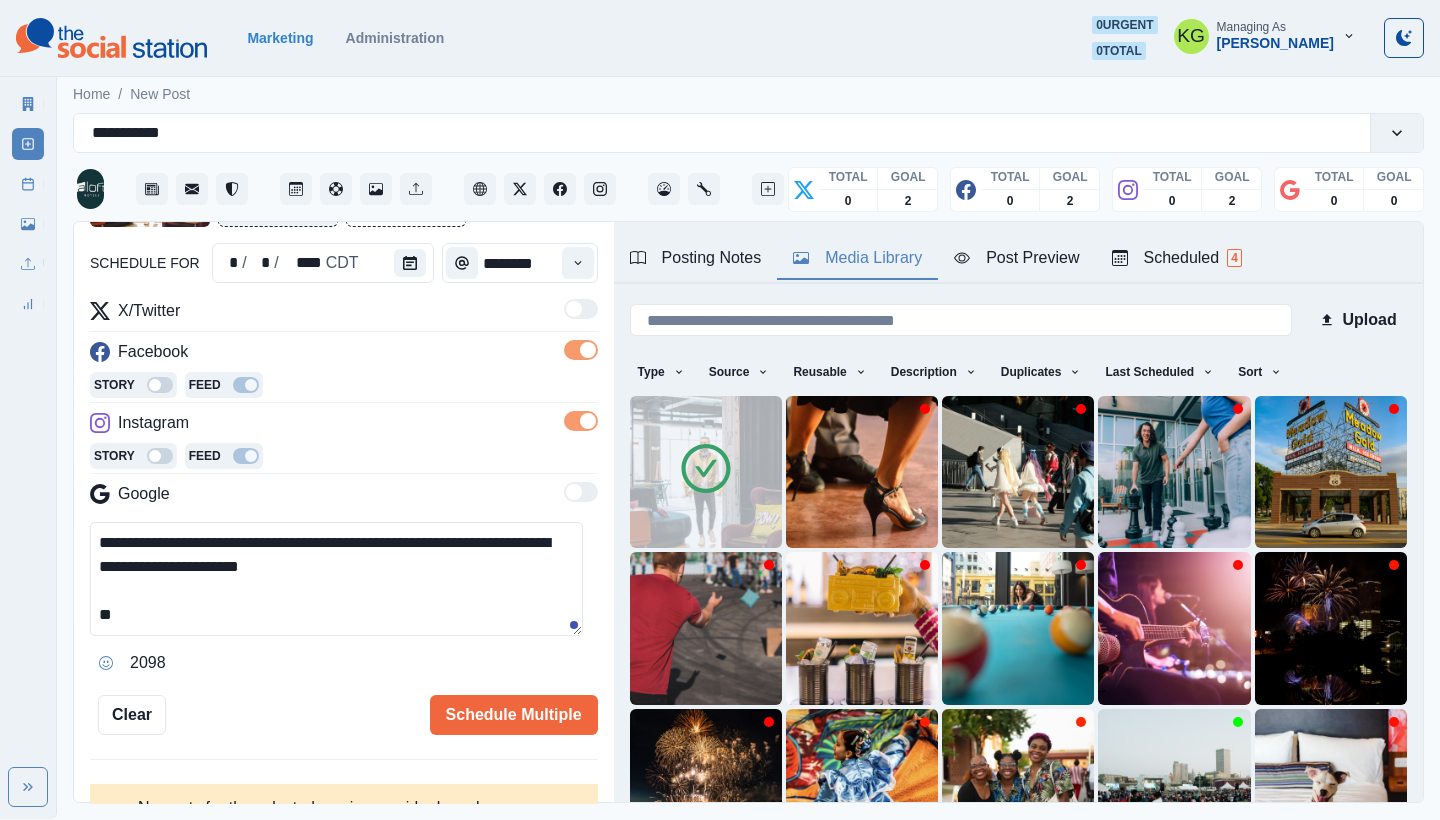 click on "**********" at bounding box center [336, 579] 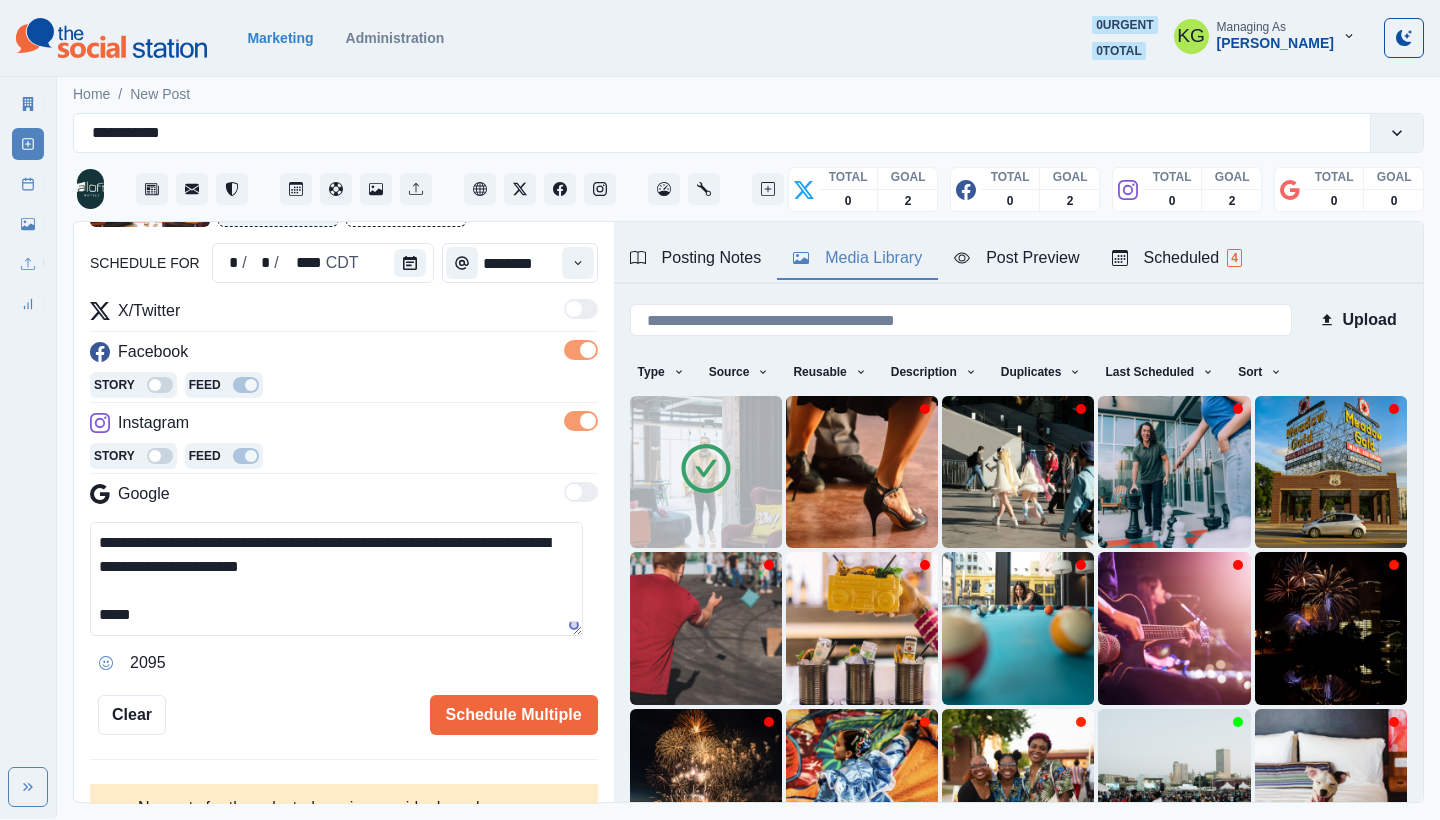 paste on "**********" 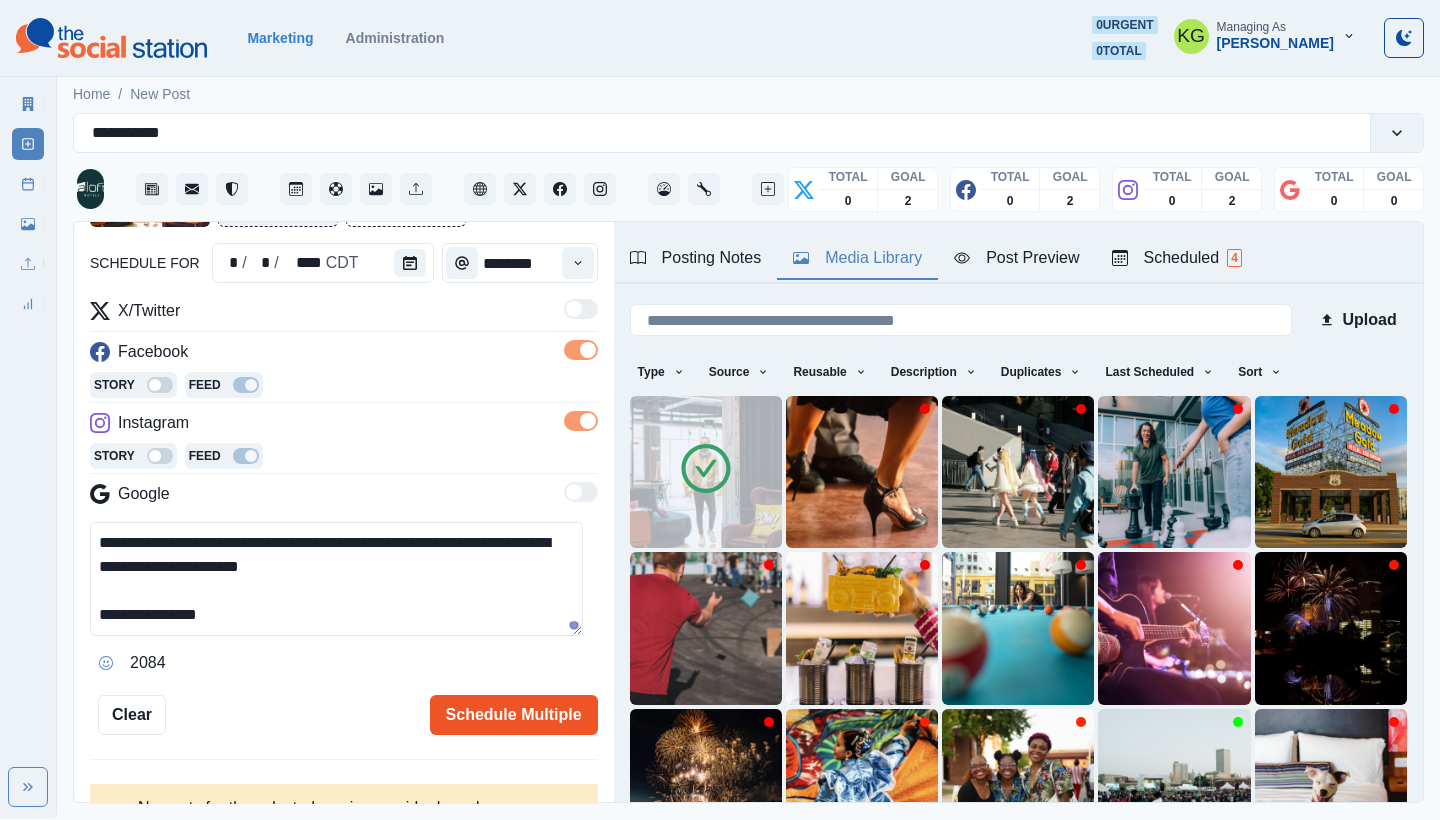 type on "**********" 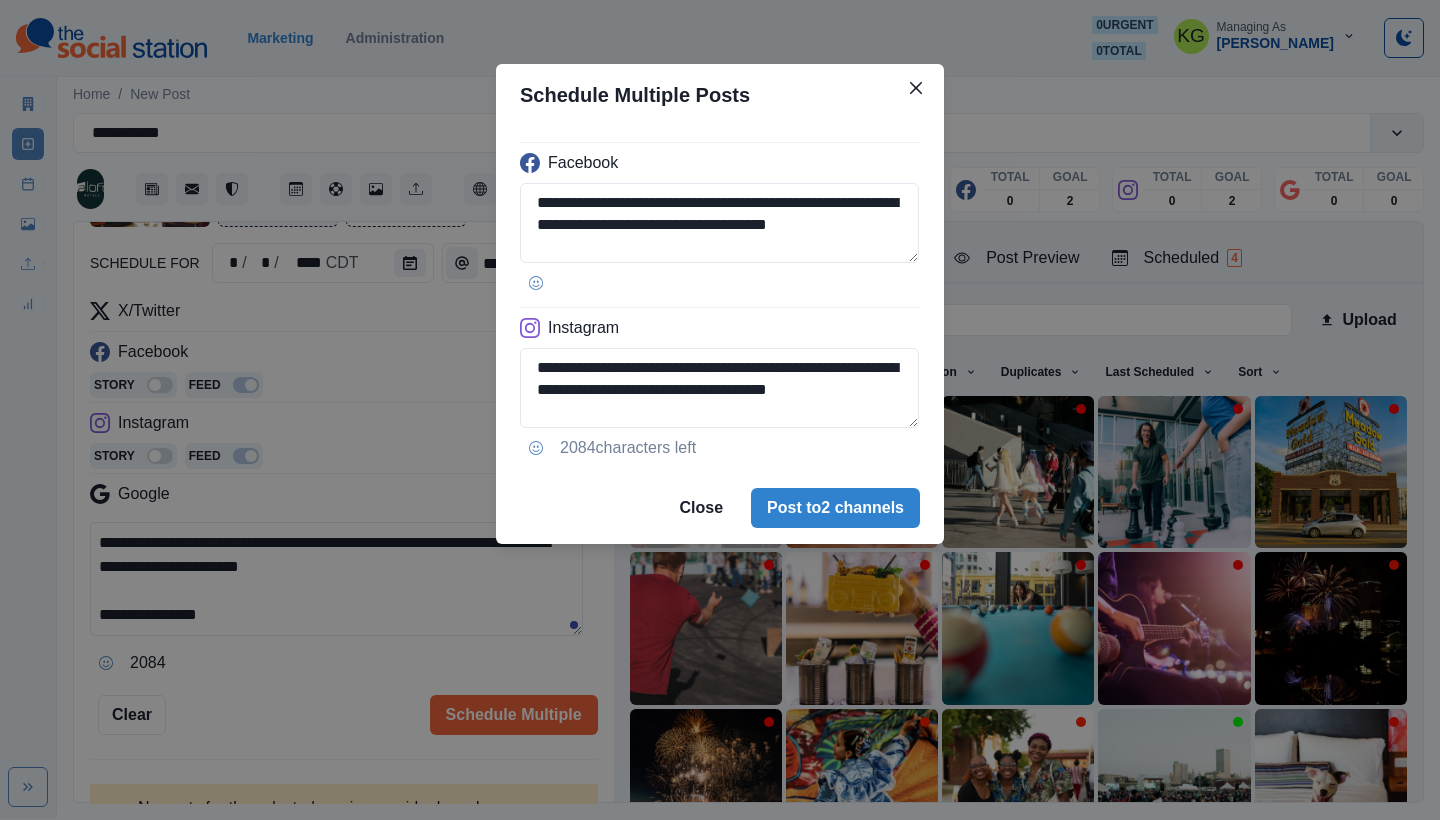 drag, startPoint x: 920, startPoint y: 421, endPoint x: 918, endPoint y: 527, distance: 106.01887 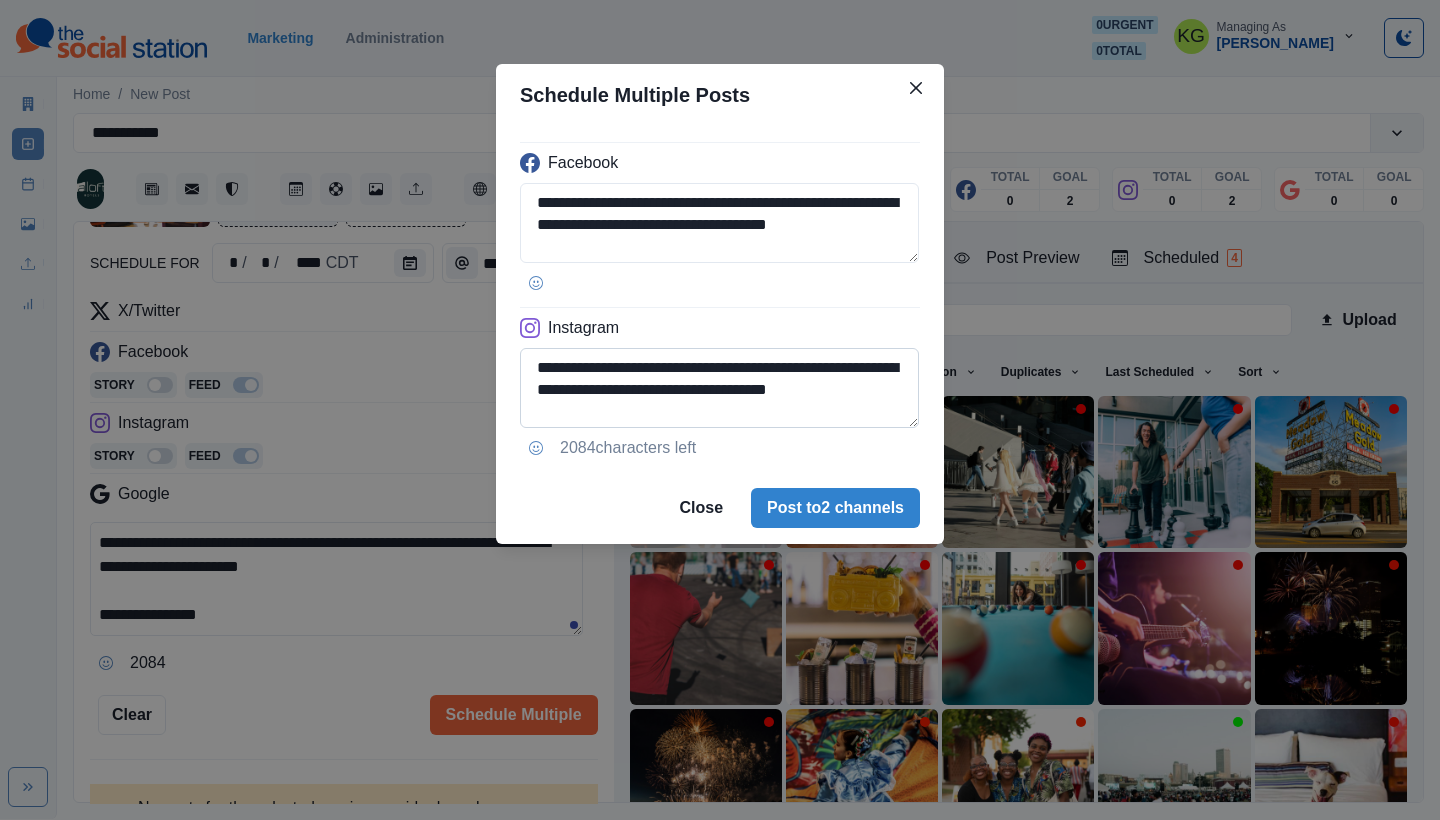 click on "**********" at bounding box center (719, 388) 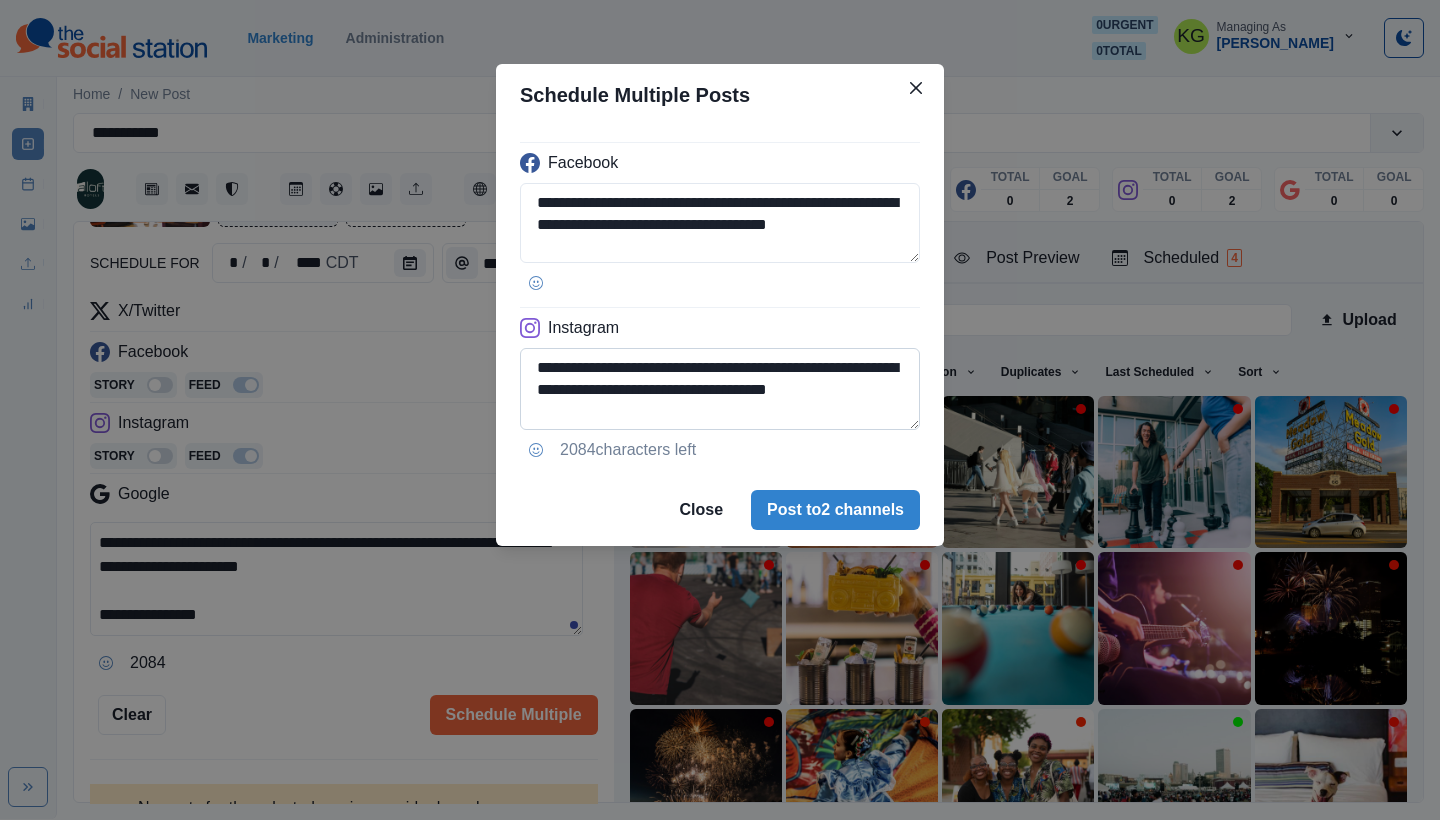 click on "**********" at bounding box center [720, 389] 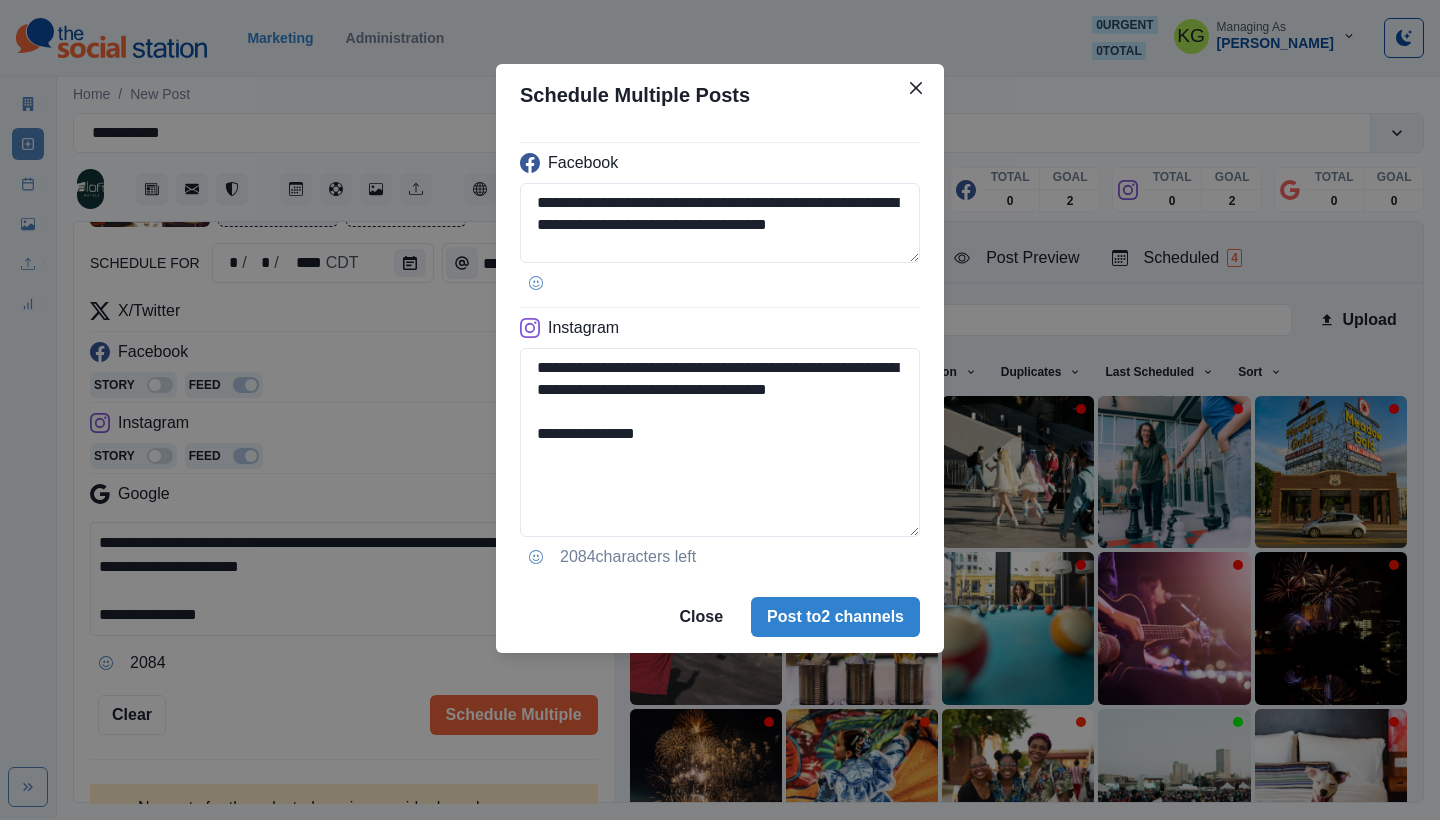 click on "**********" at bounding box center [720, 442] 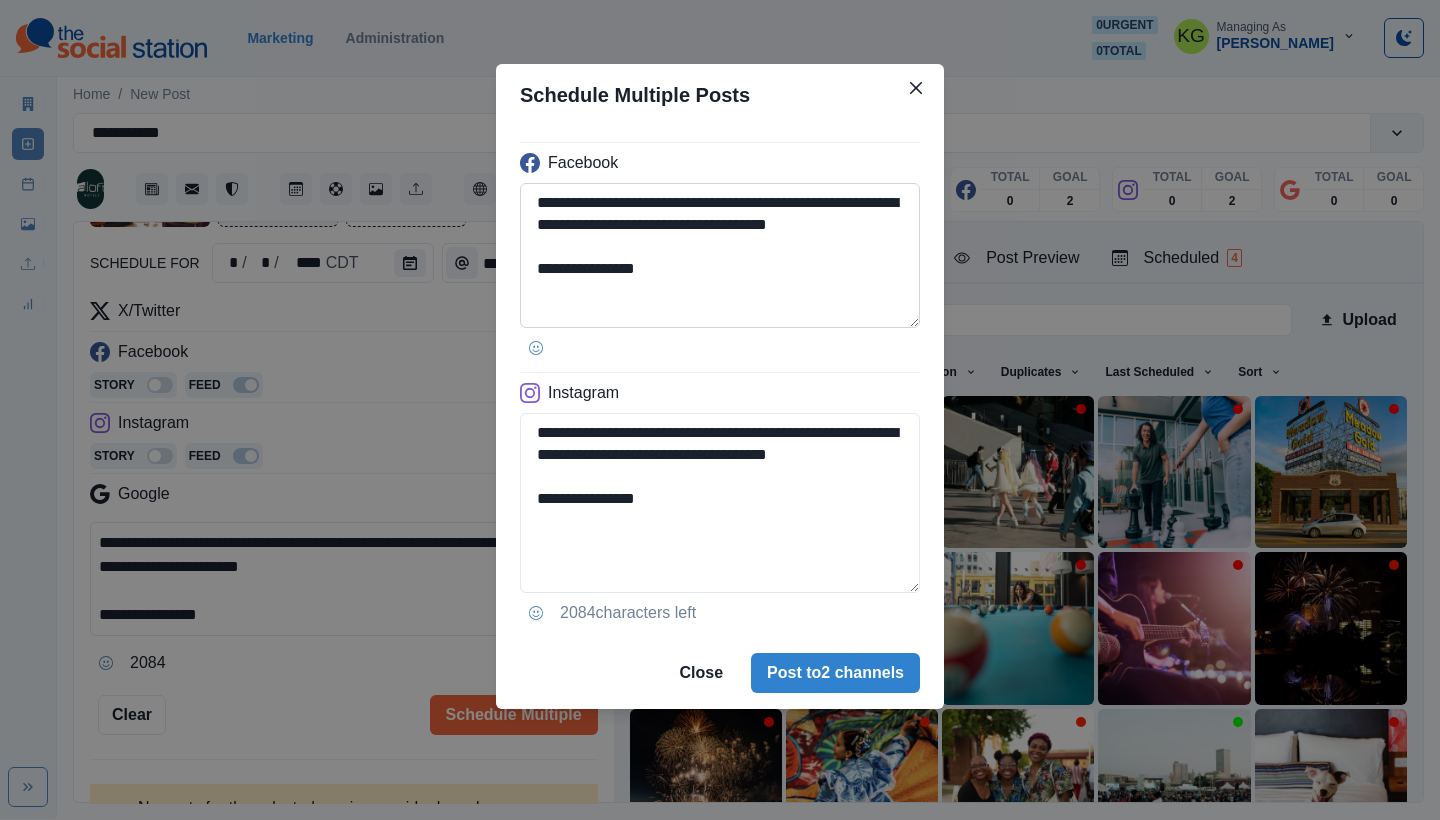click on "**********" at bounding box center [720, 255] 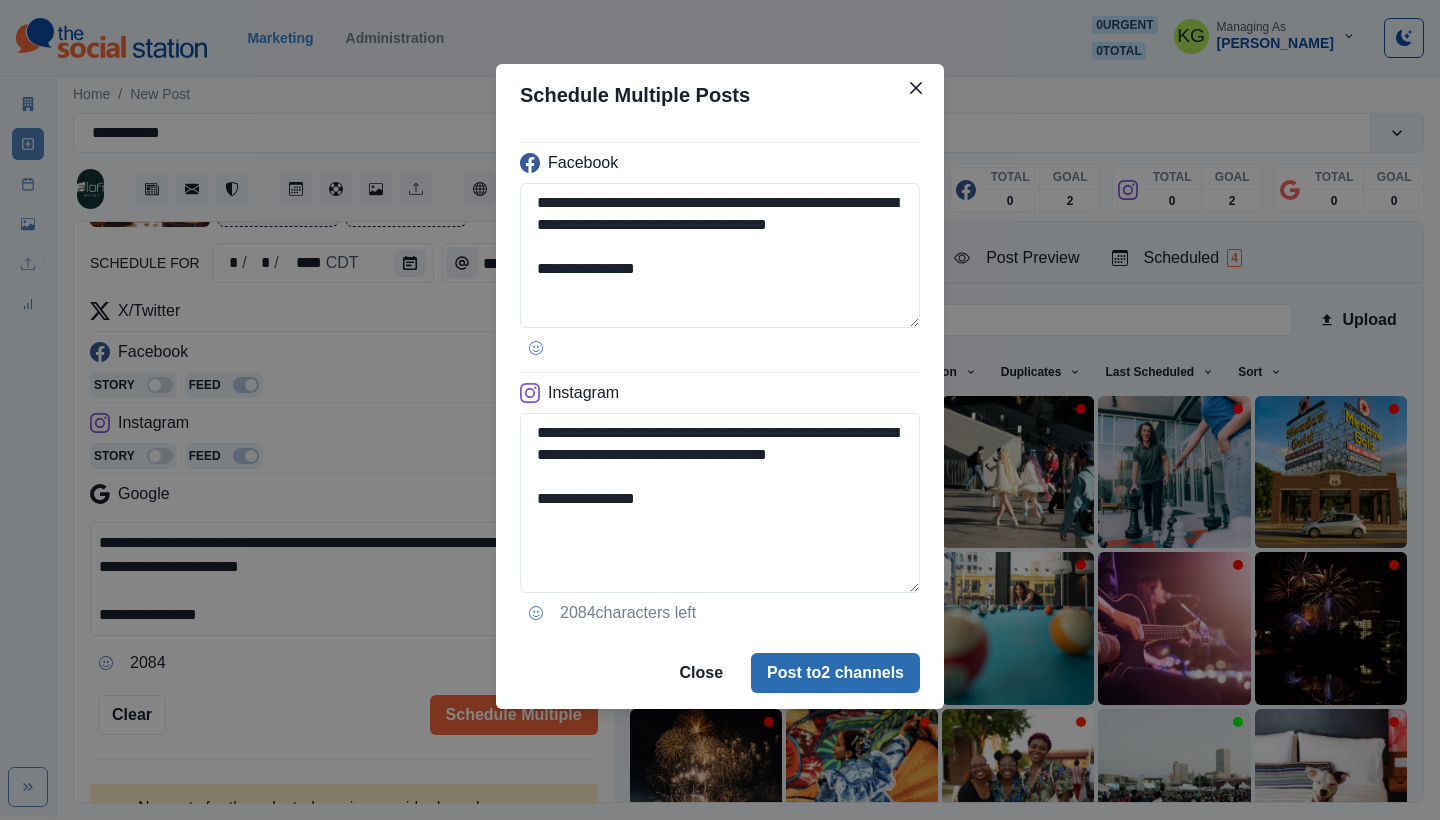 click on "Post to  2   channels" at bounding box center (835, 673) 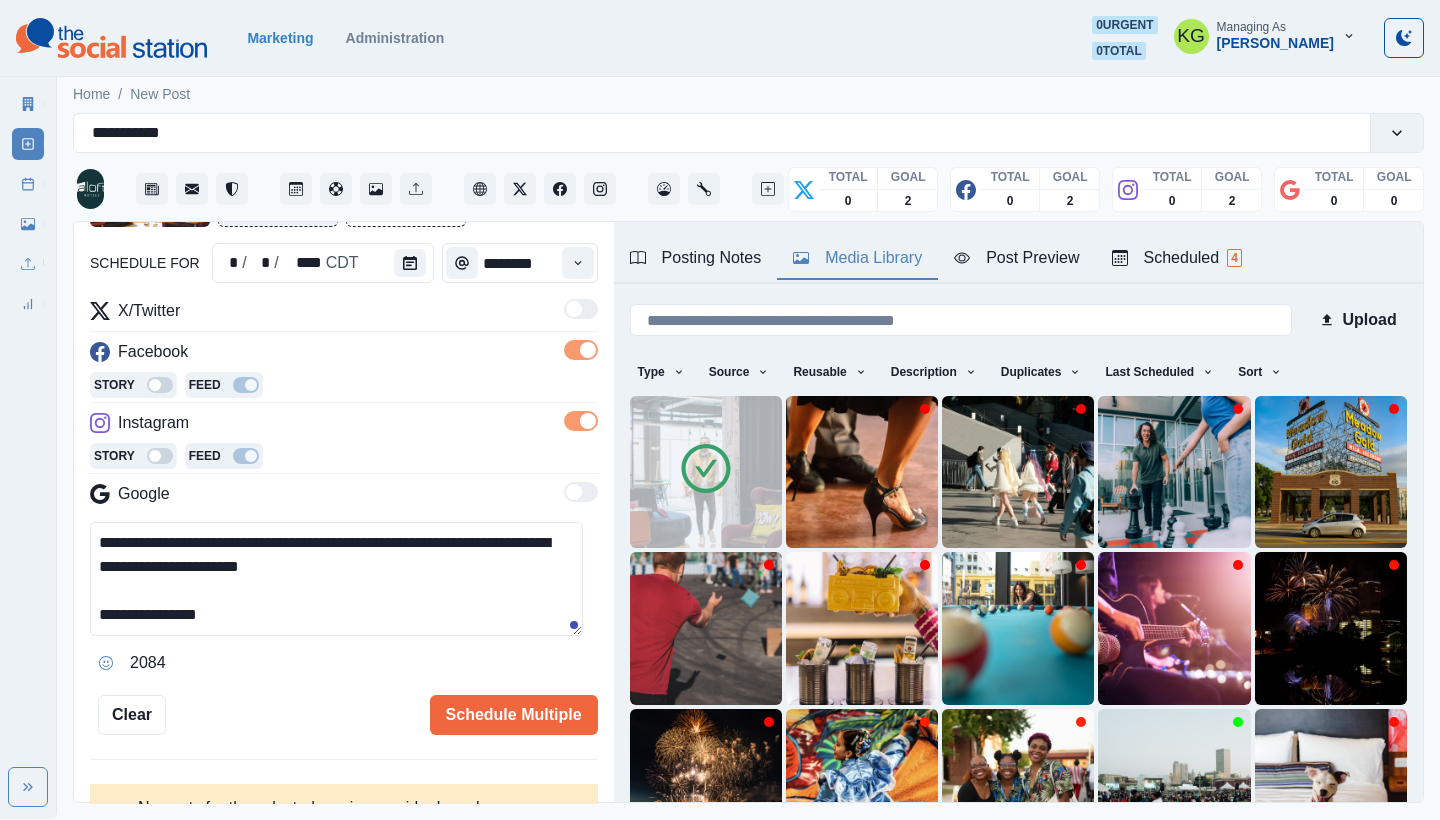type 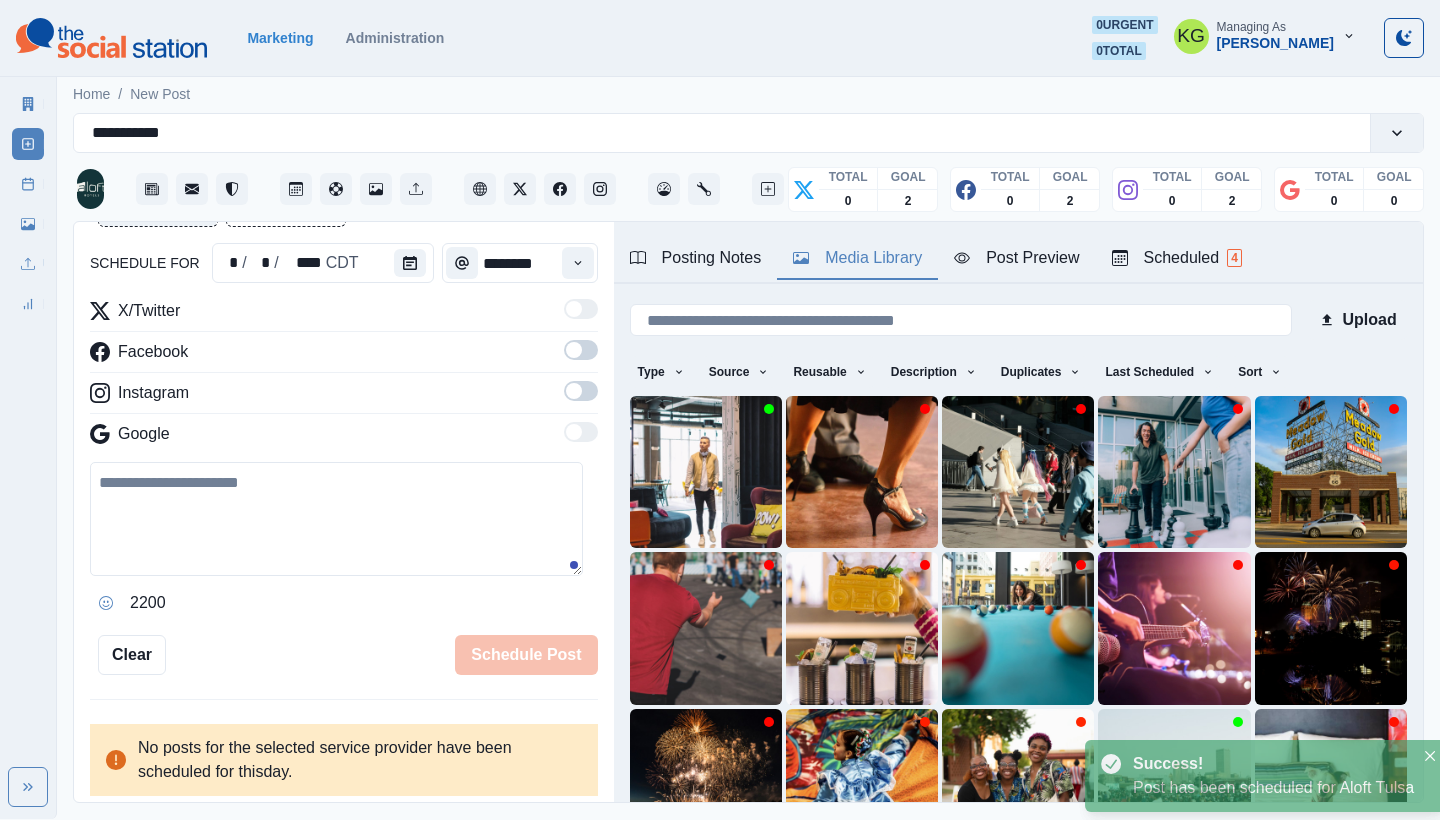 scroll, scrollTop: 122, scrollLeft: 0, axis: vertical 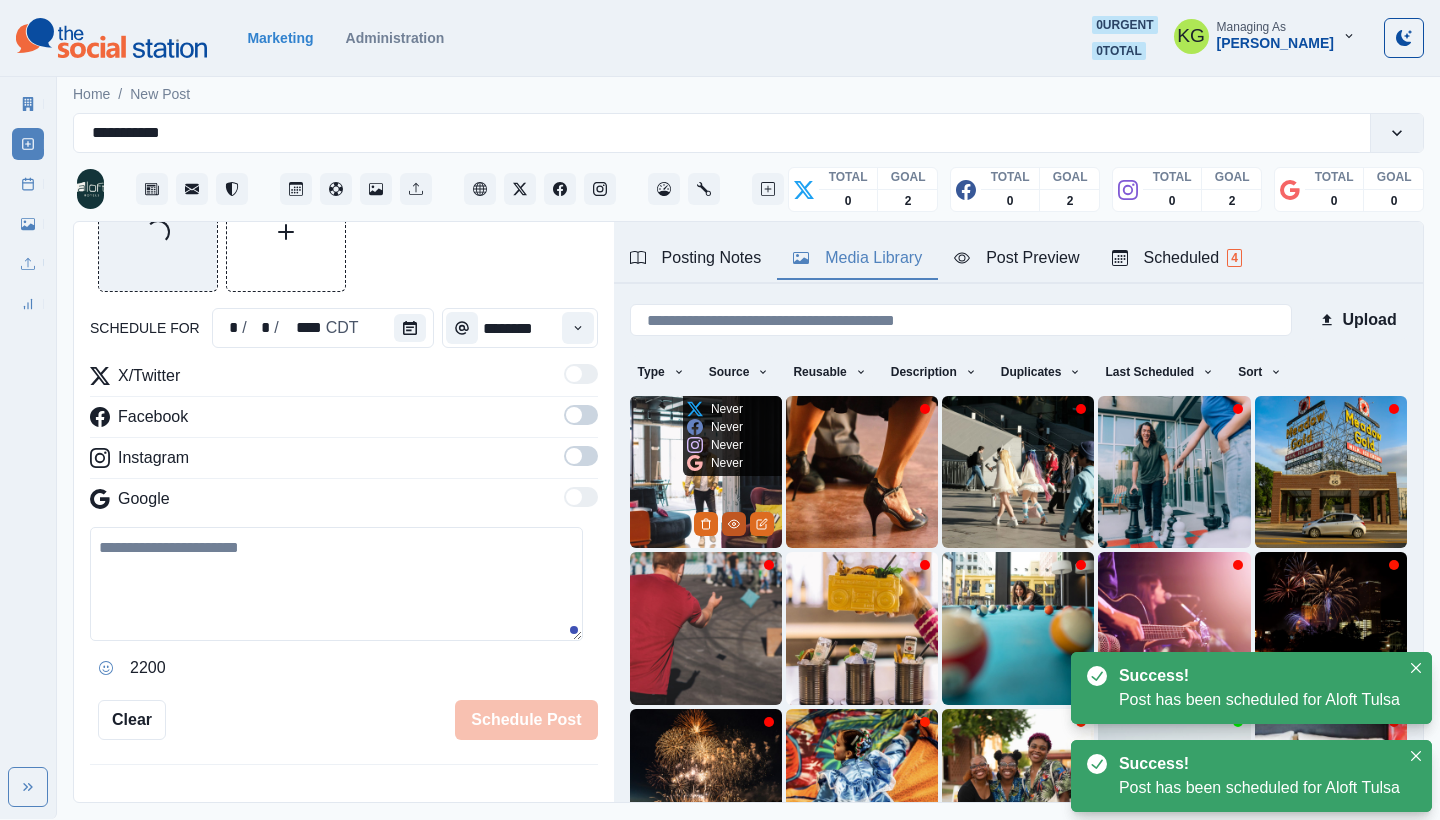 click 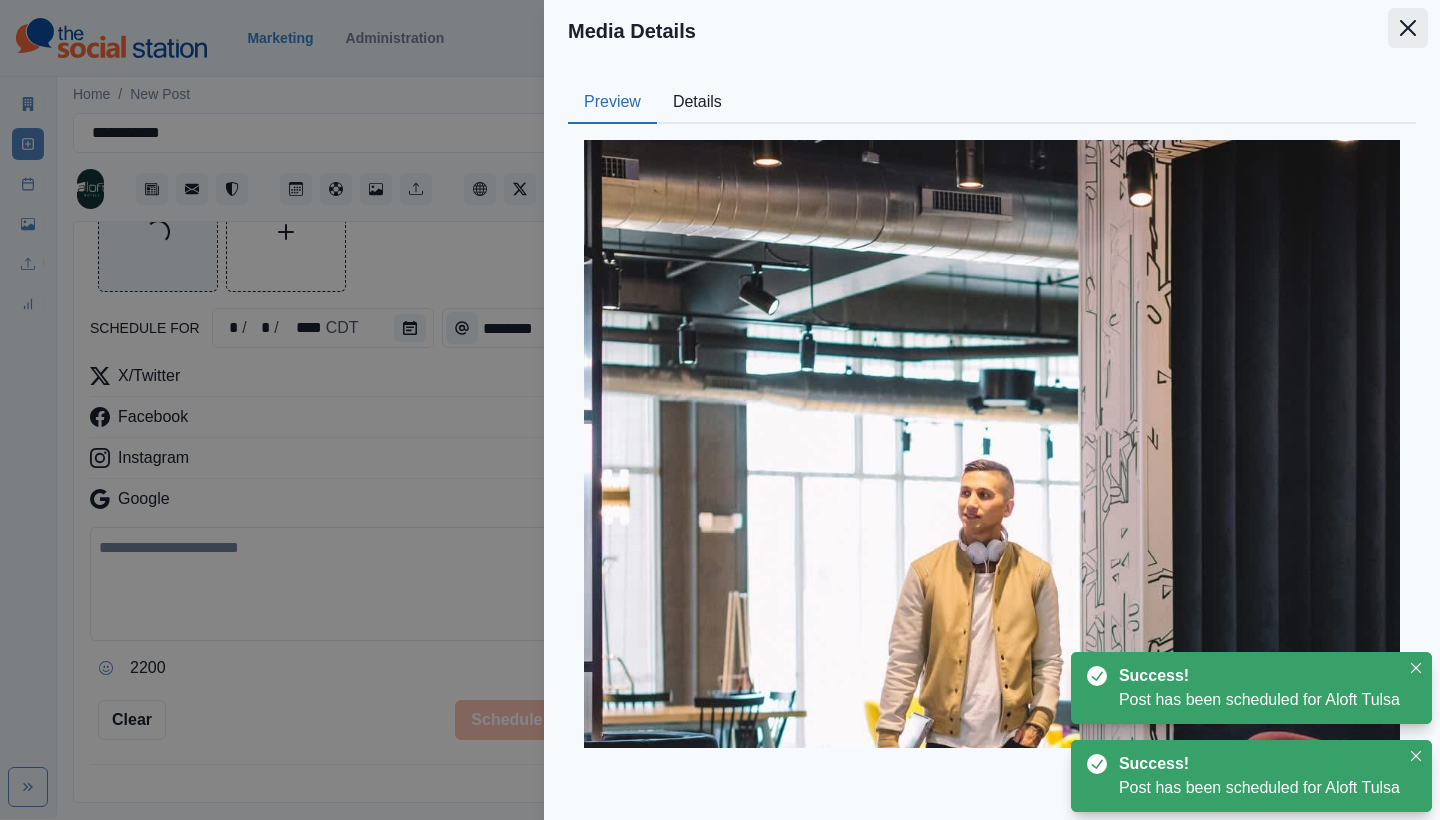 click at bounding box center (1408, 28) 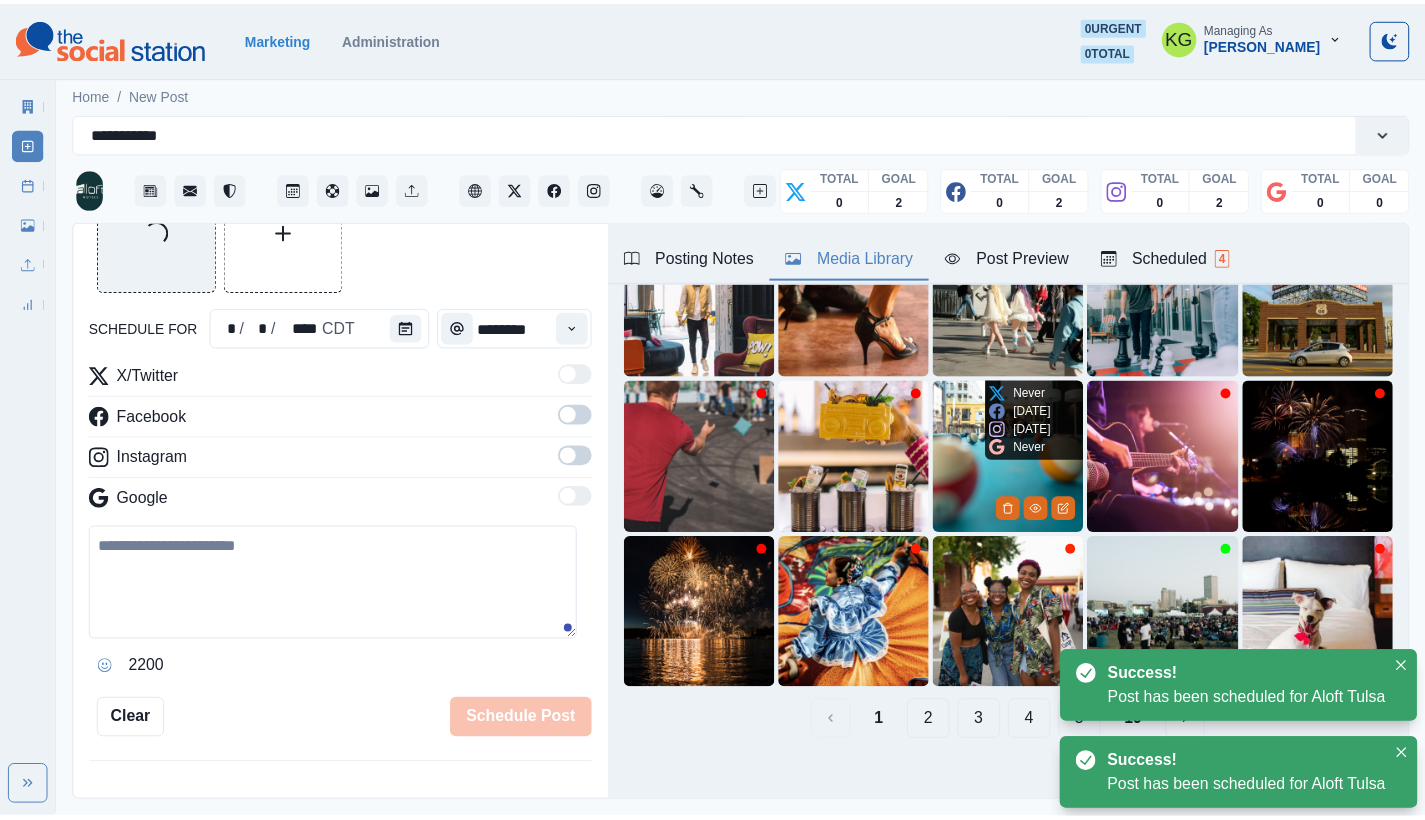scroll, scrollTop: 0, scrollLeft: 0, axis: both 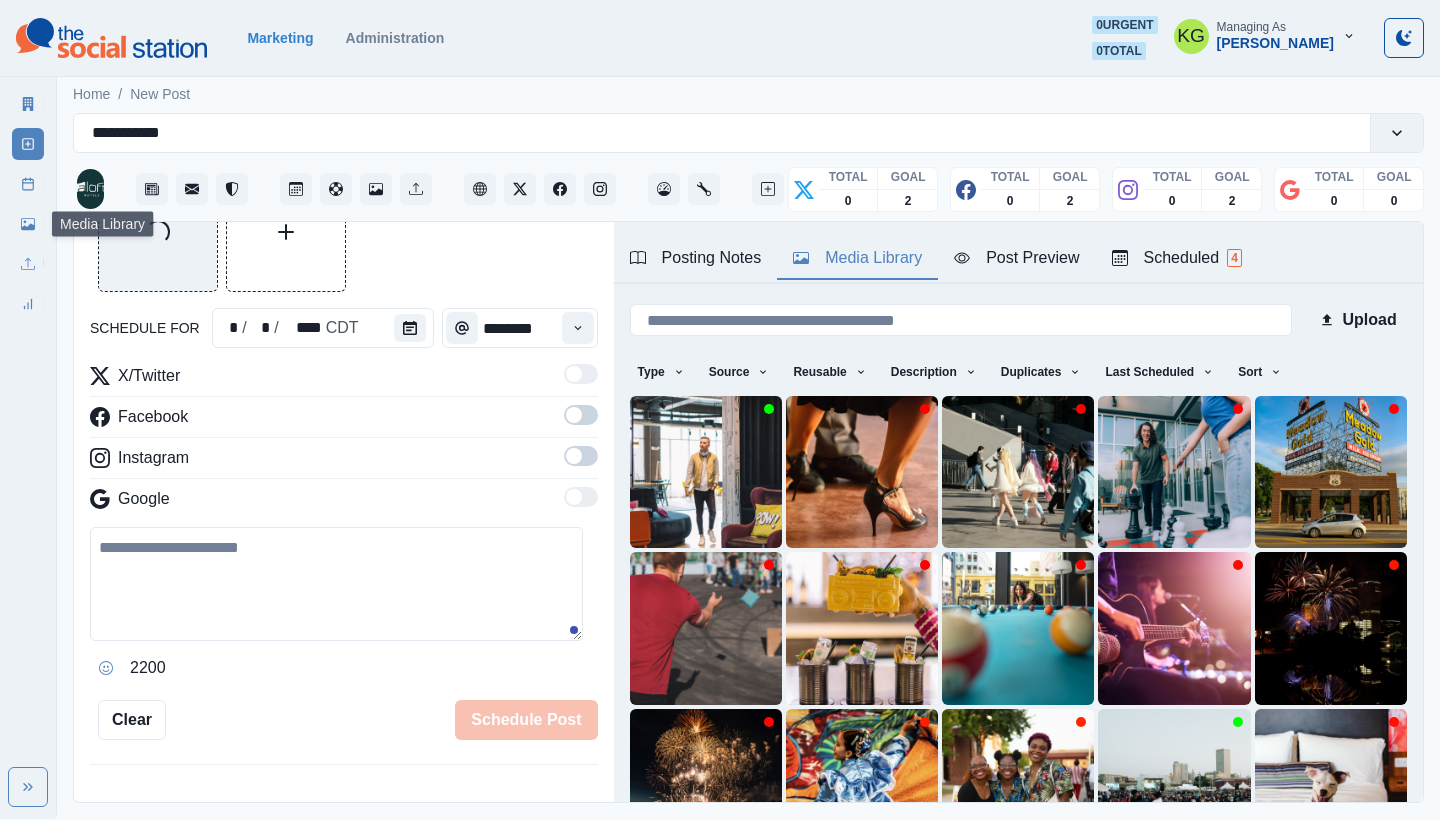 click on "Post Schedule" at bounding box center [28, 184] 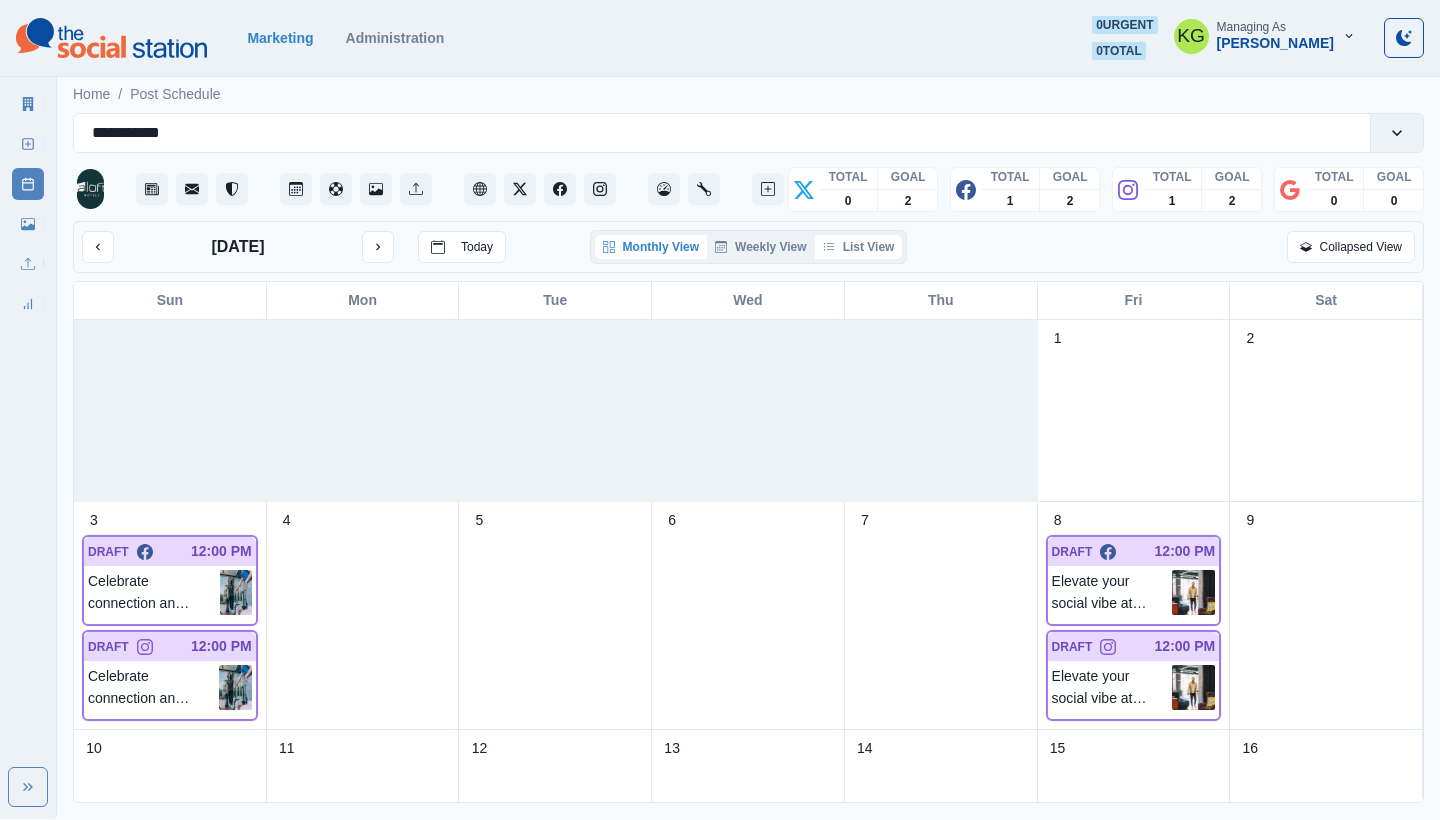 click on "List View" at bounding box center [859, 247] 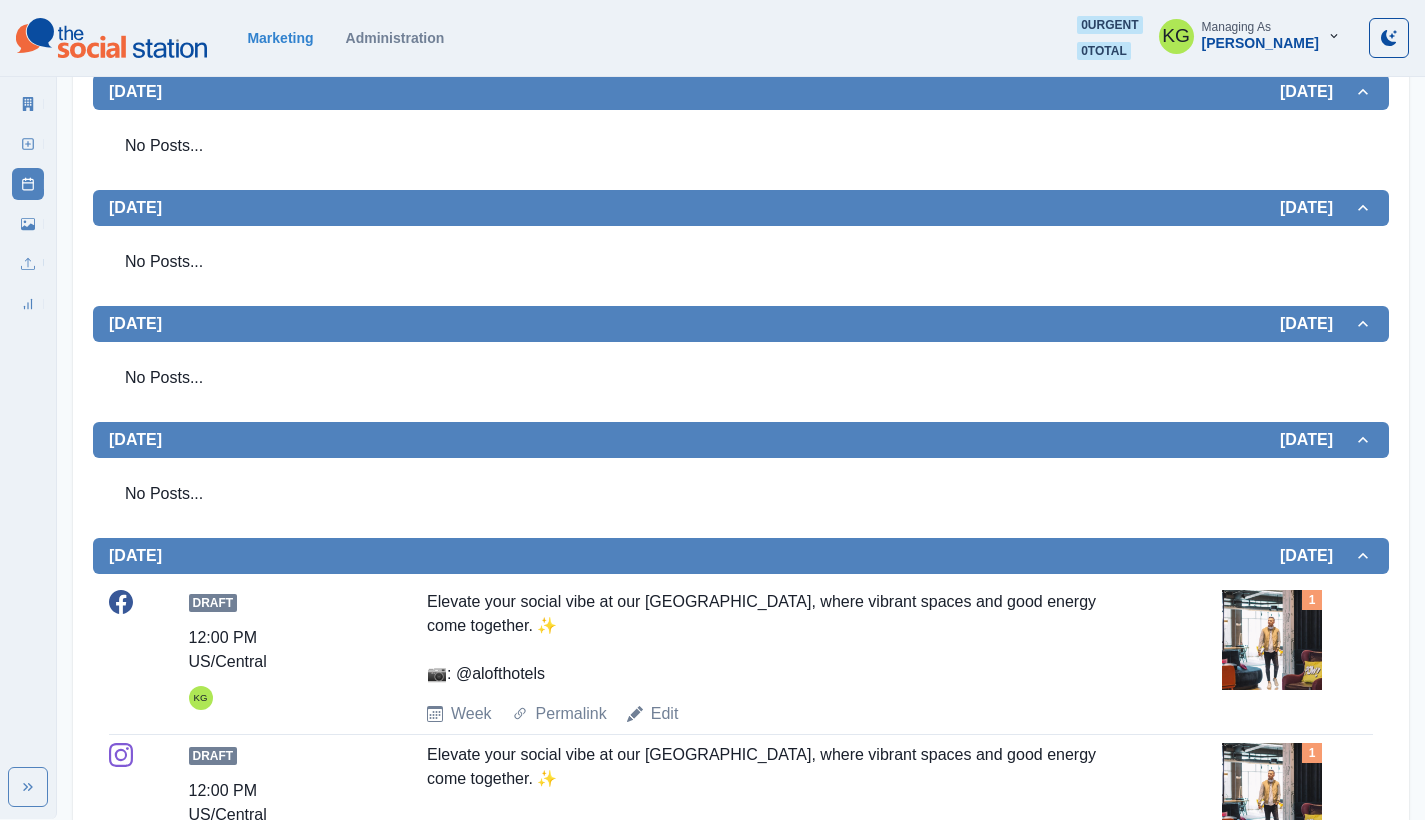 scroll, scrollTop: 785, scrollLeft: 0, axis: vertical 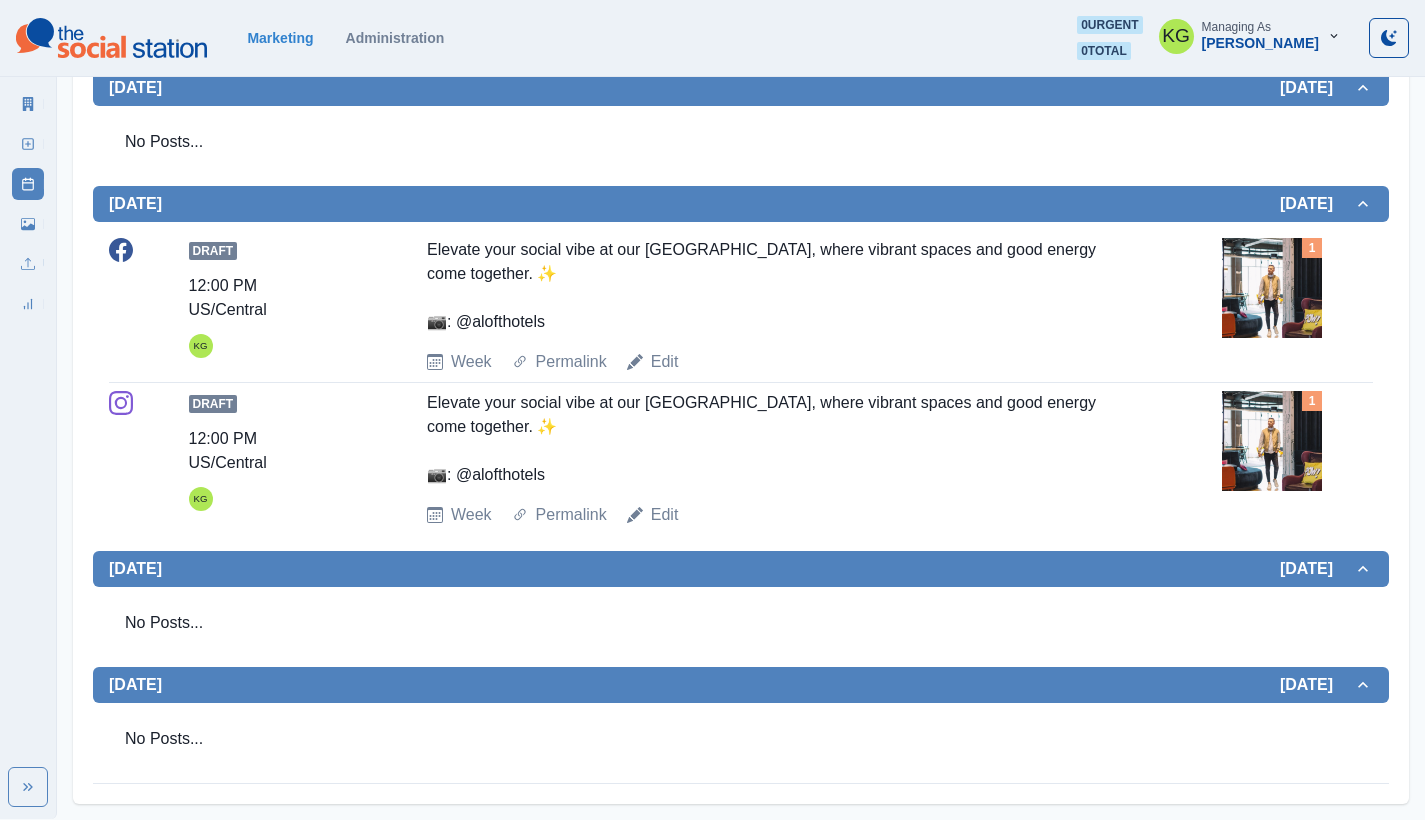 click at bounding box center (1272, 288) 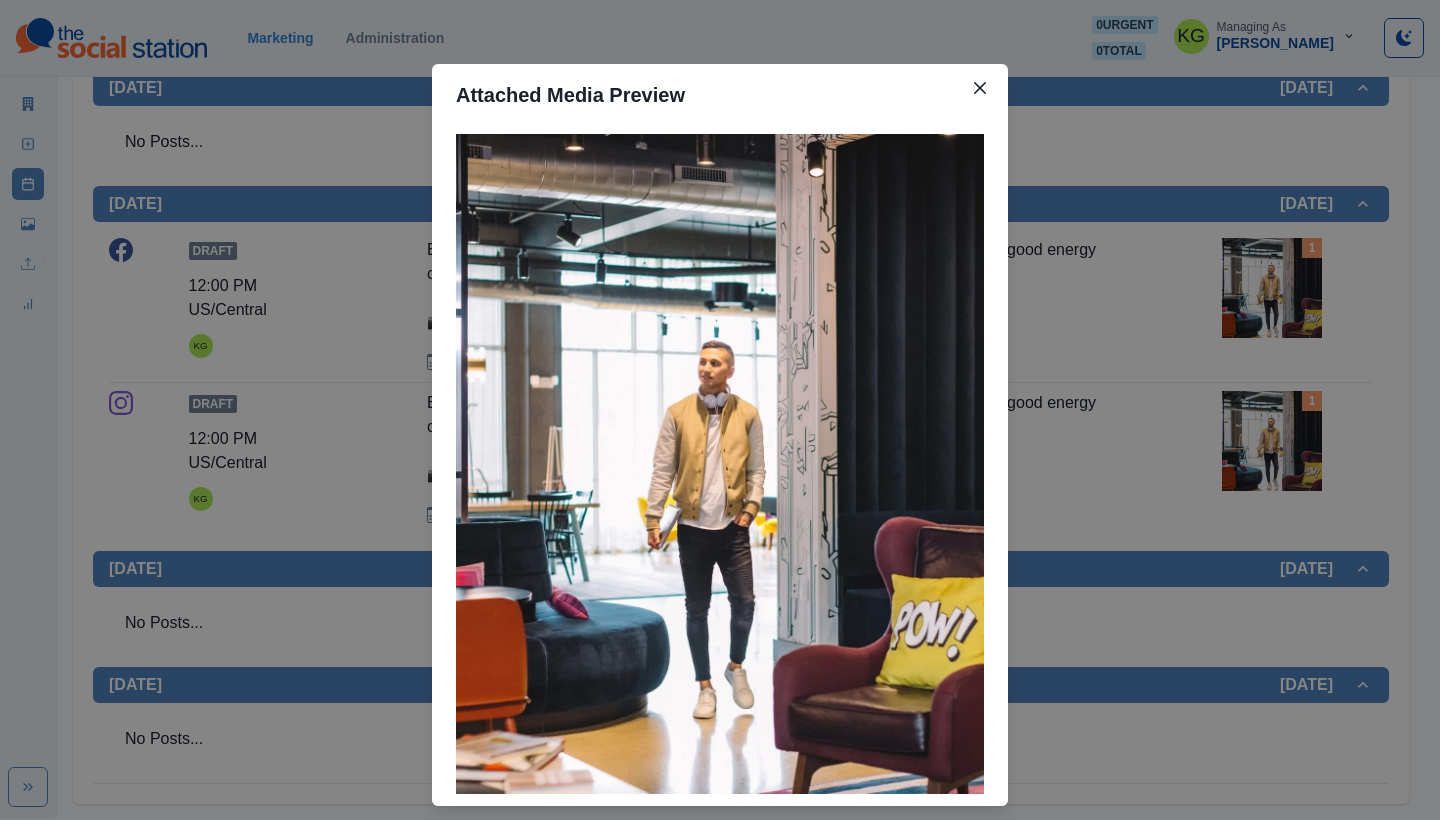 click on "Attached Media Preview" at bounding box center (720, 410) 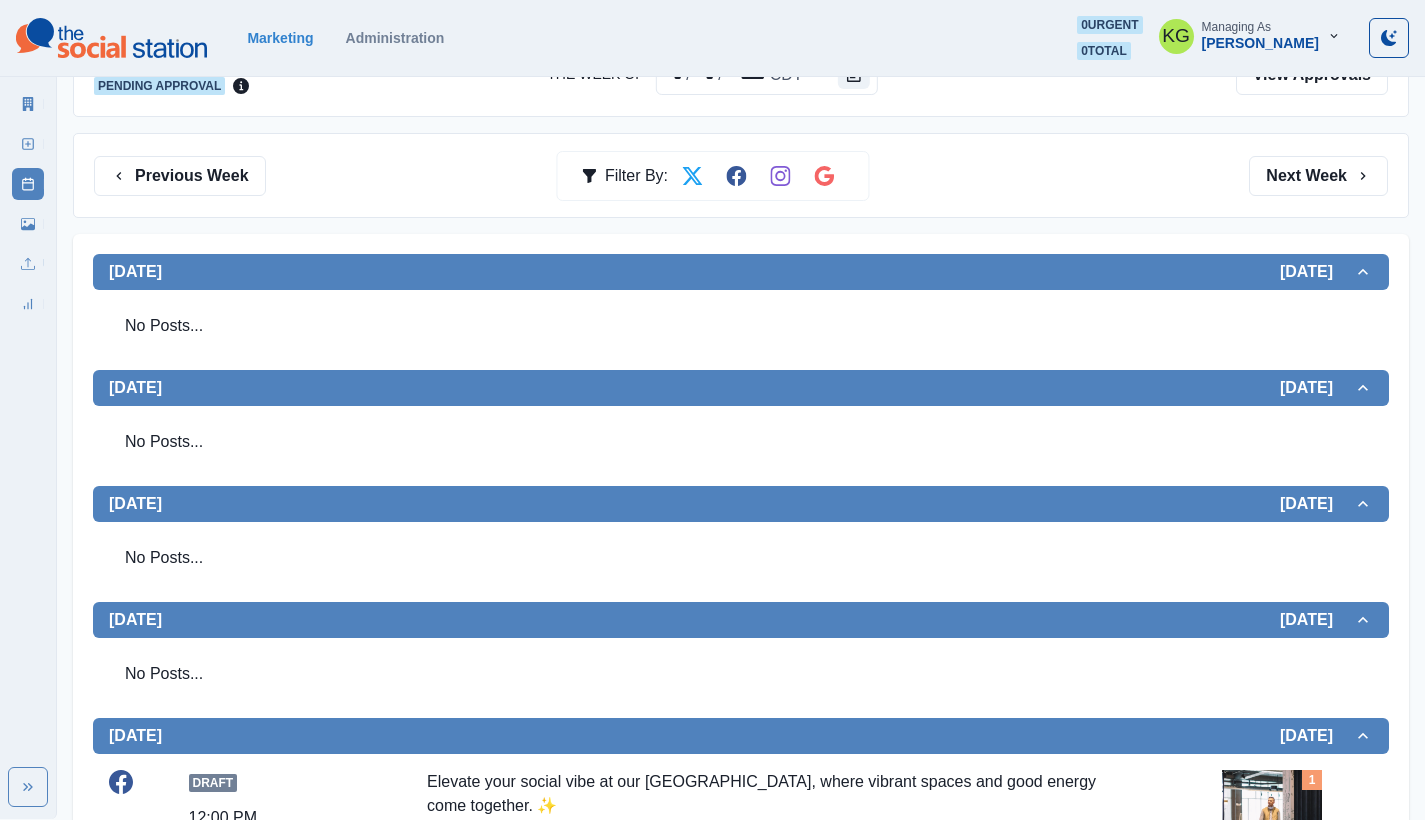 scroll, scrollTop: 0, scrollLeft: 0, axis: both 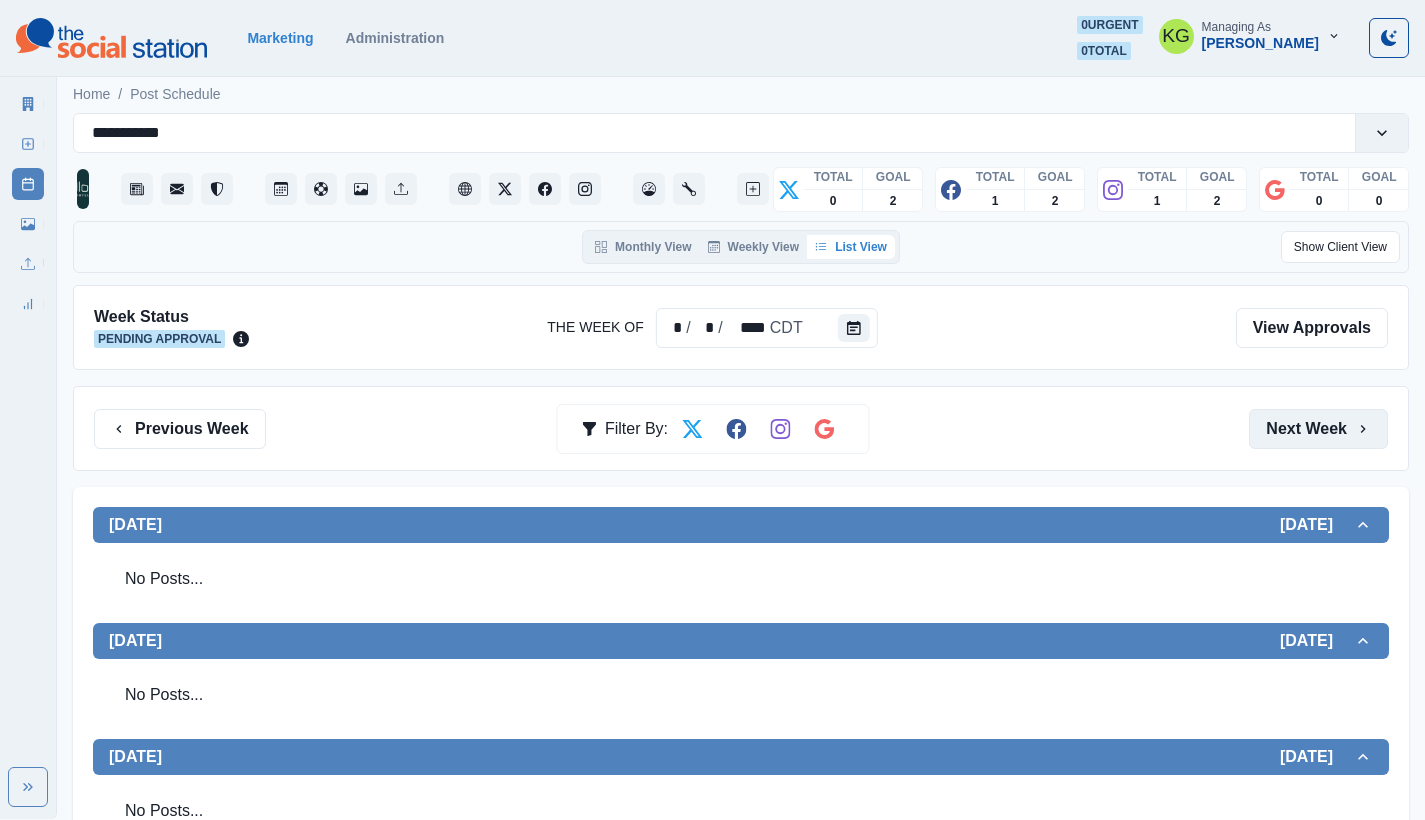 click on "Next Week" at bounding box center (1318, 429) 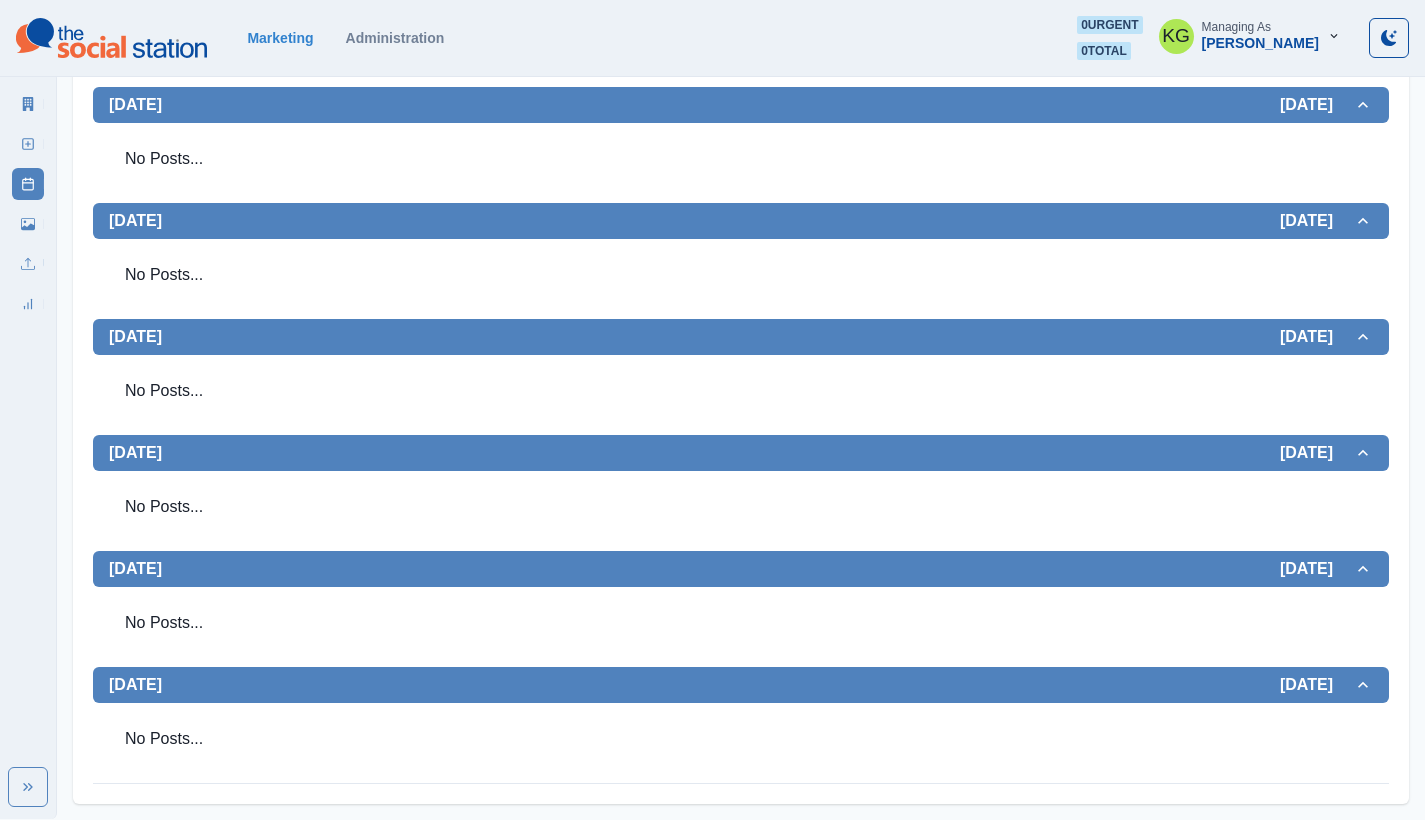 scroll, scrollTop: 0, scrollLeft: 0, axis: both 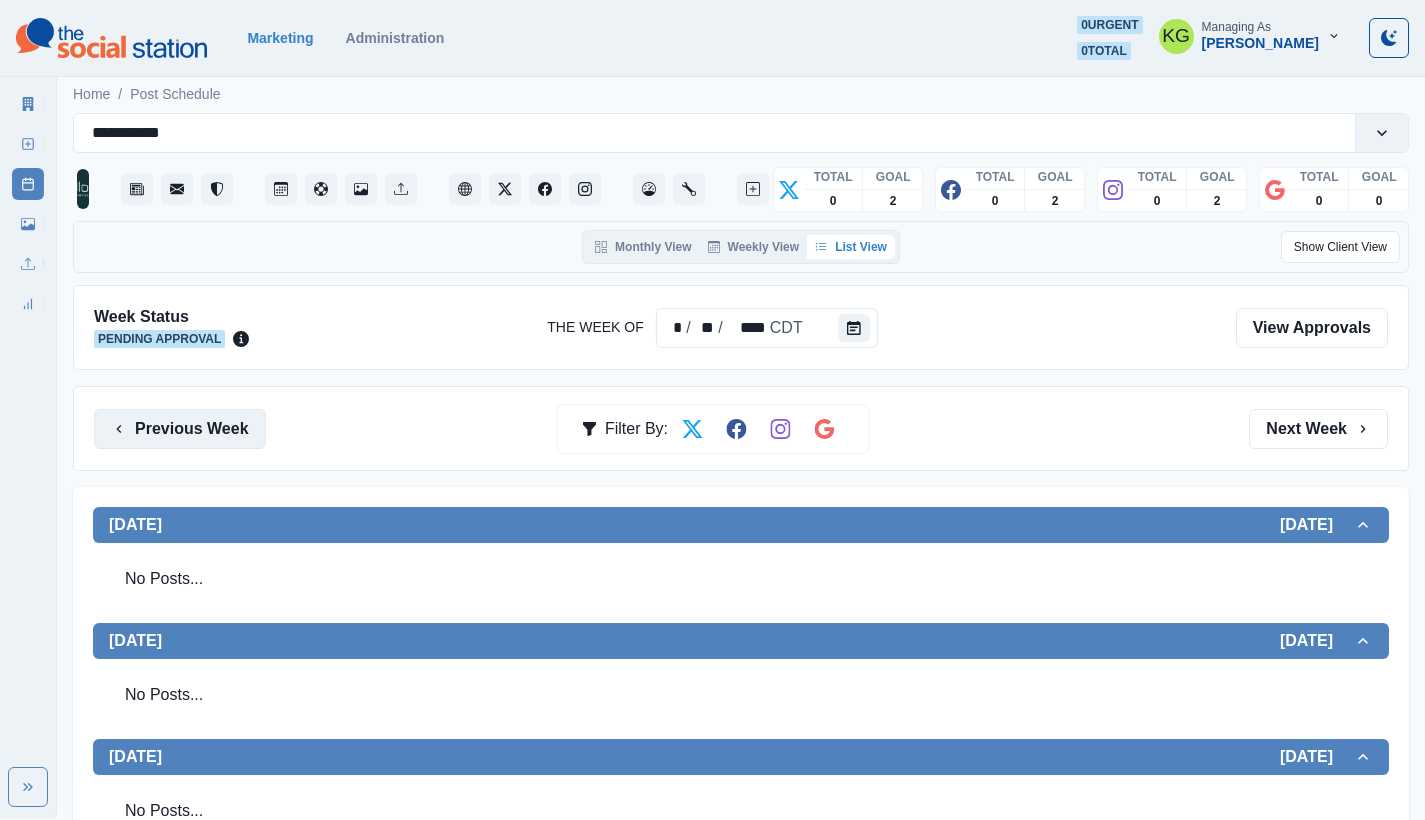 click on "Previous Week" at bounding box center (180, 429) 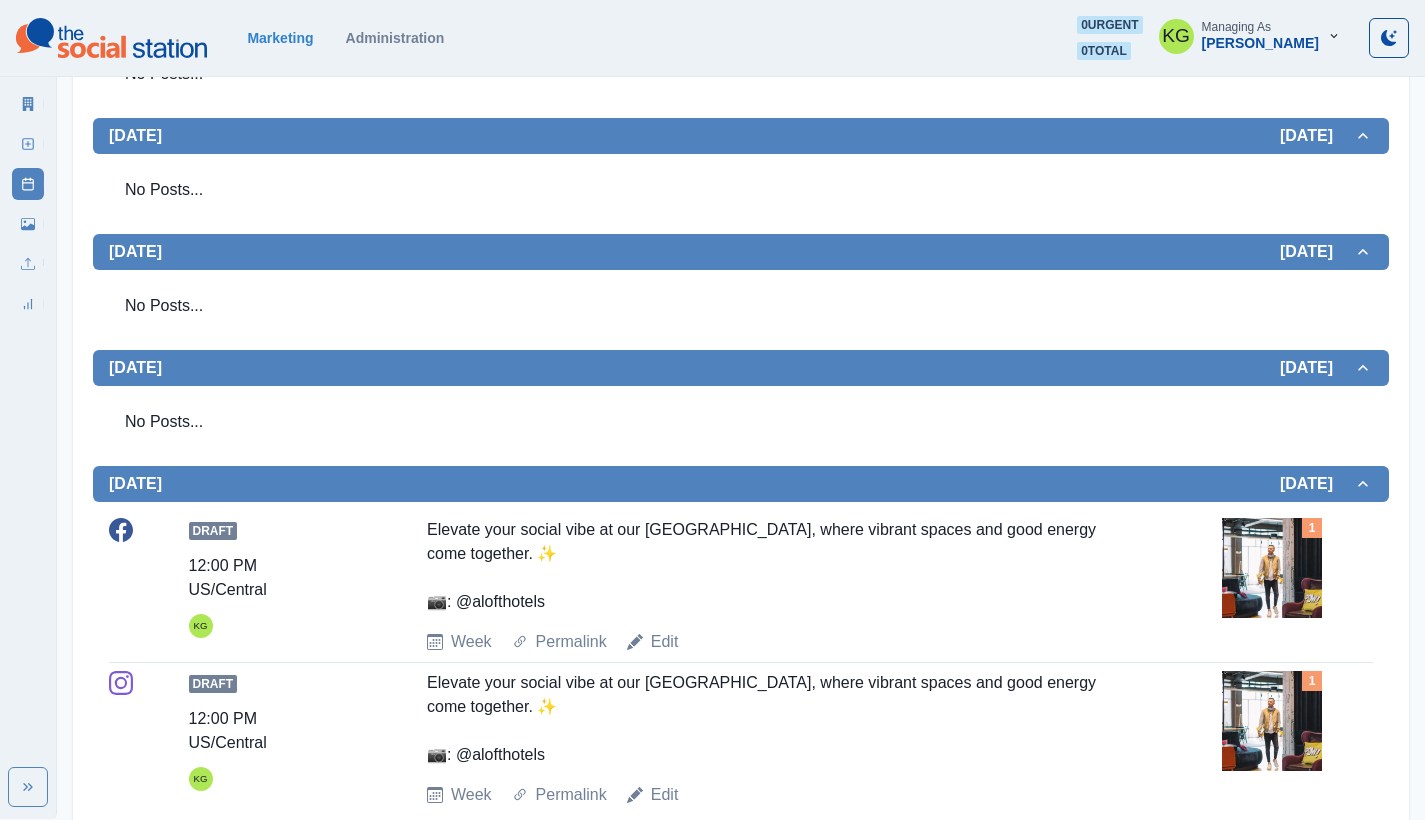 scroll, scrollTop: 84, scrollLeft: 0, axis: vertical 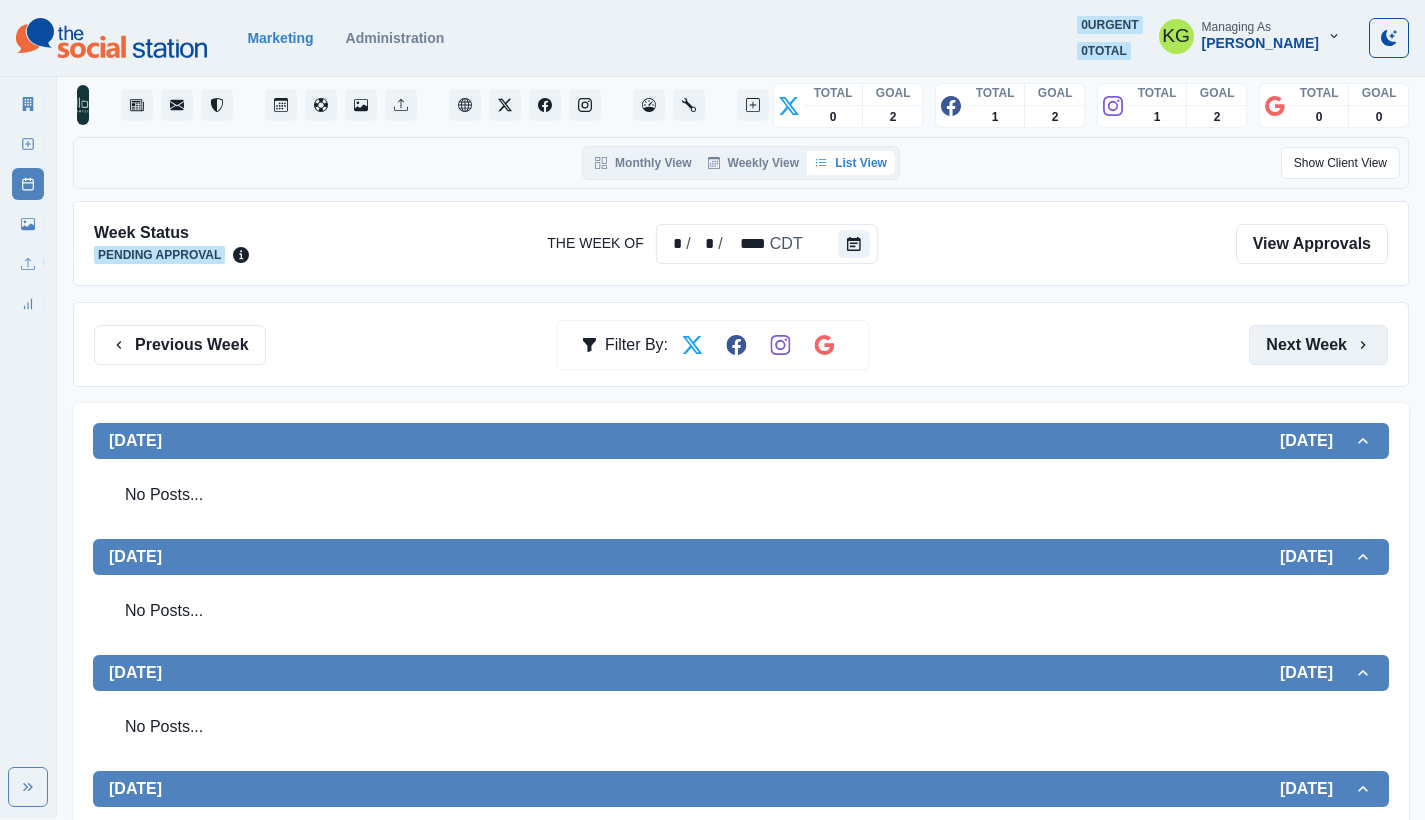 click on "Next Week" at bounding box center (1318, 345) 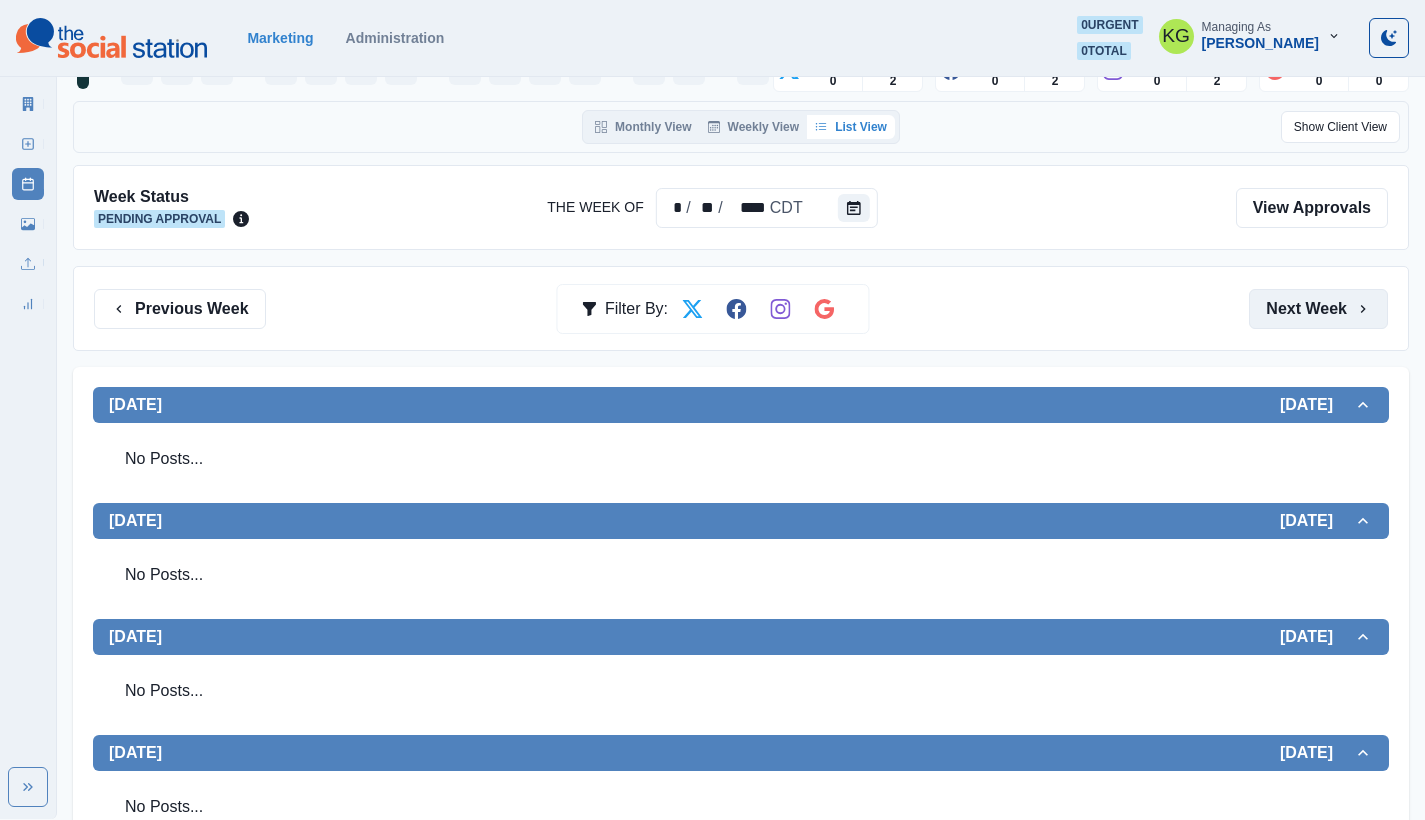 scroll, scrollTop: 230, scrollLeft: 0, axis: vertical 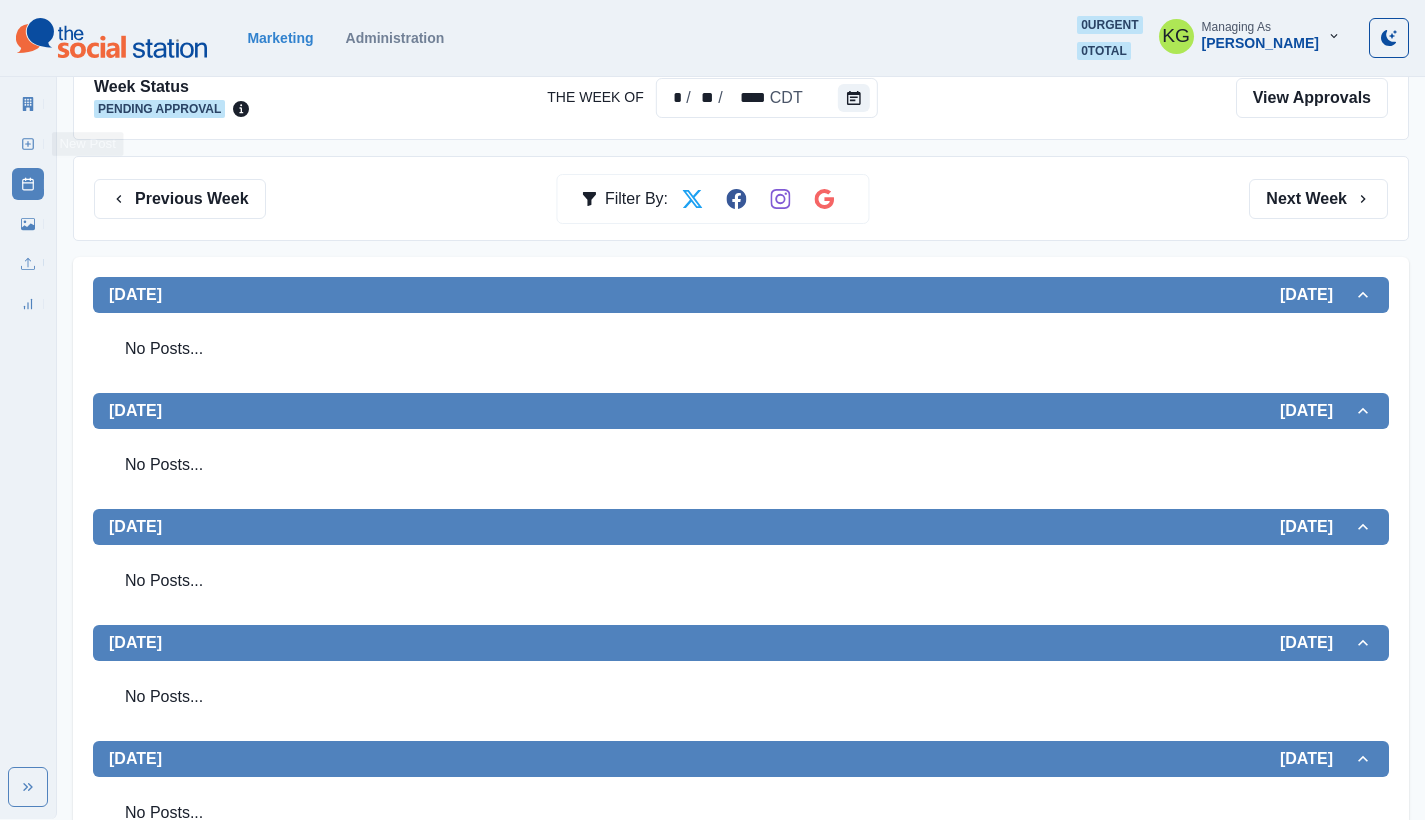 click 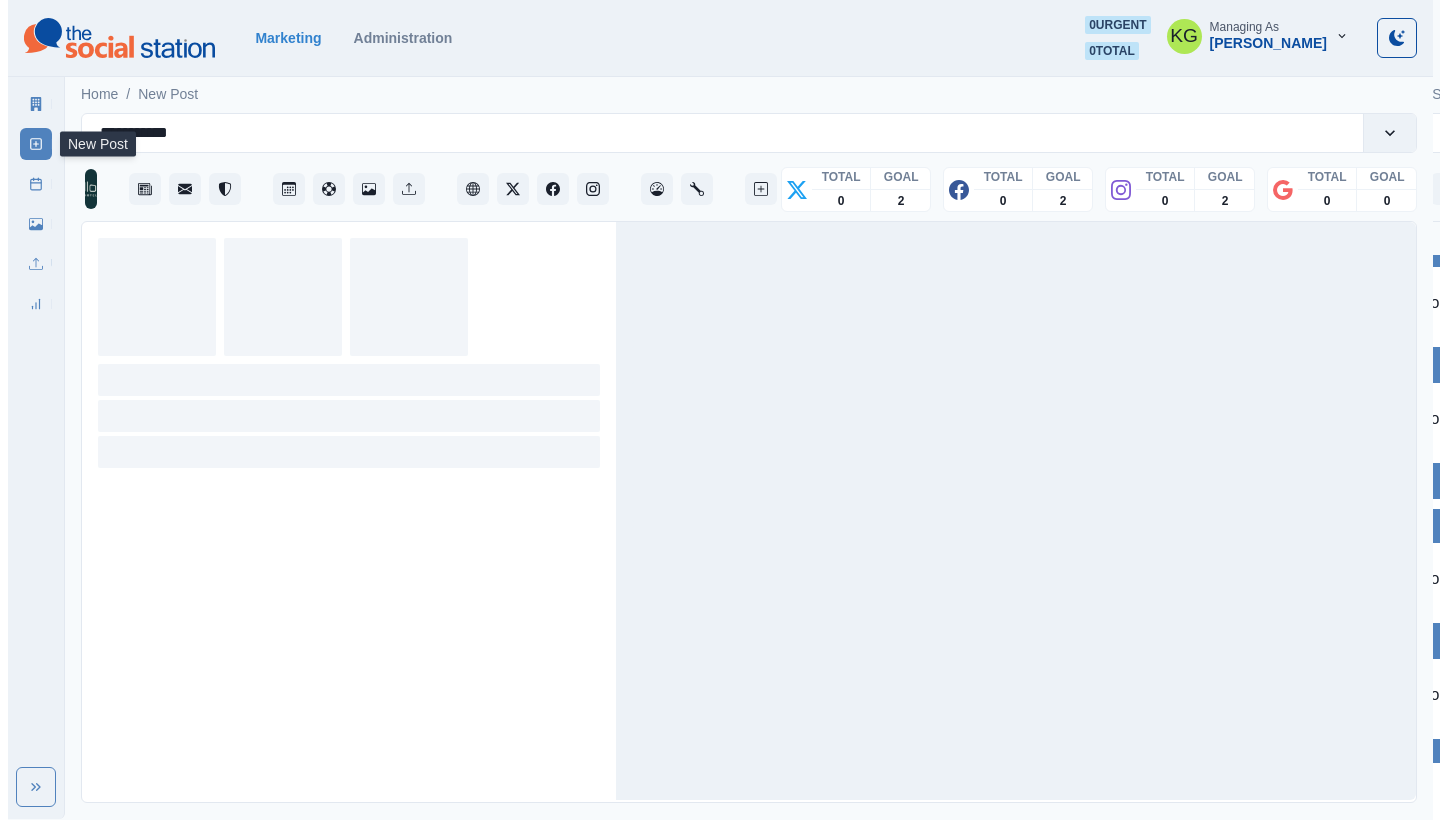 scroll, scrollTop: 0, scrollLeft: 0, axis: both 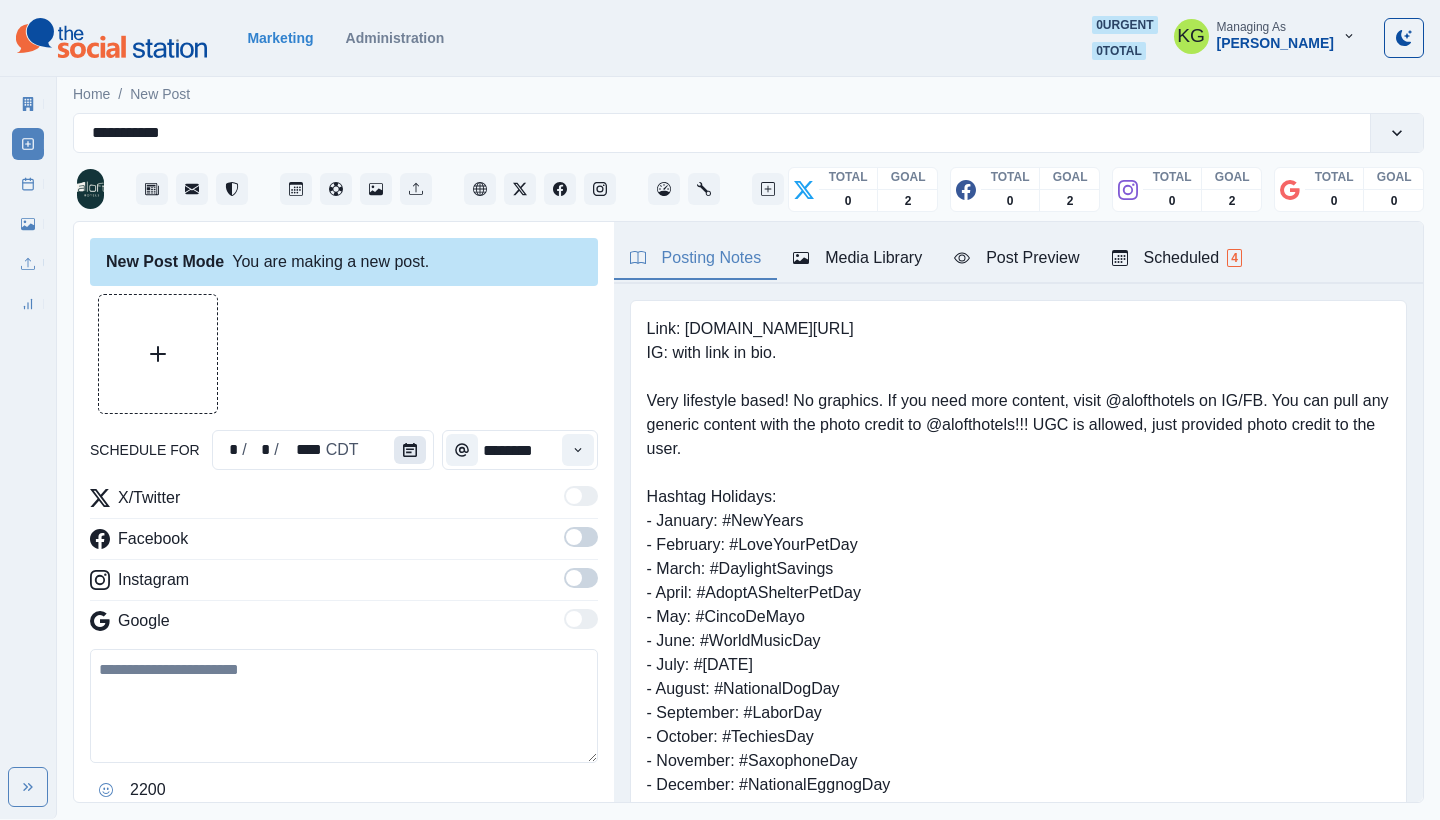 click 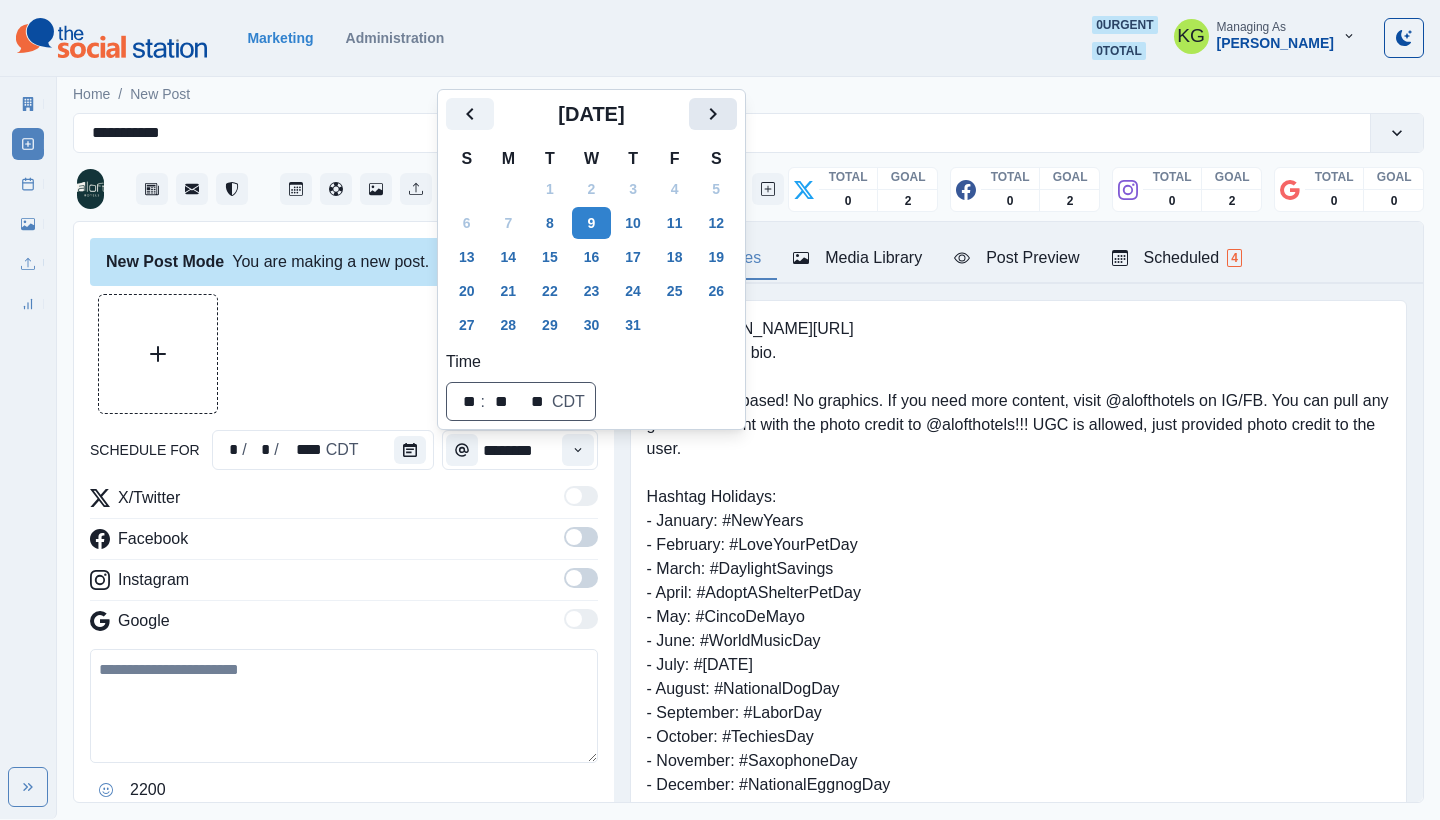 click 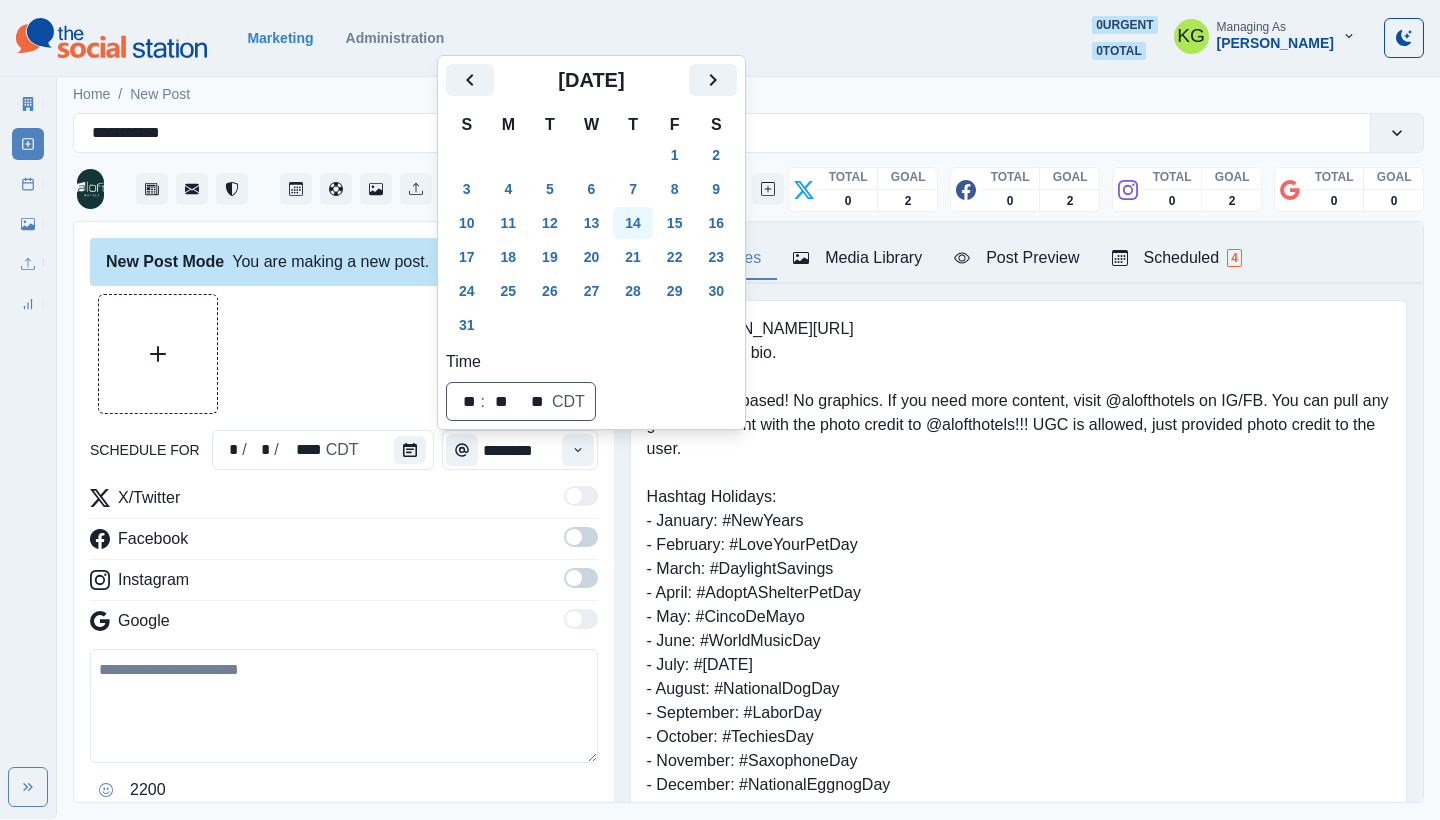click on "14" at bounding box center (633, 223) 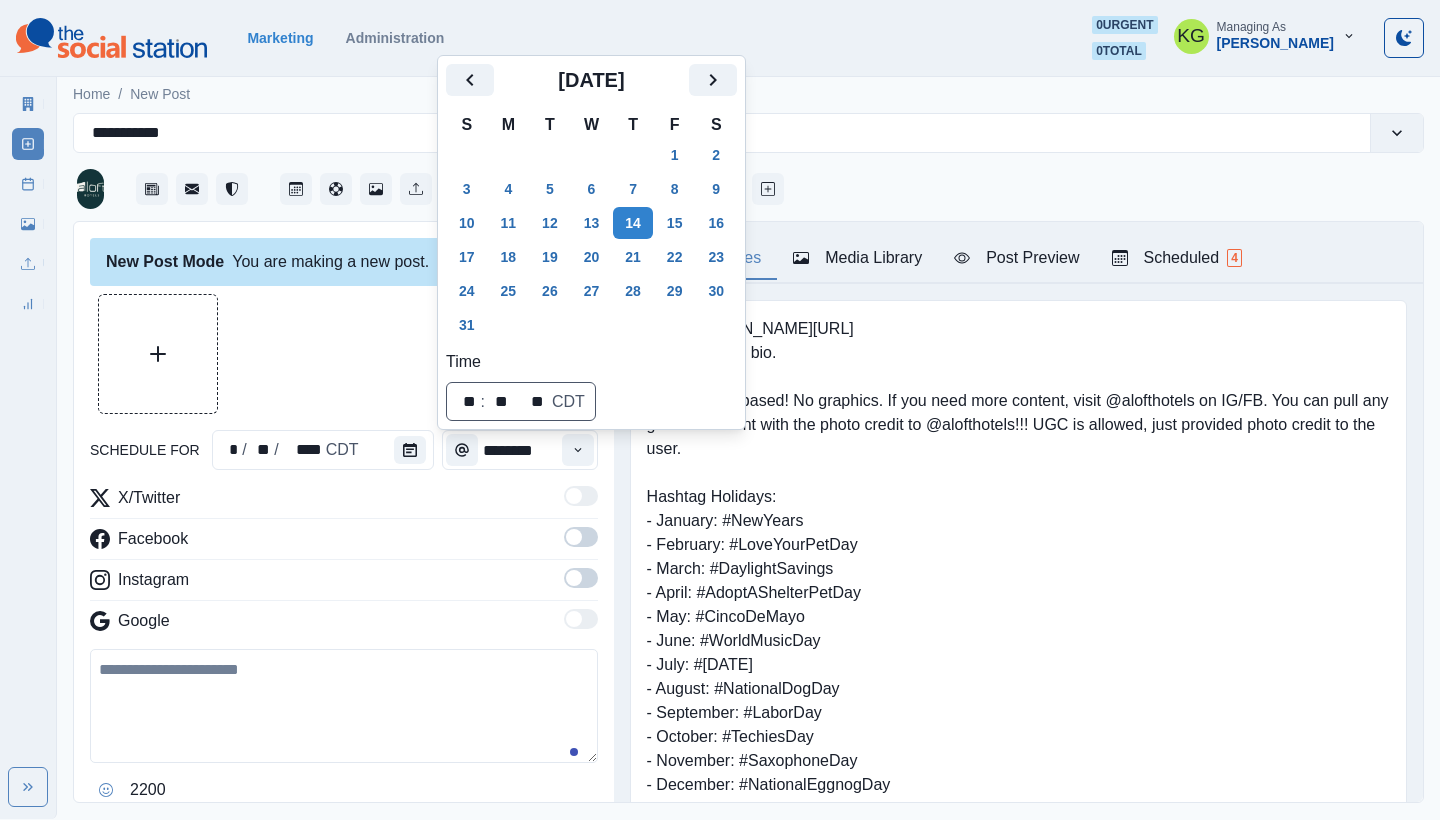 click at bounding box center (344, 354) 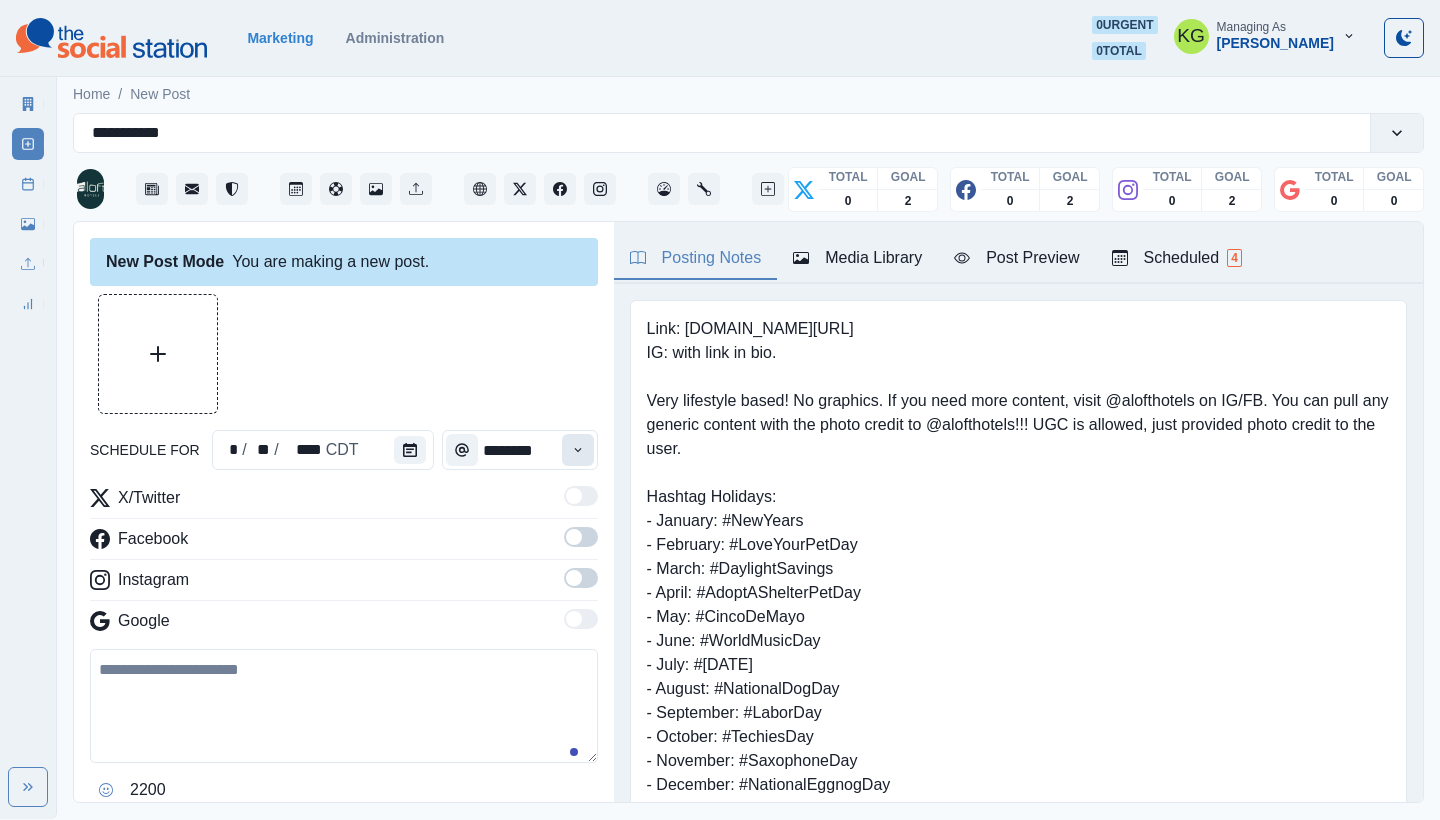 click at bounding box center (578, 450) 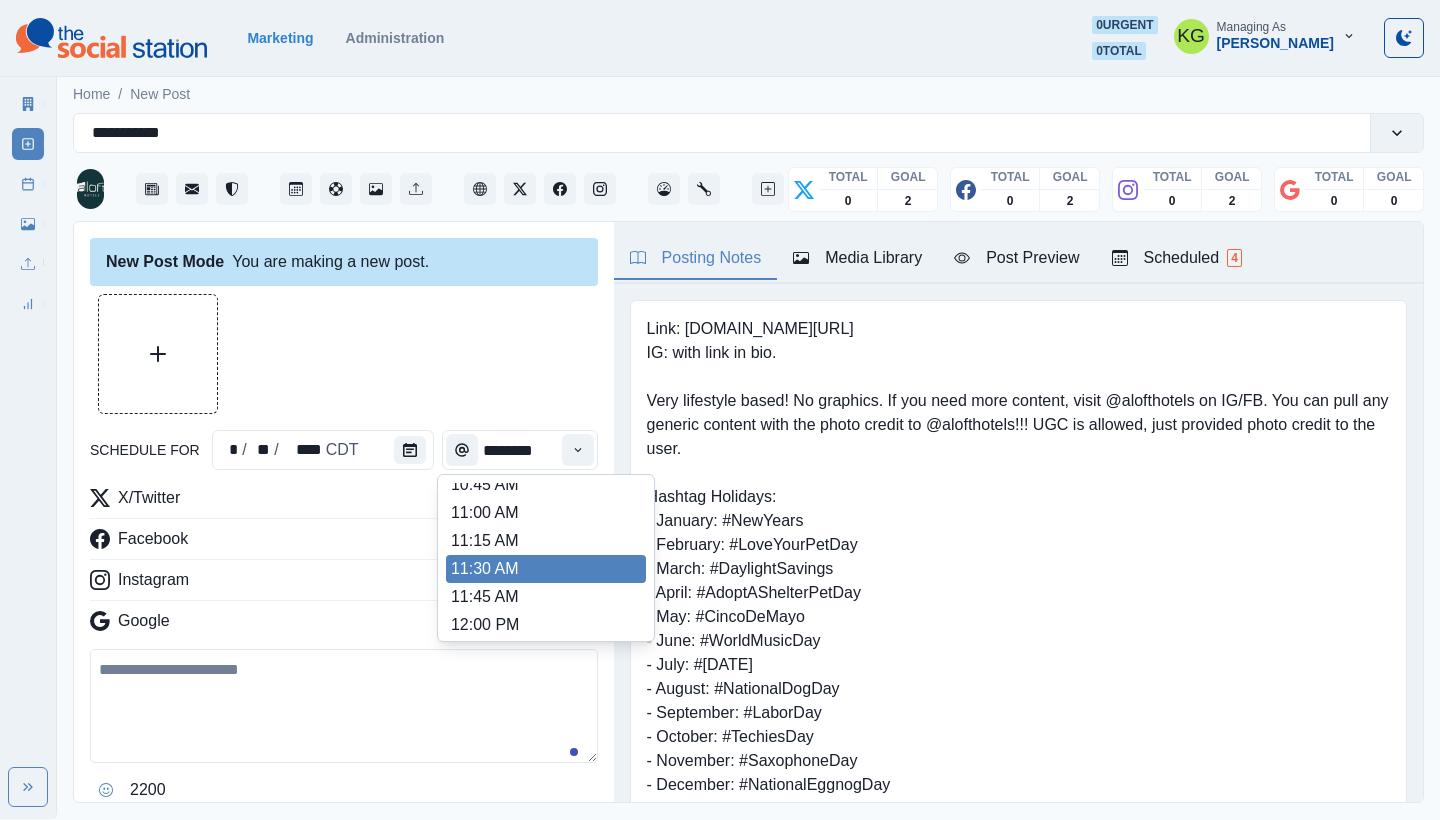 scroll, scrollTop: 350, scrollLeft: 0, axis: vertical 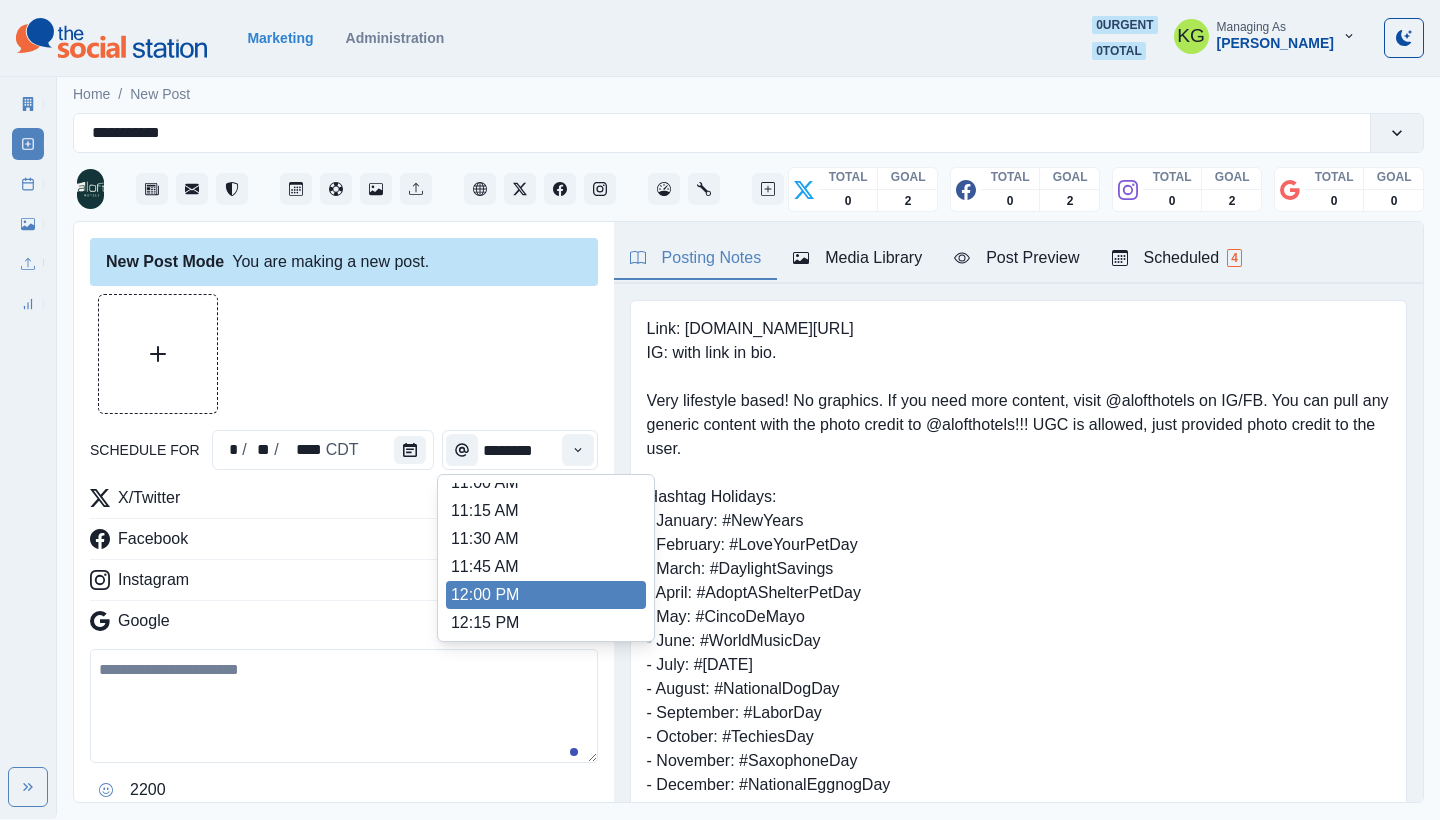 click on "12:00 PM" at bounding box center [546, 595] 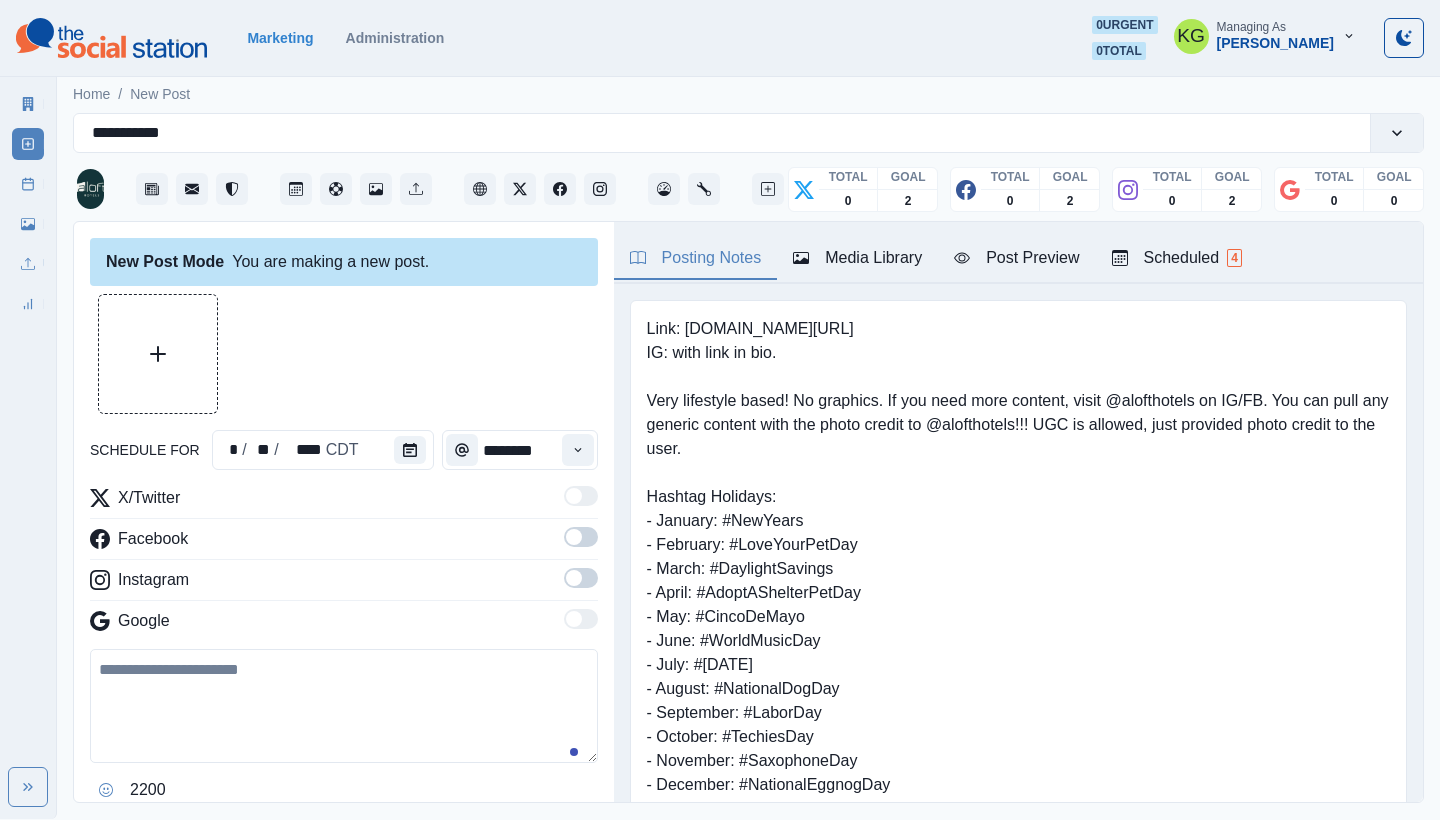 click at bounding box center (574, 578) 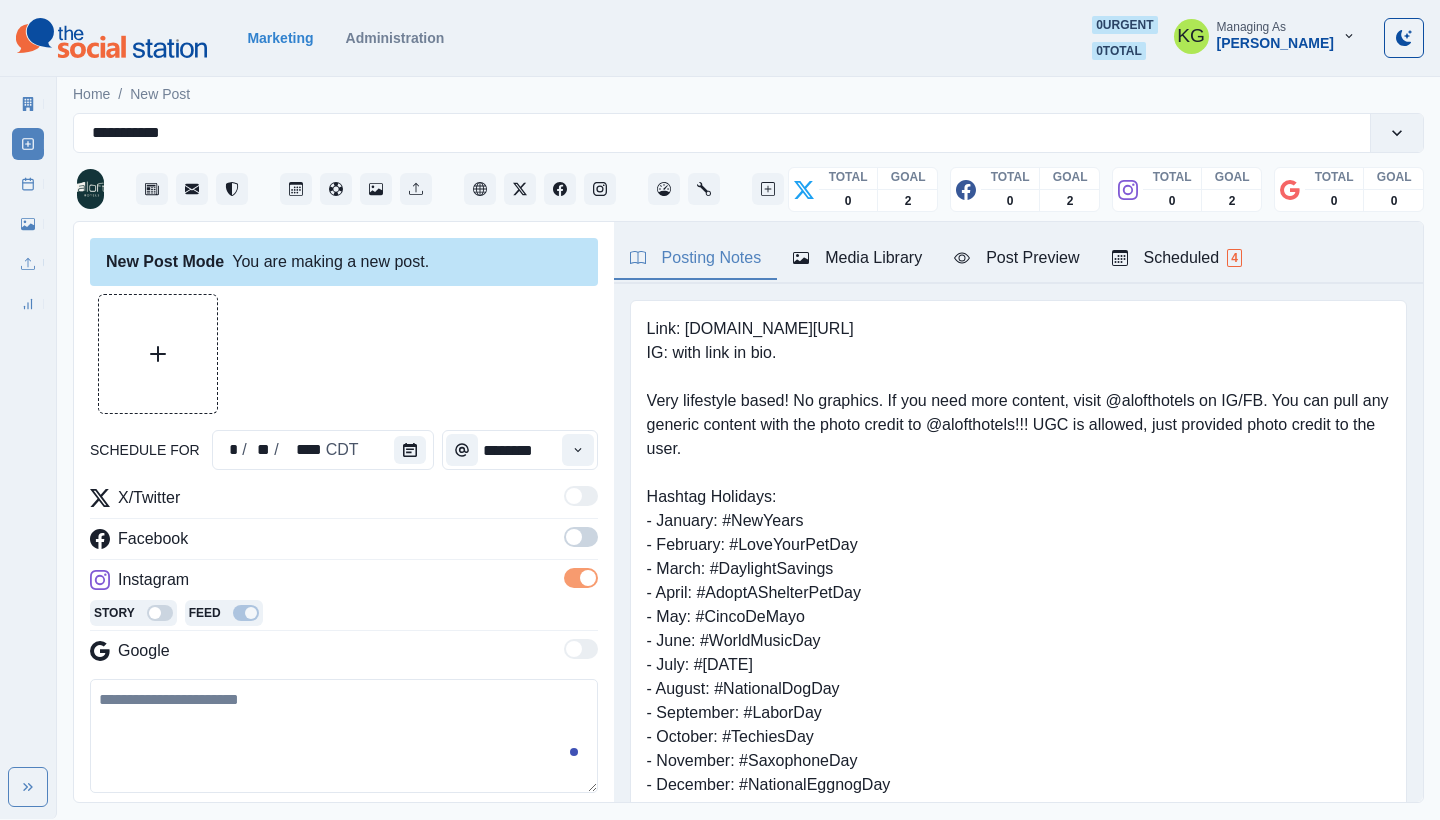 click at bounding box center (581, 537) 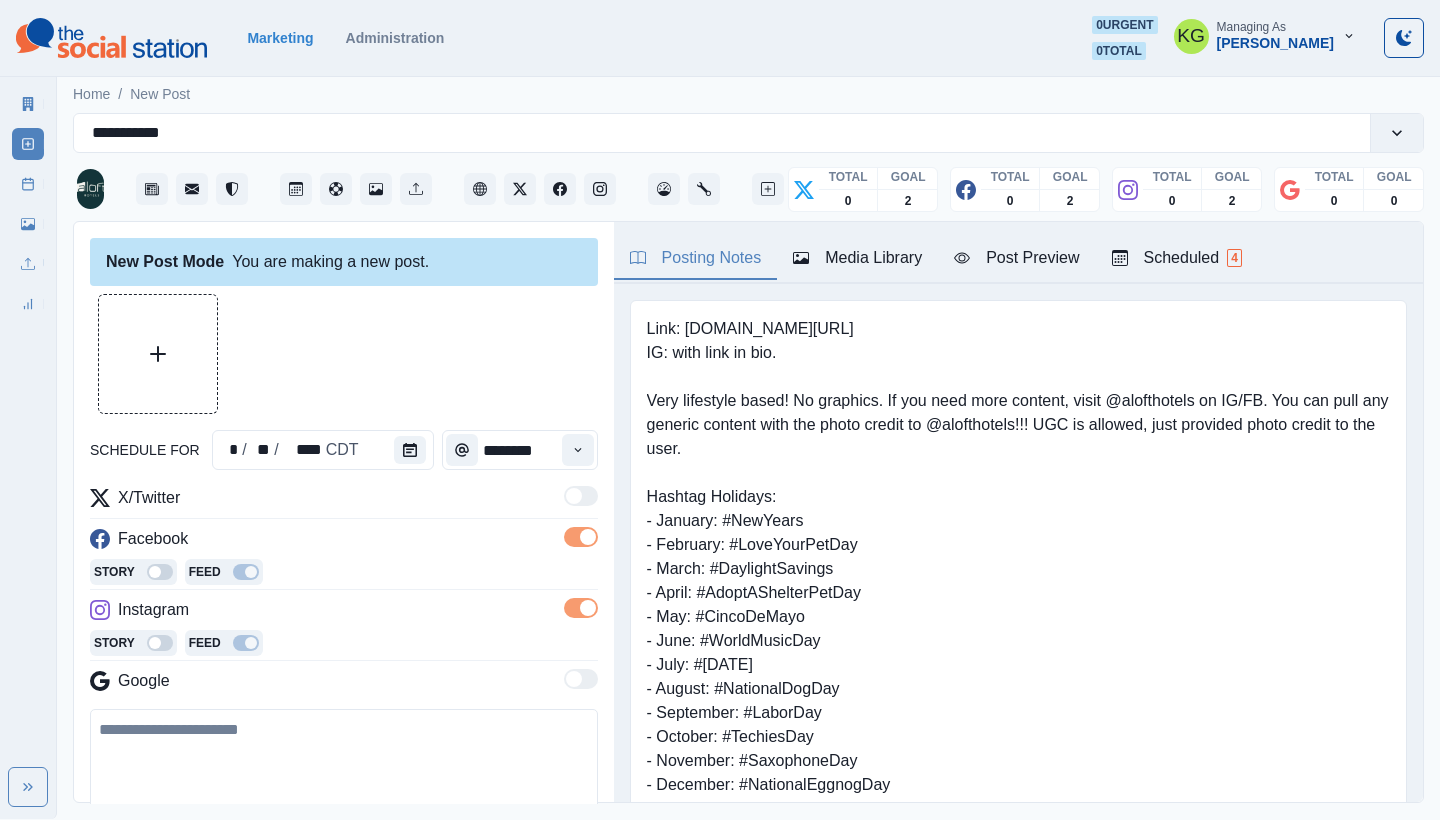 click on "Media Library" at bounding box center (857, 259) 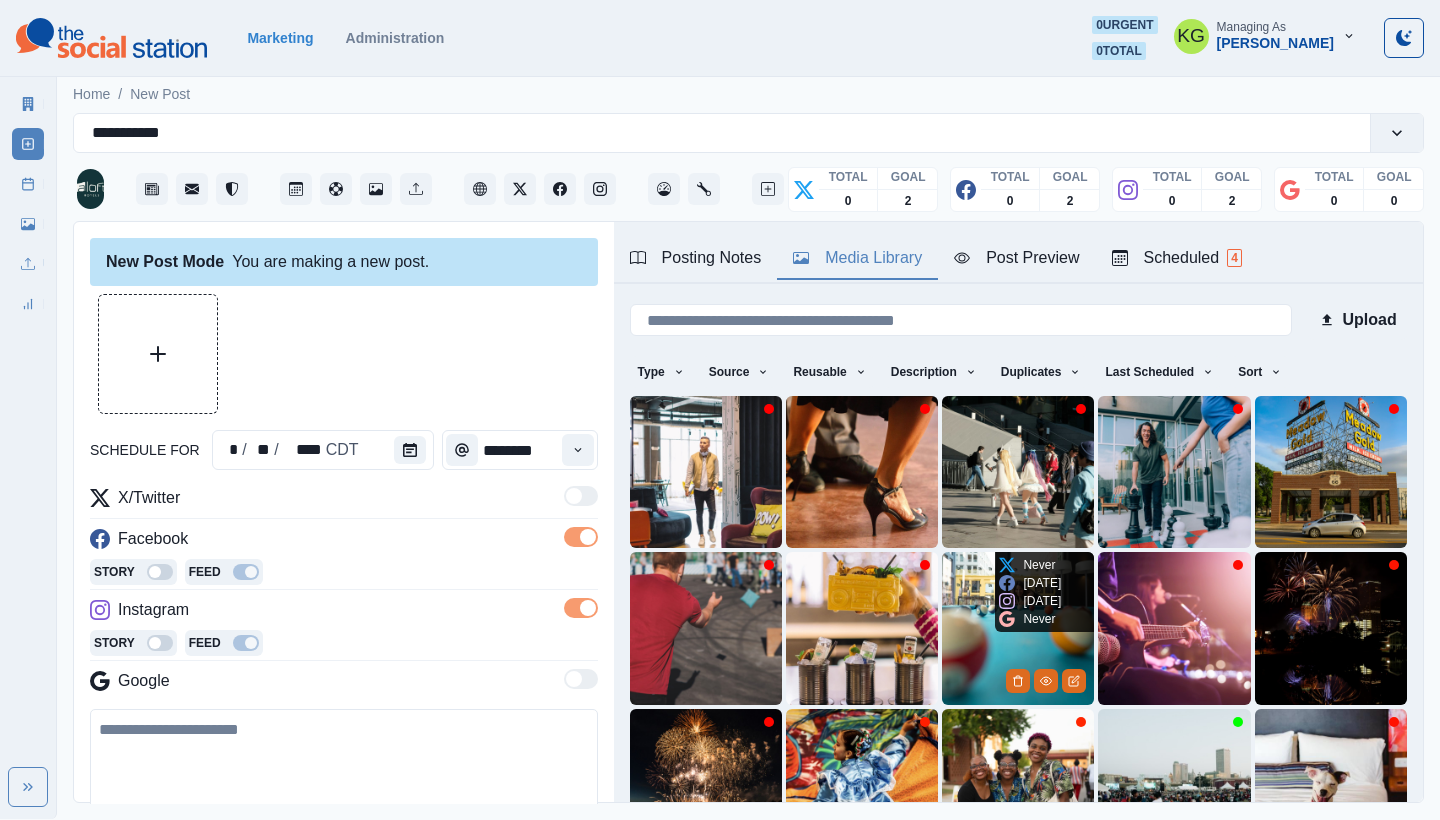 scroll, scrollTop: 171, scrollLeft: 0, axis: vertical 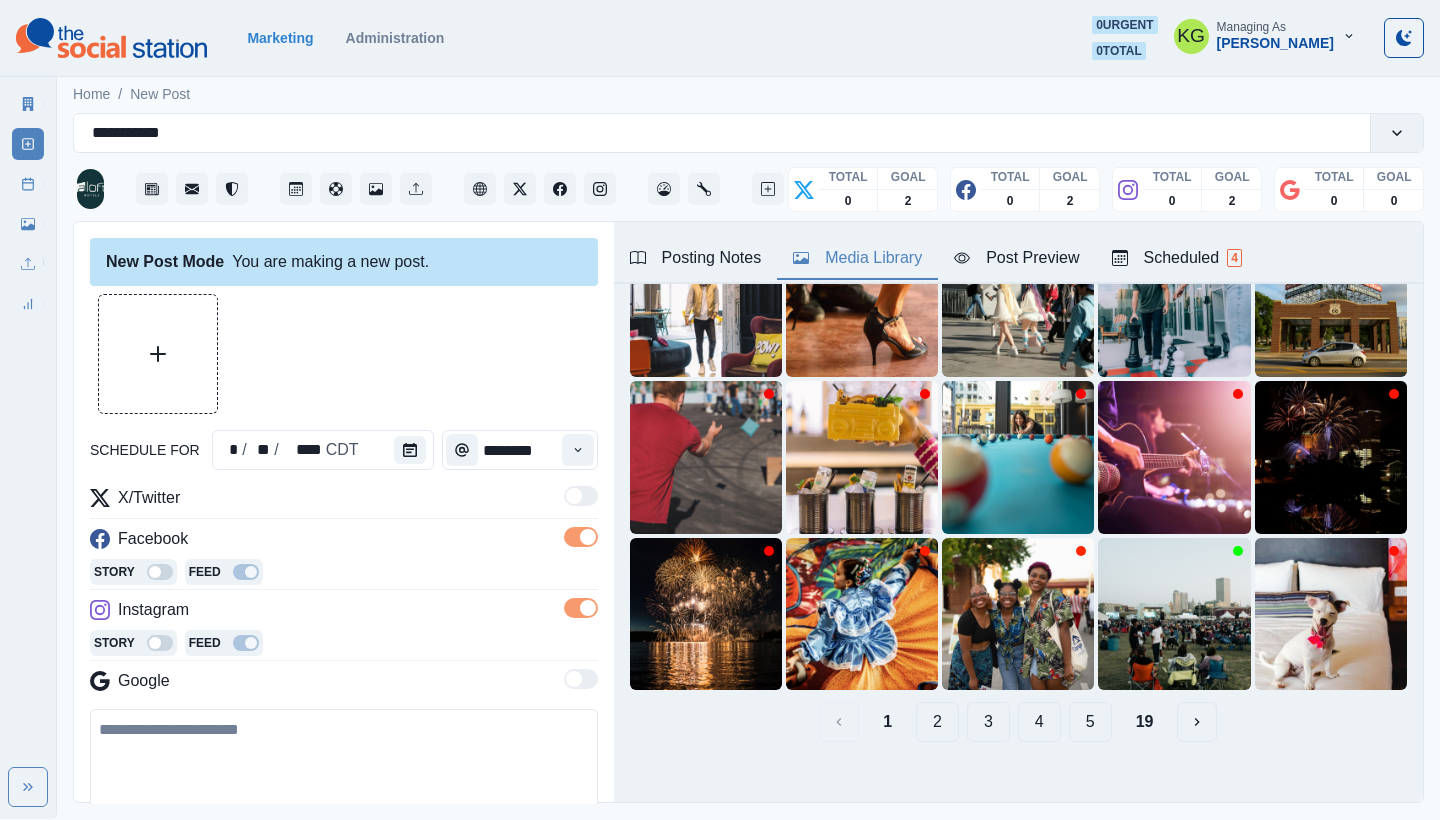click on "19" at bounding box center [1145, 722] 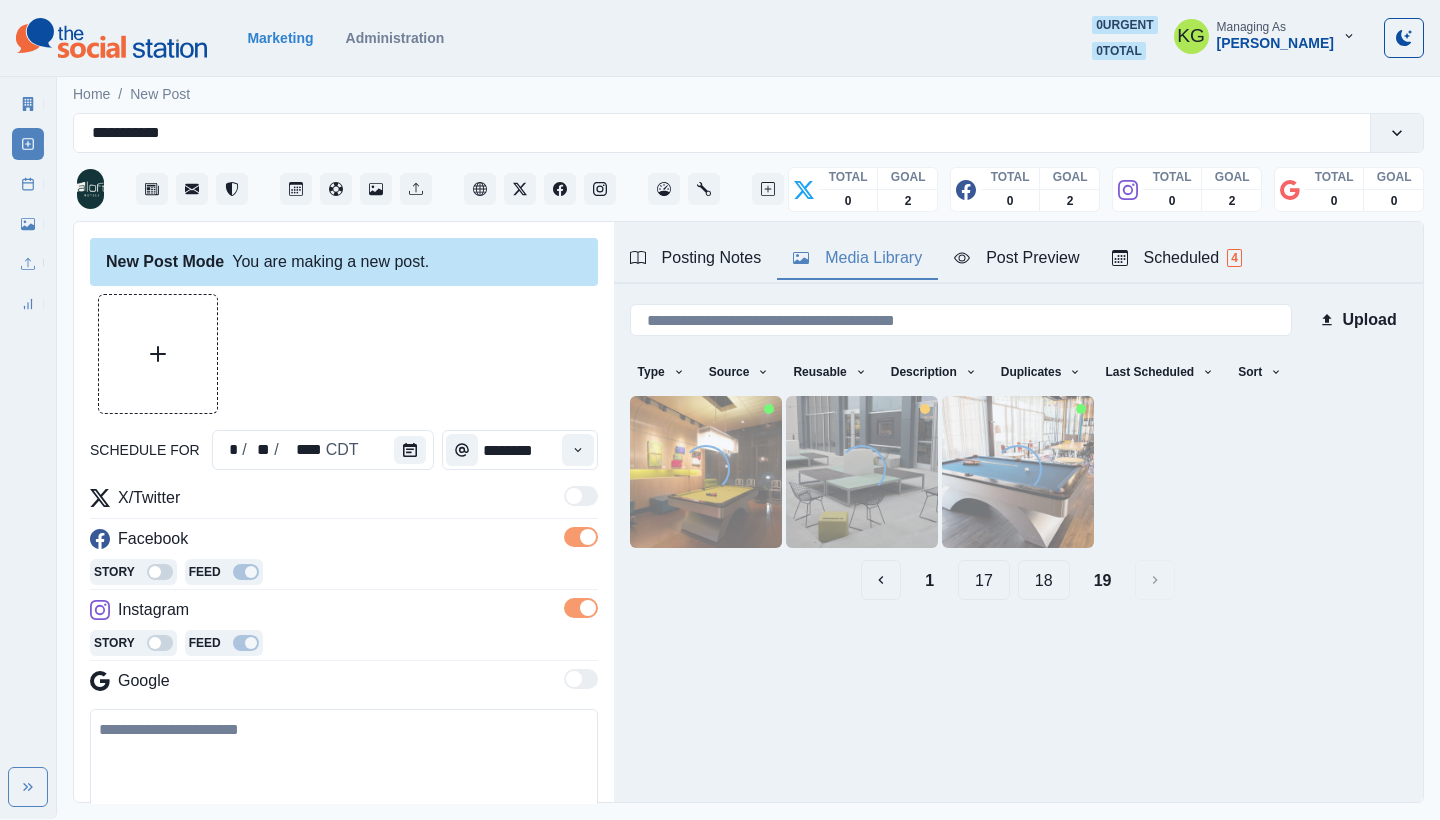 scroll, scrollTop: 0, scrollLeft: 0, axis: both 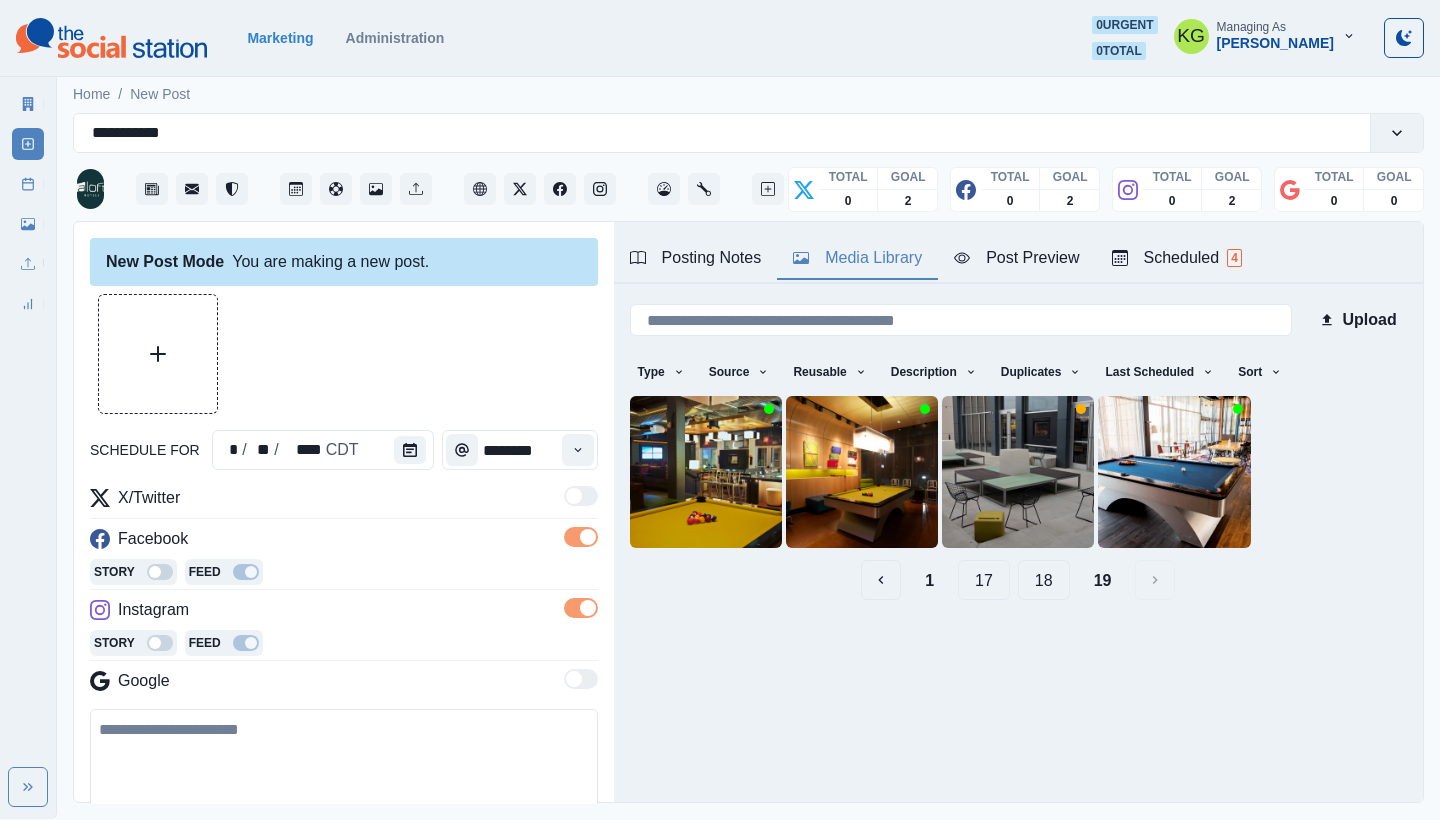 click on "18" at bounding box center (1044, 580) 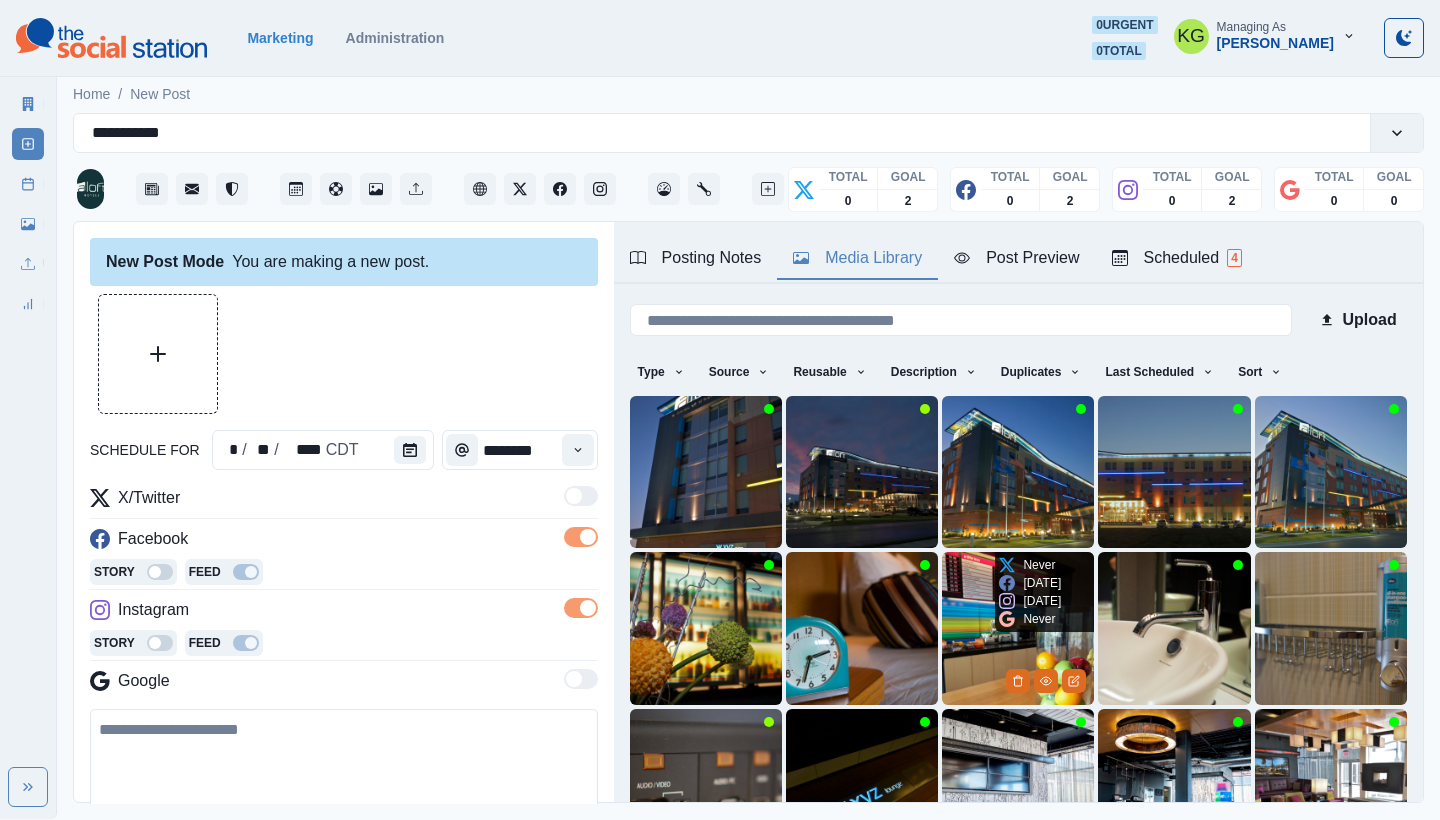 scroll, scrollTop: 171, scrollLeft: 0, axis: vertical 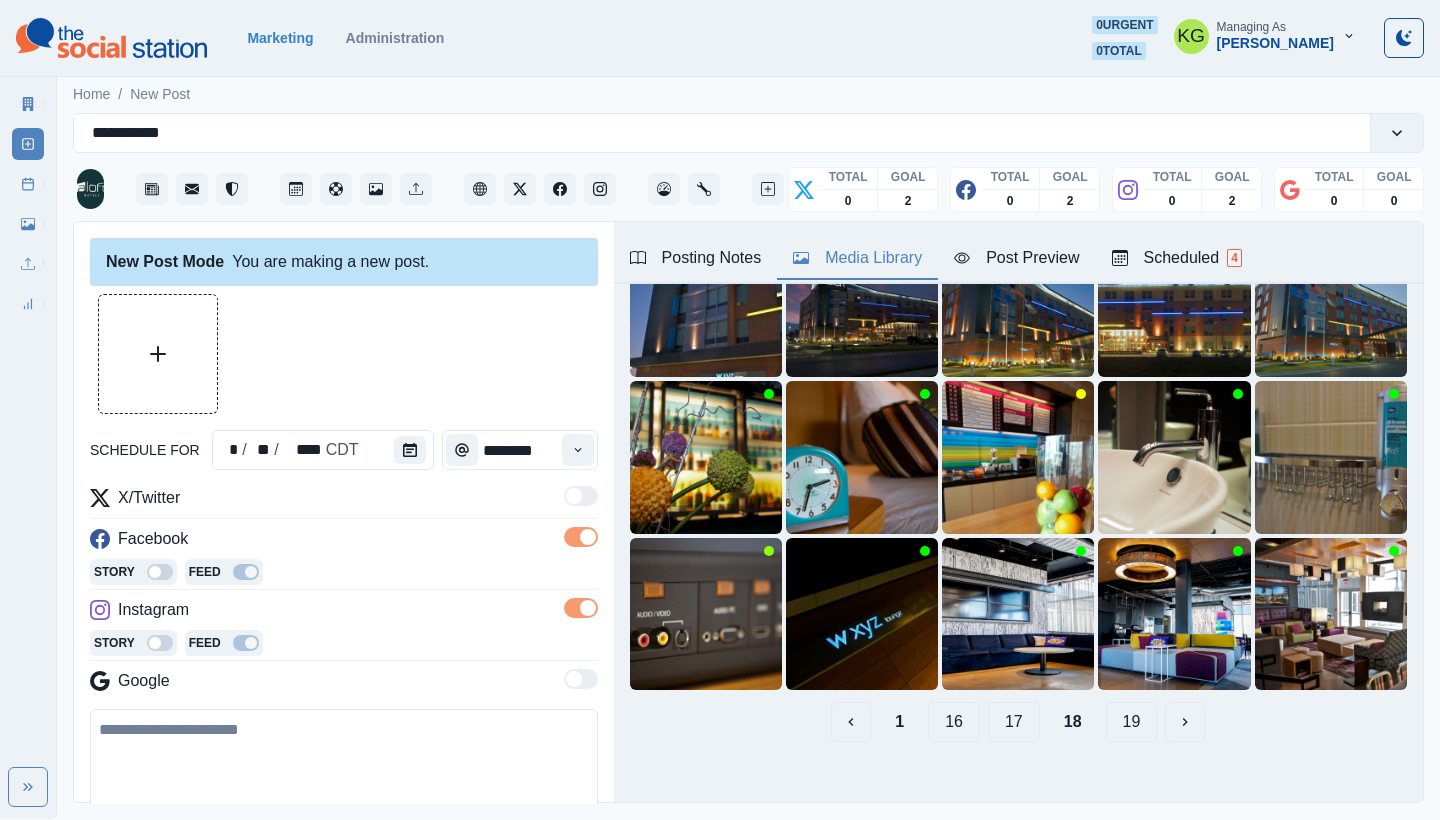 click on "17" at bounding box center (1014, 722) 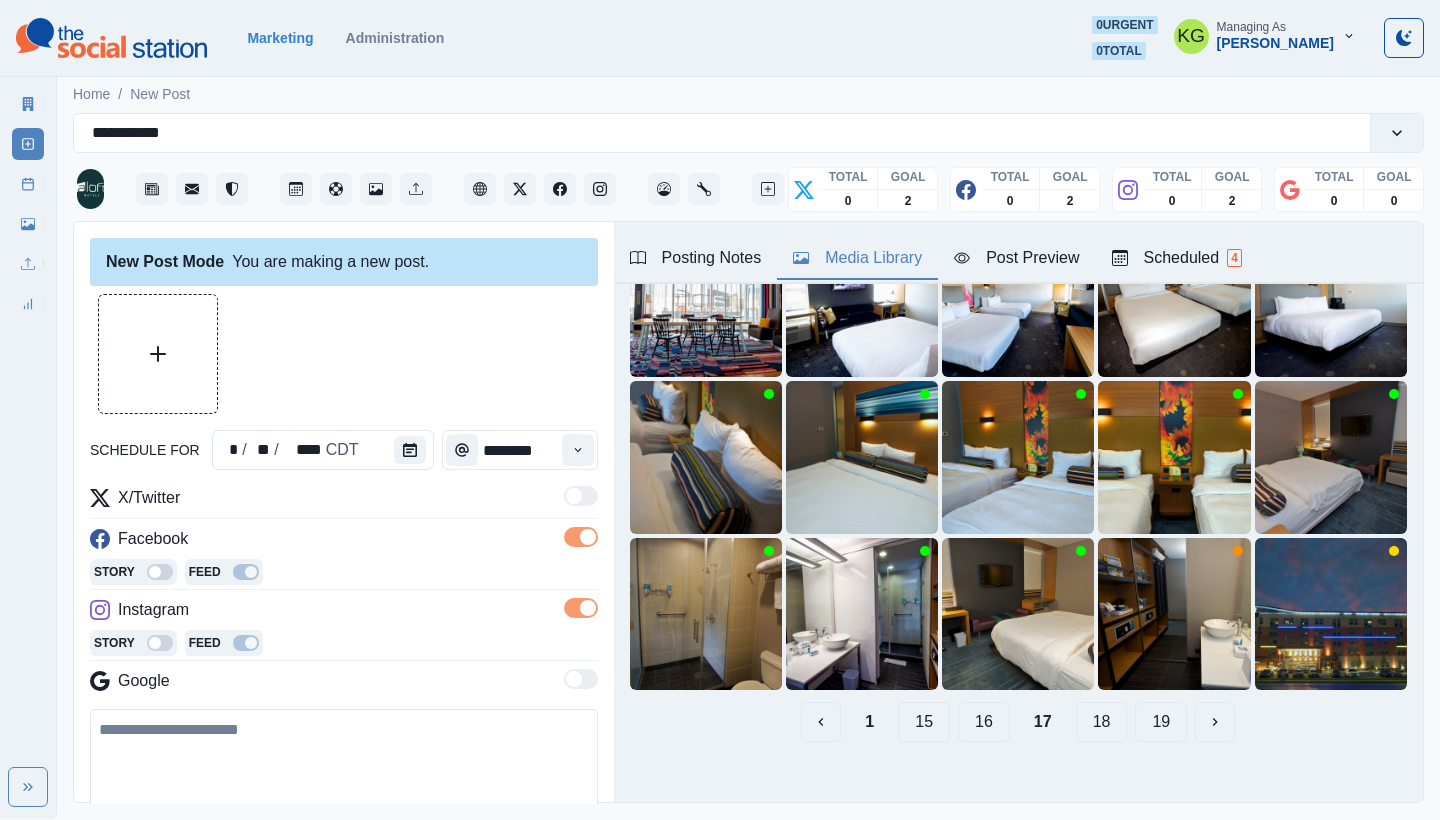 scroll, scrollTop: 0, scrollLeft: 0, axis: both 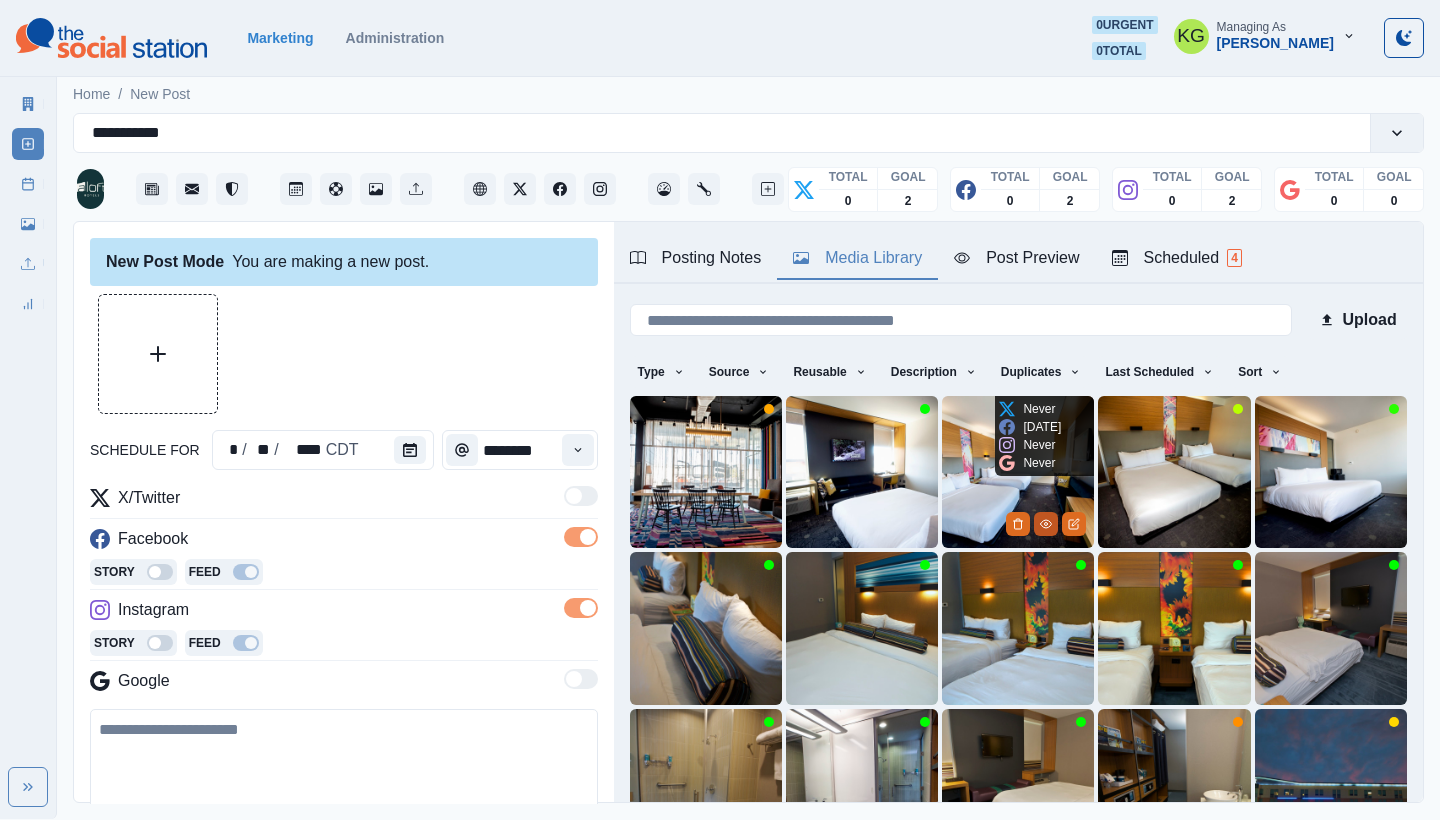 click 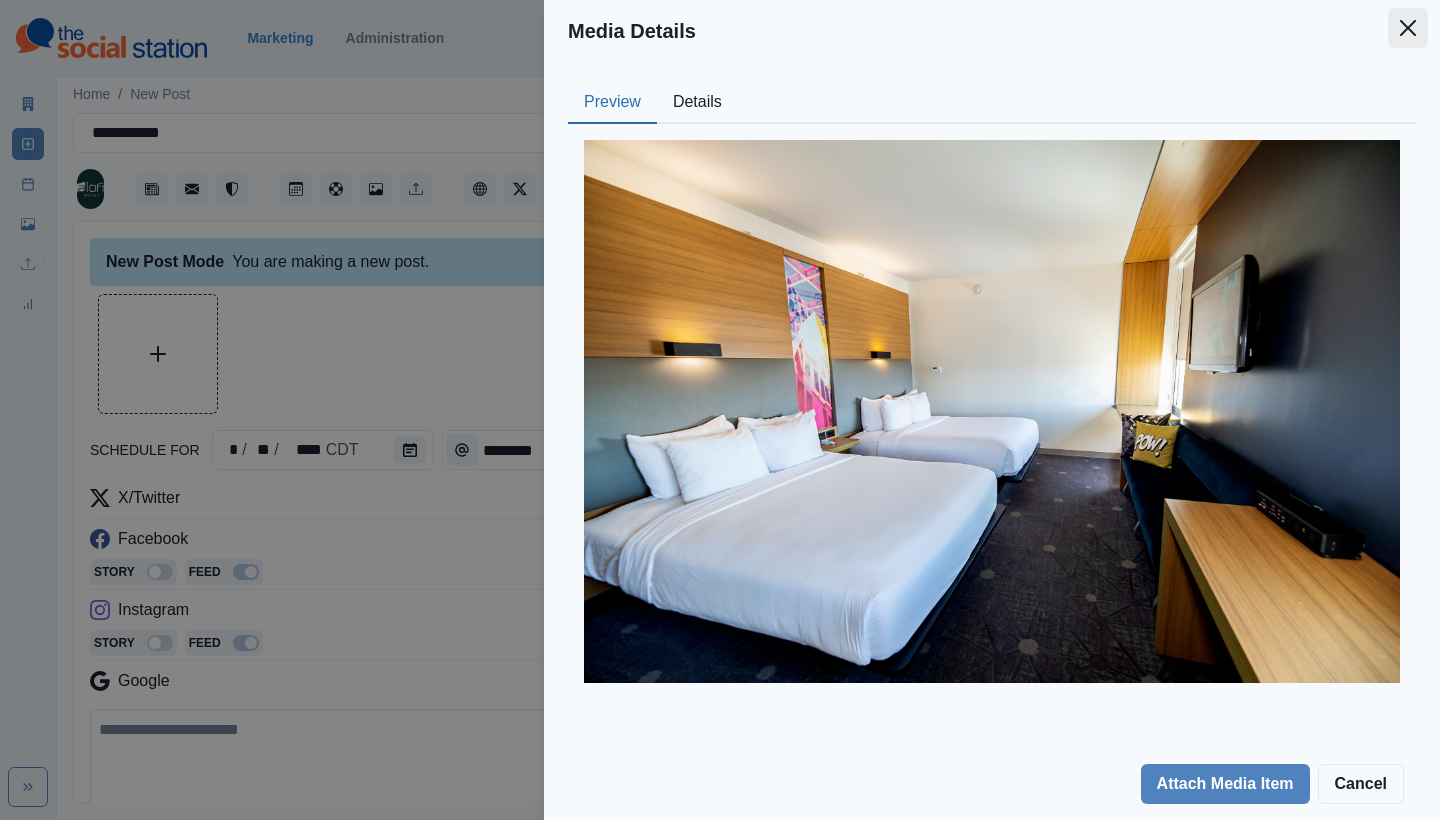 click 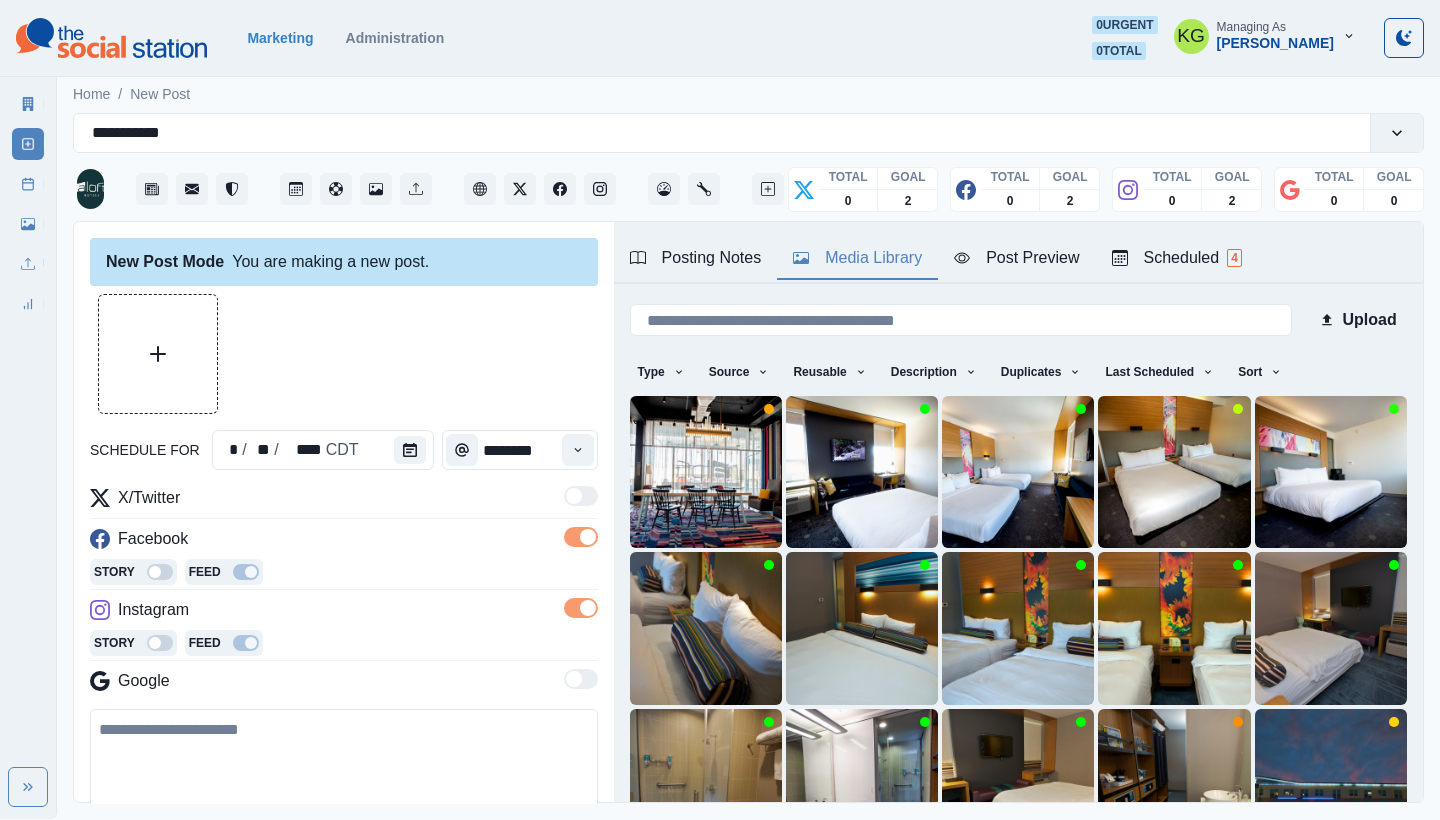 scroll, scrollTop: 62, scrollLeft: 0, axis: vertical 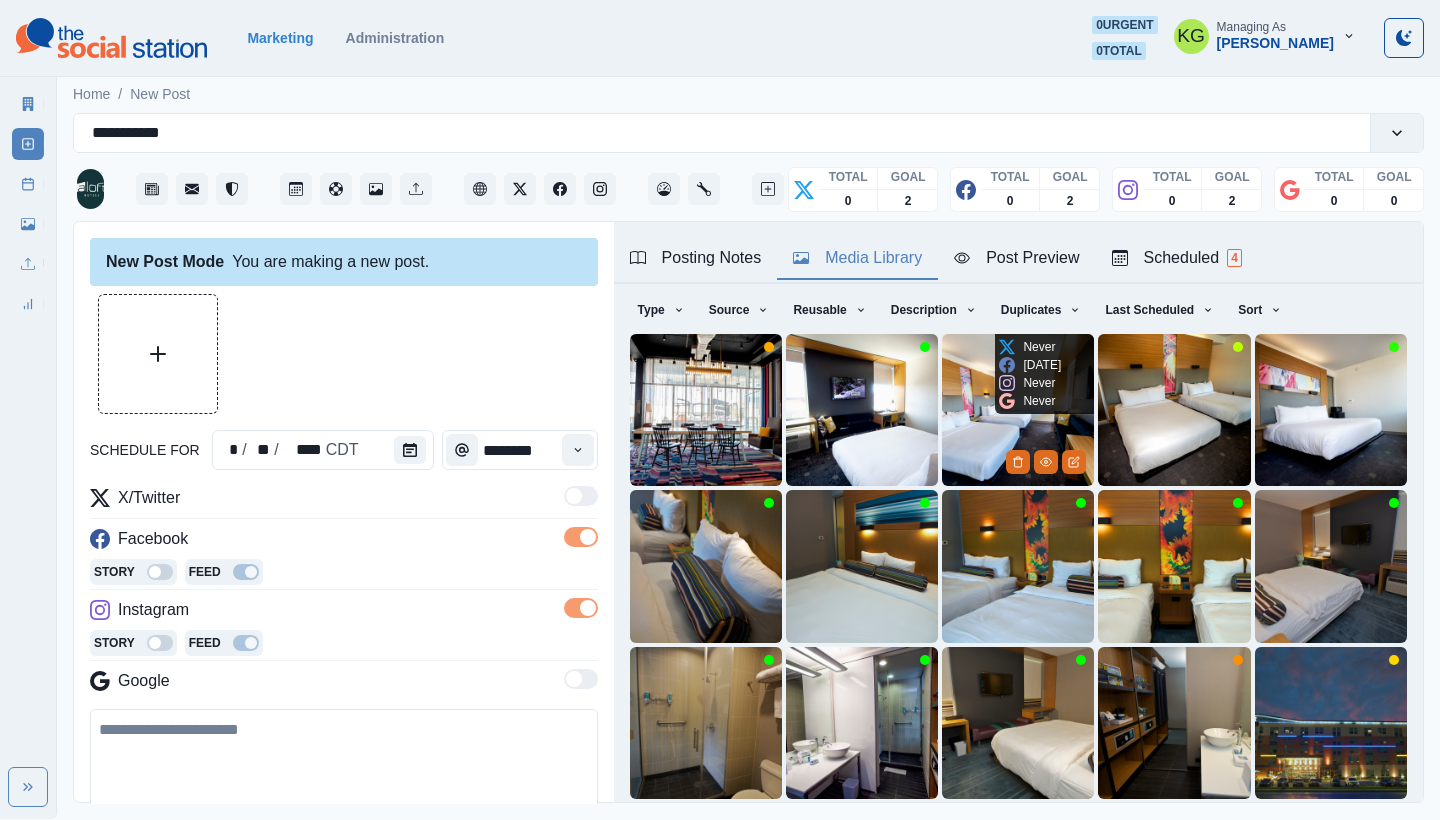 click at bounding box center (1018, 410) 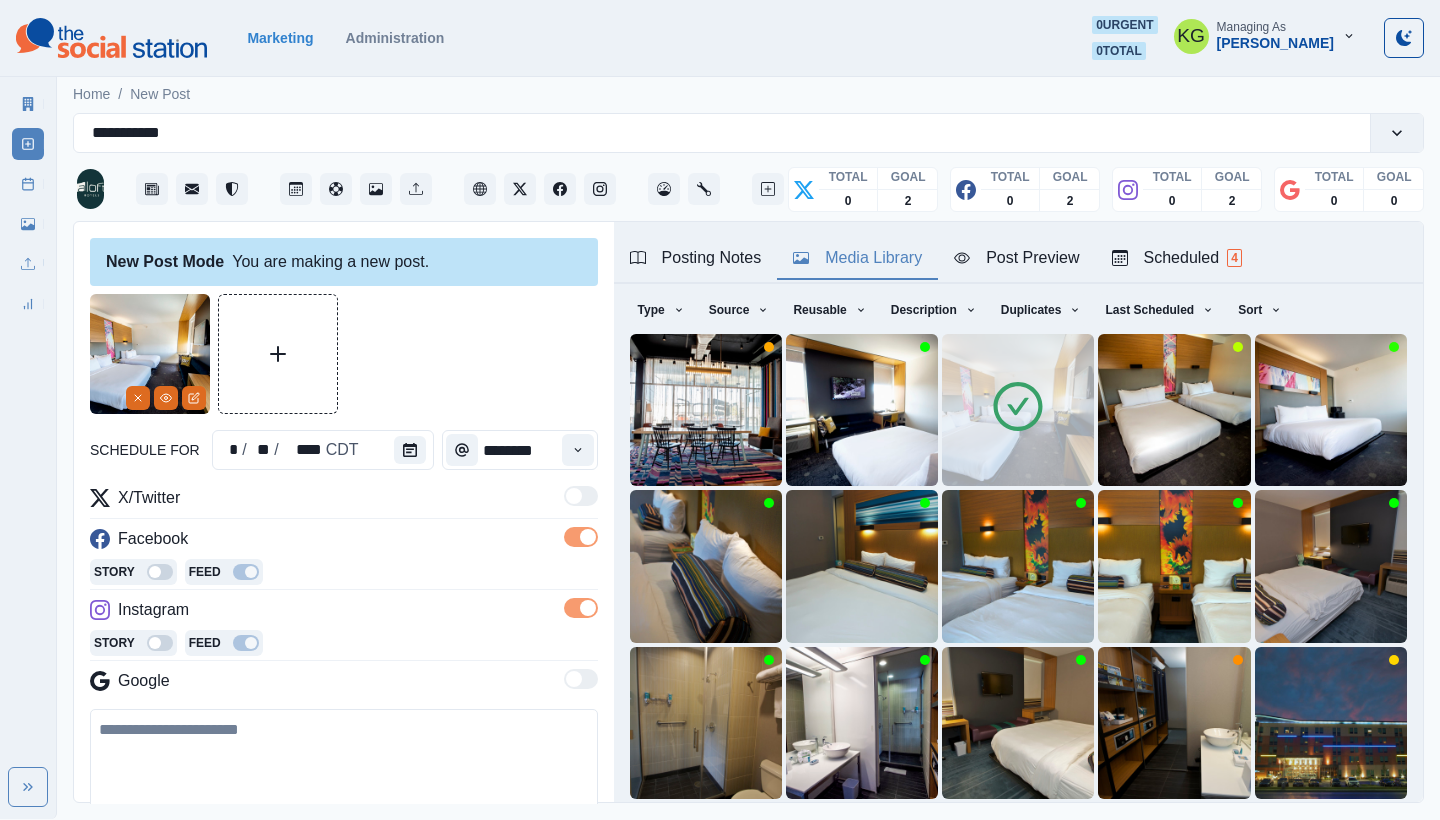 scroll, scrollTop: 171, scrollLeft: 0, axis: vertical 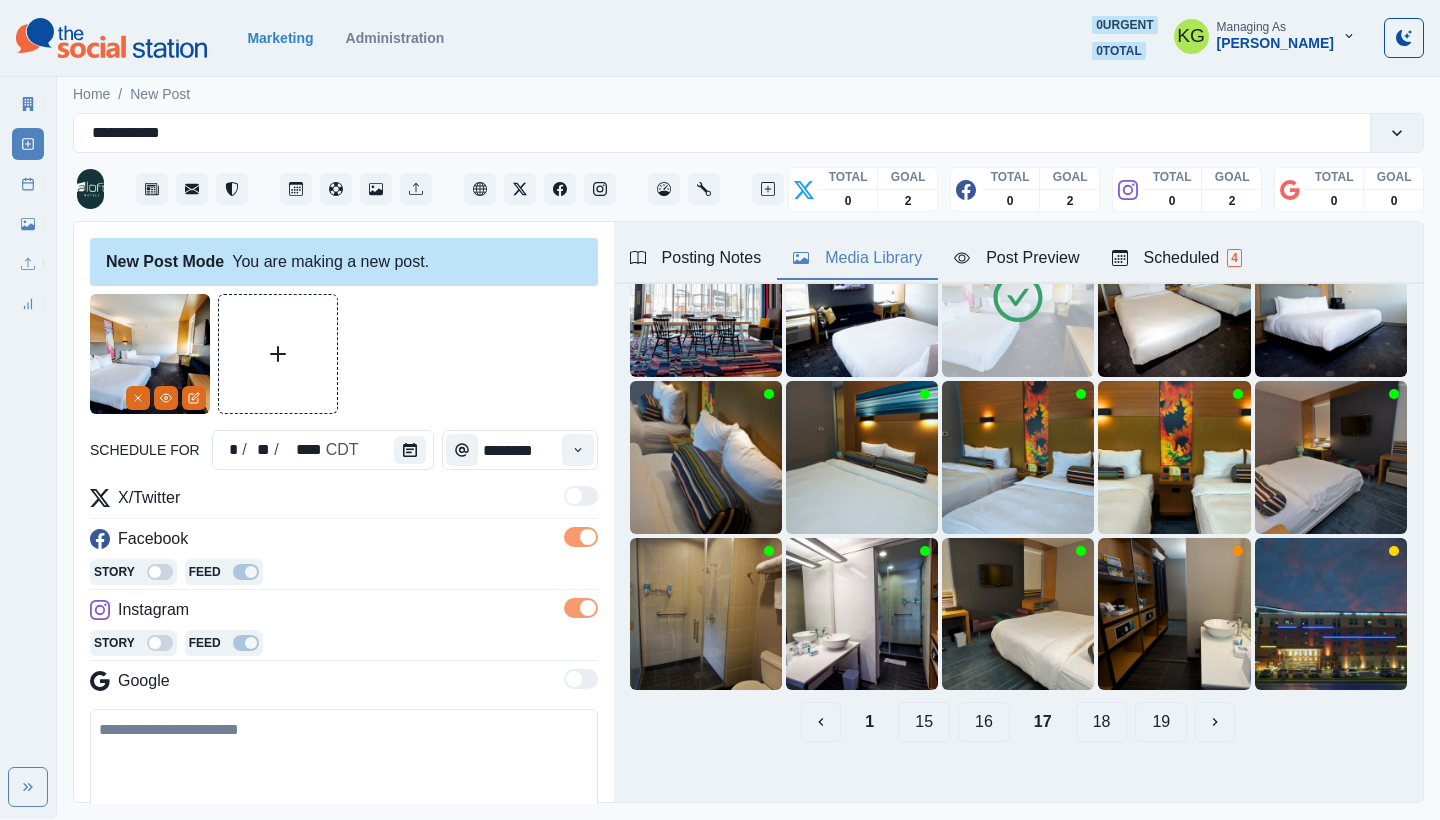 click on "16" at bounding box center (984, 722) 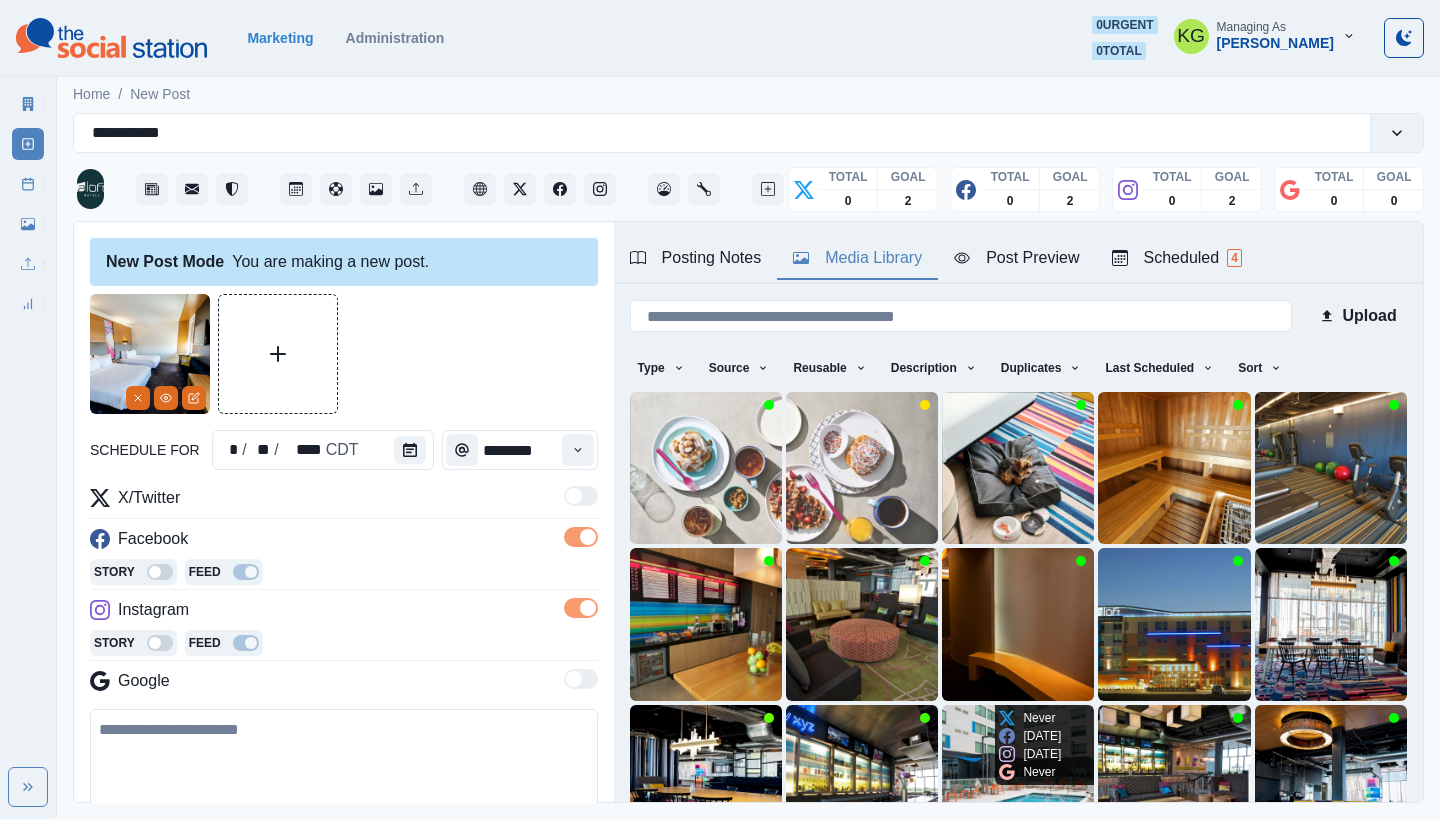 scroll, scrollTop: 171, scrollLeft: 0, axis: vertical 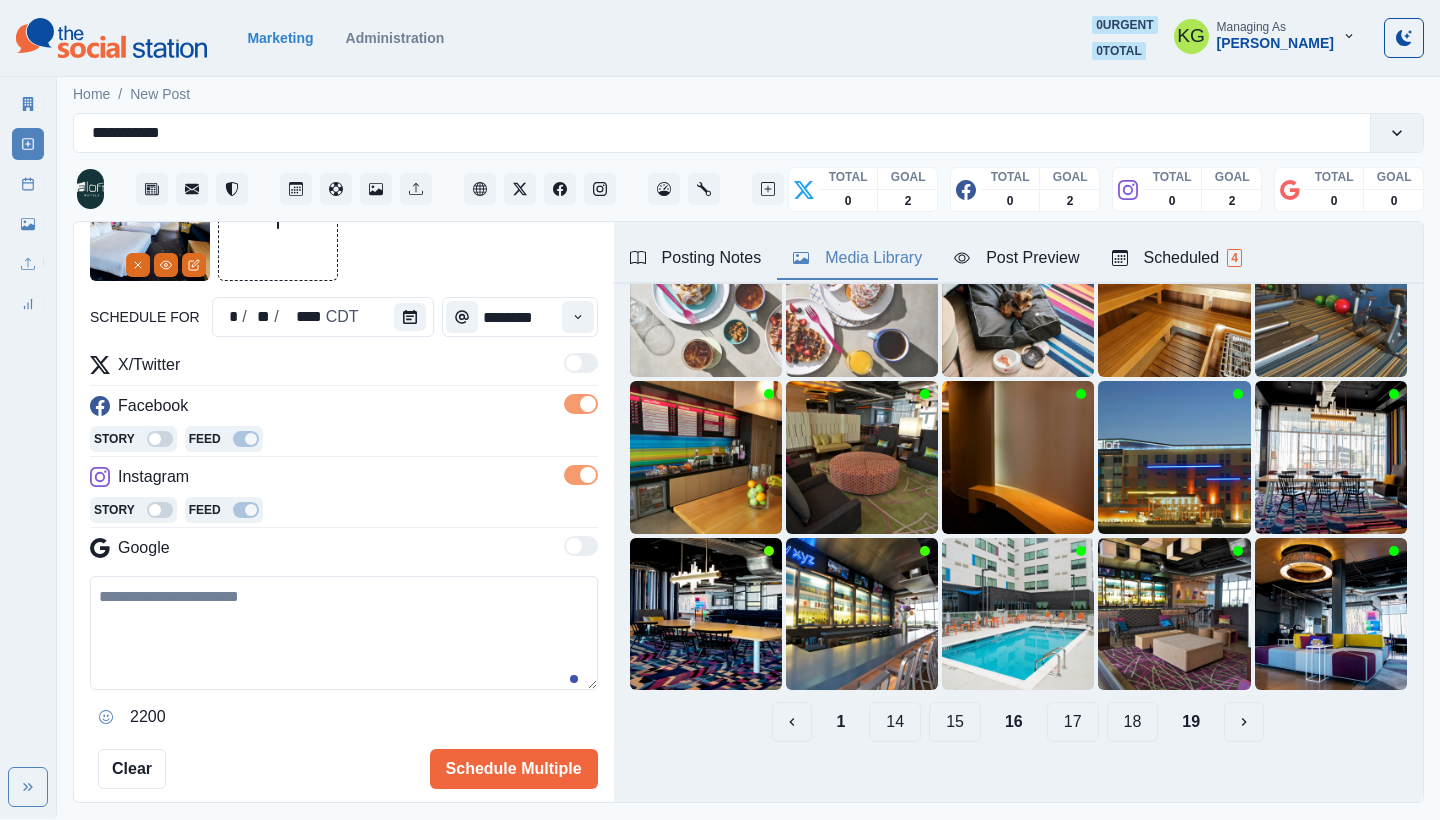 click at bounding box center (344, 633) 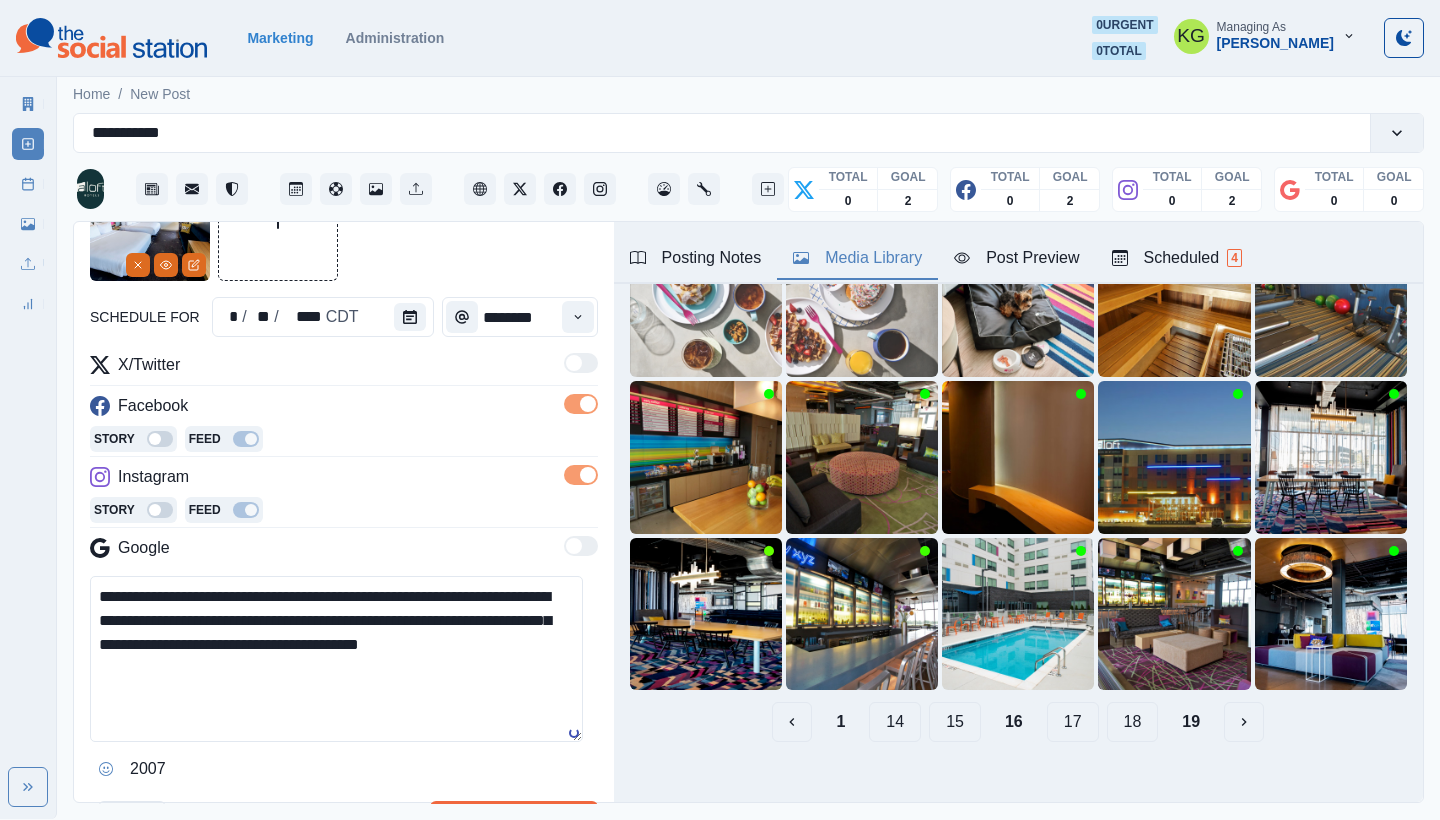 click on "**********" at bounding box center (336, 659) 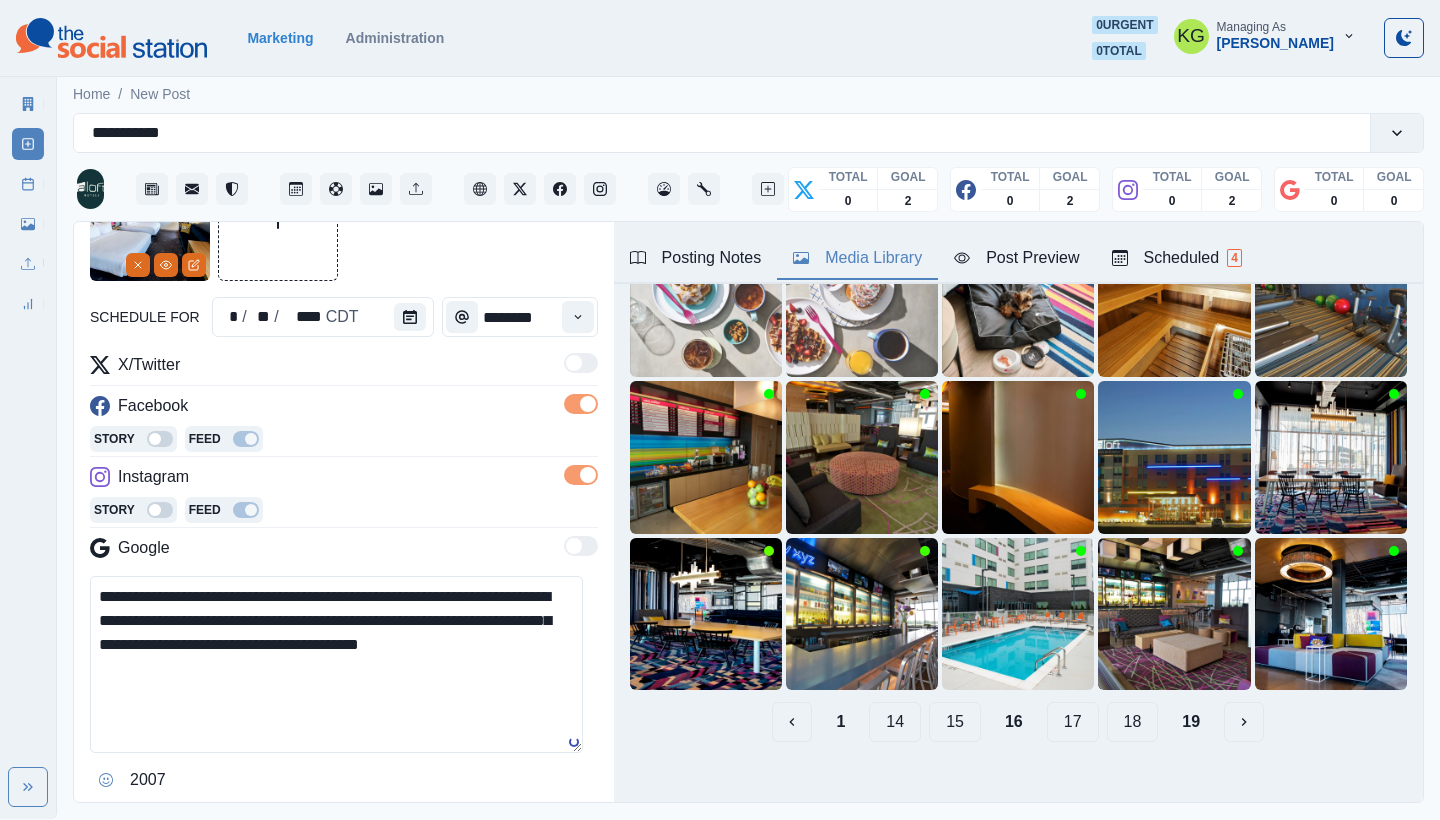 click on "**********" at bounding box center [336, 664] 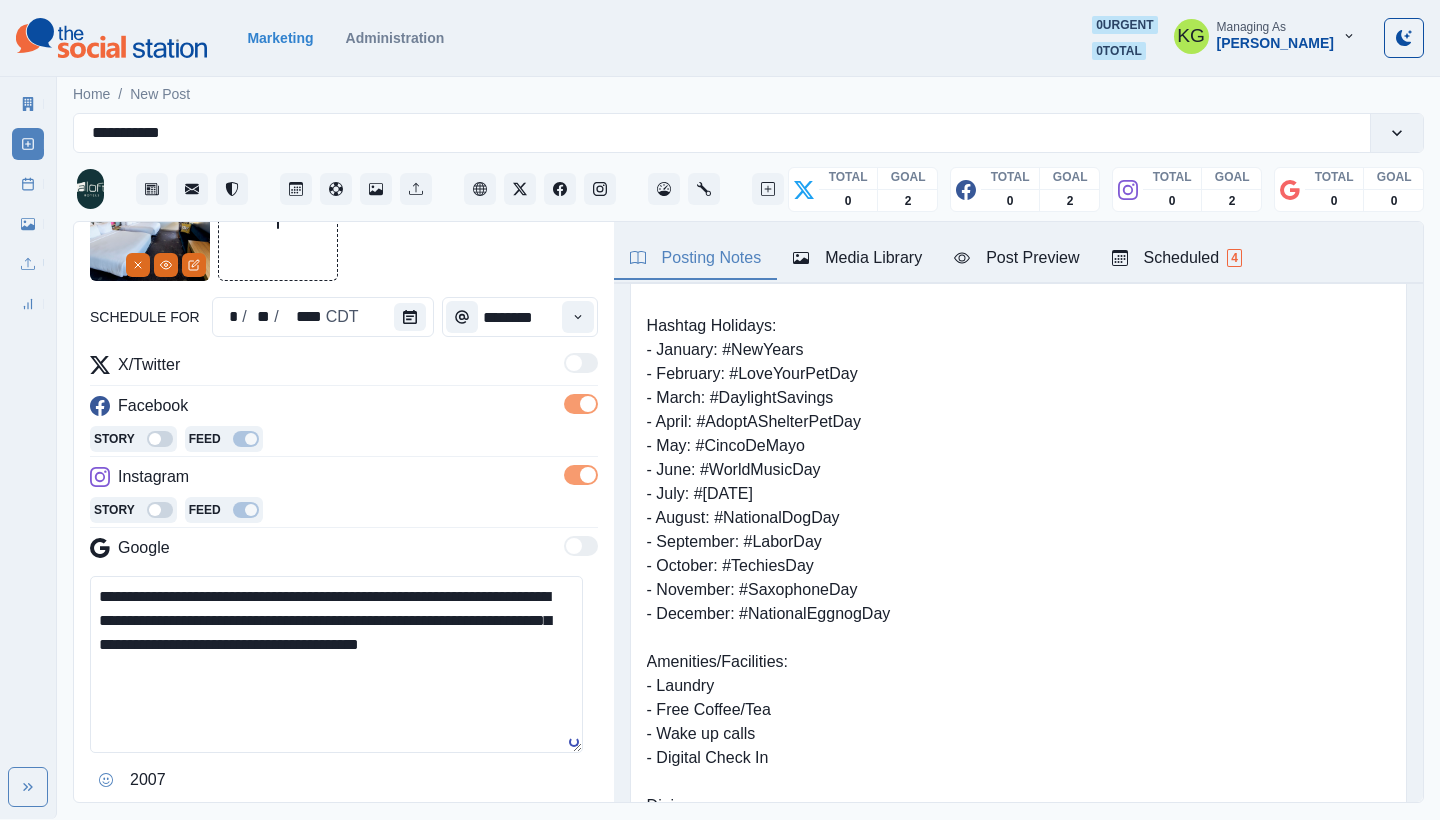 click on "Posting Notes" at bounding box center (696, 258) 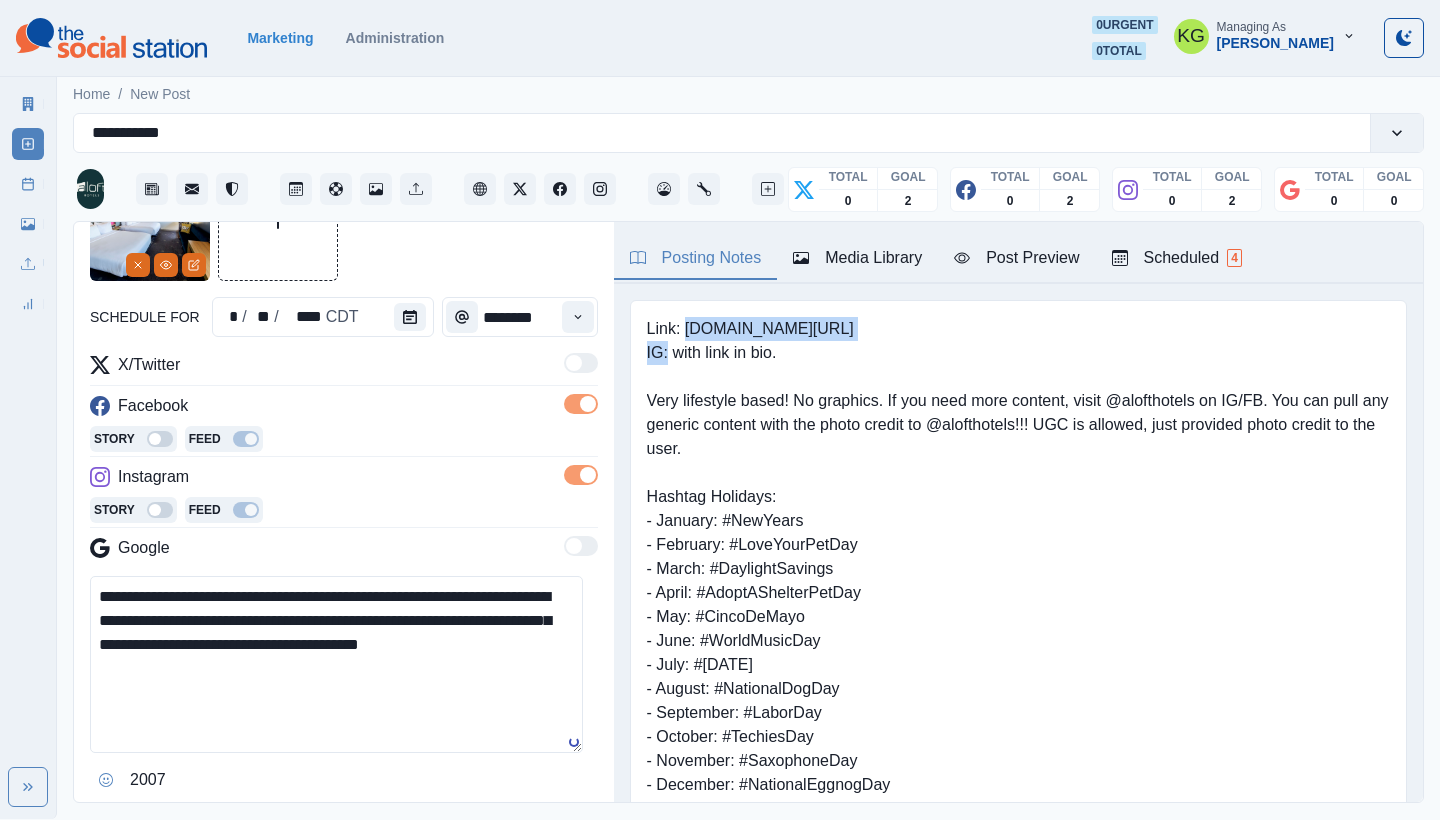 drag, startPoint x: 688, startPoint y: 325, endPoint x: 868, endPoint y: 321, distance: 180.04443 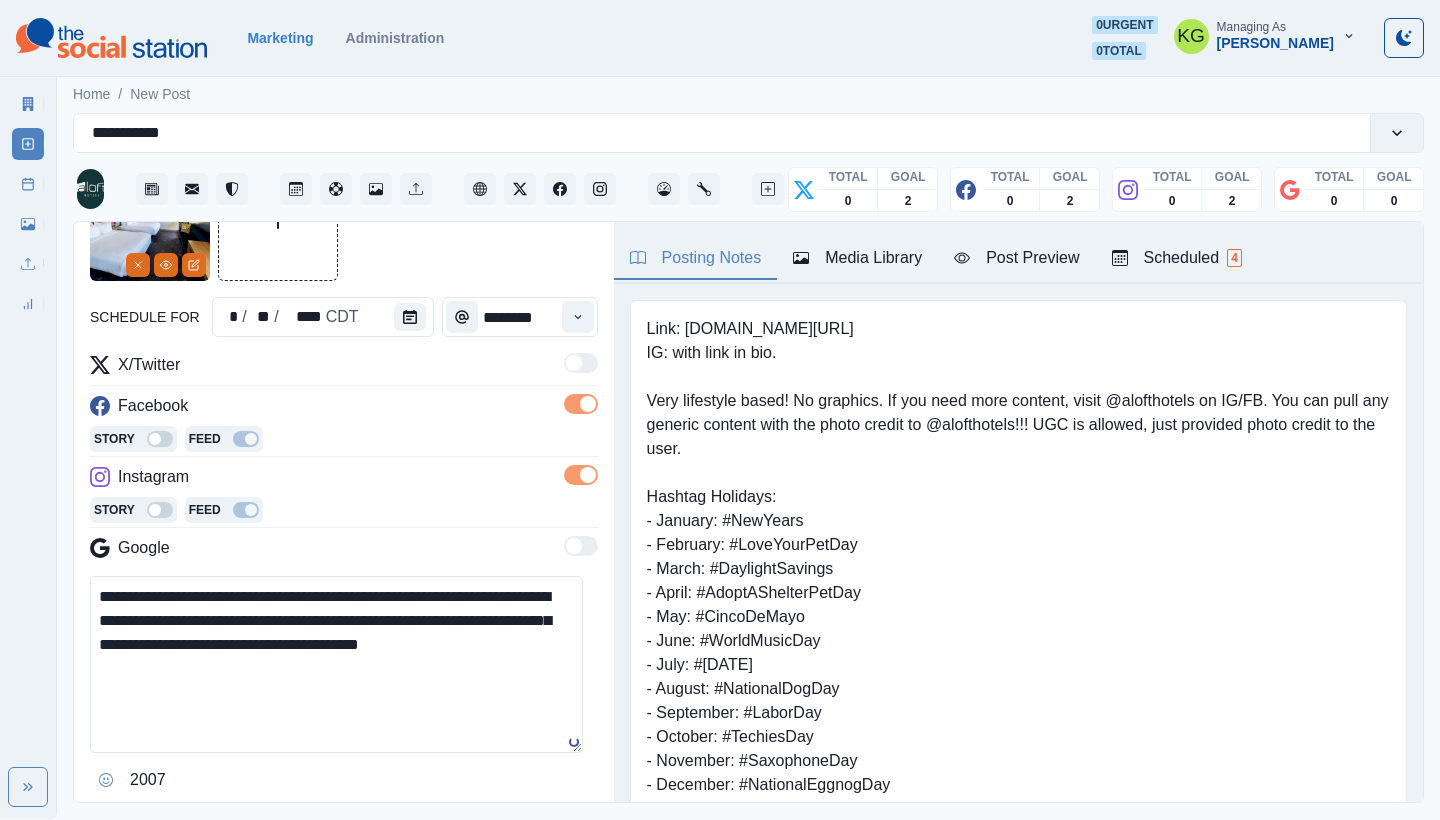 click on "**********" at bounding box center [336, 664] 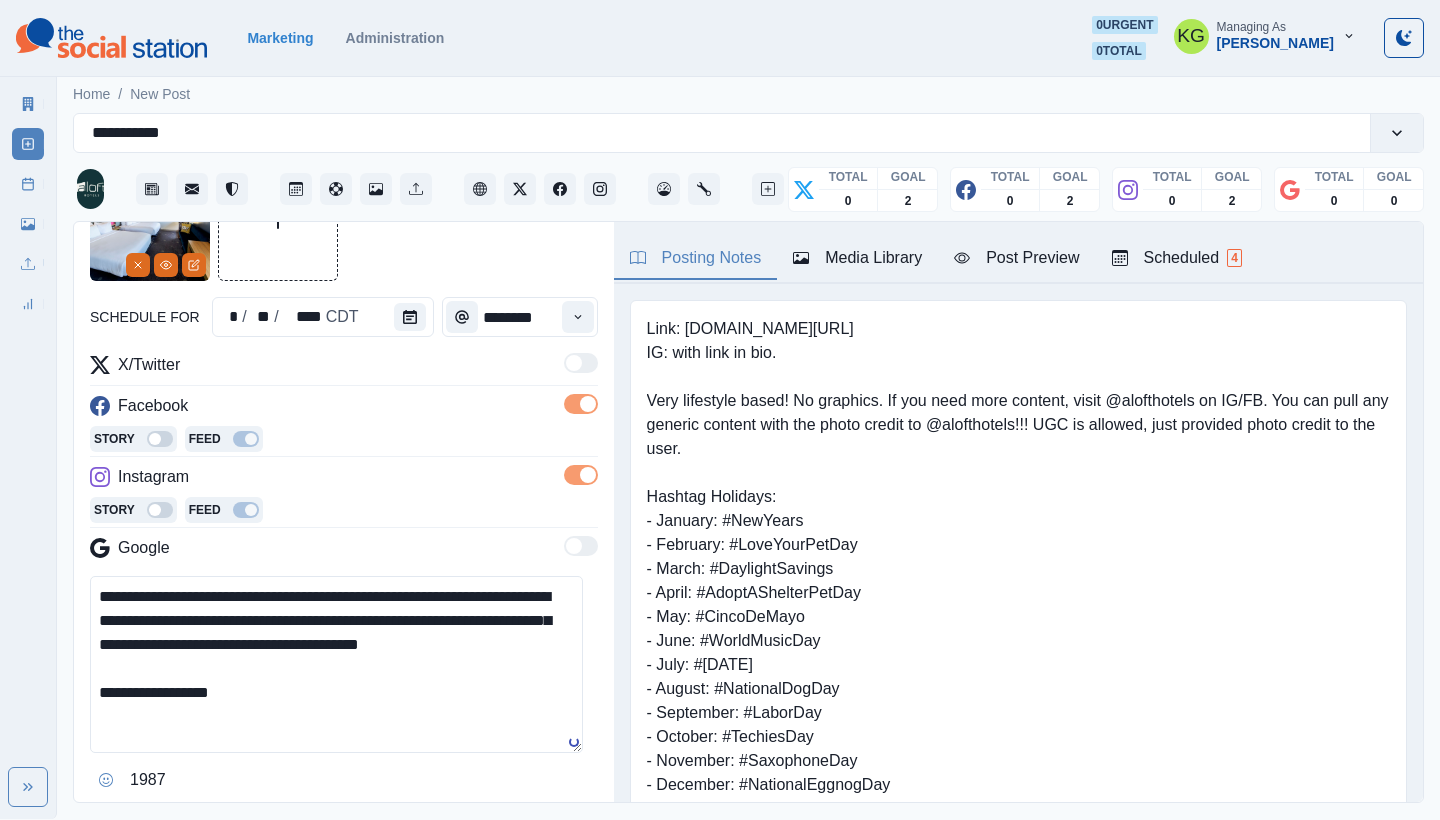 paste on "**********" 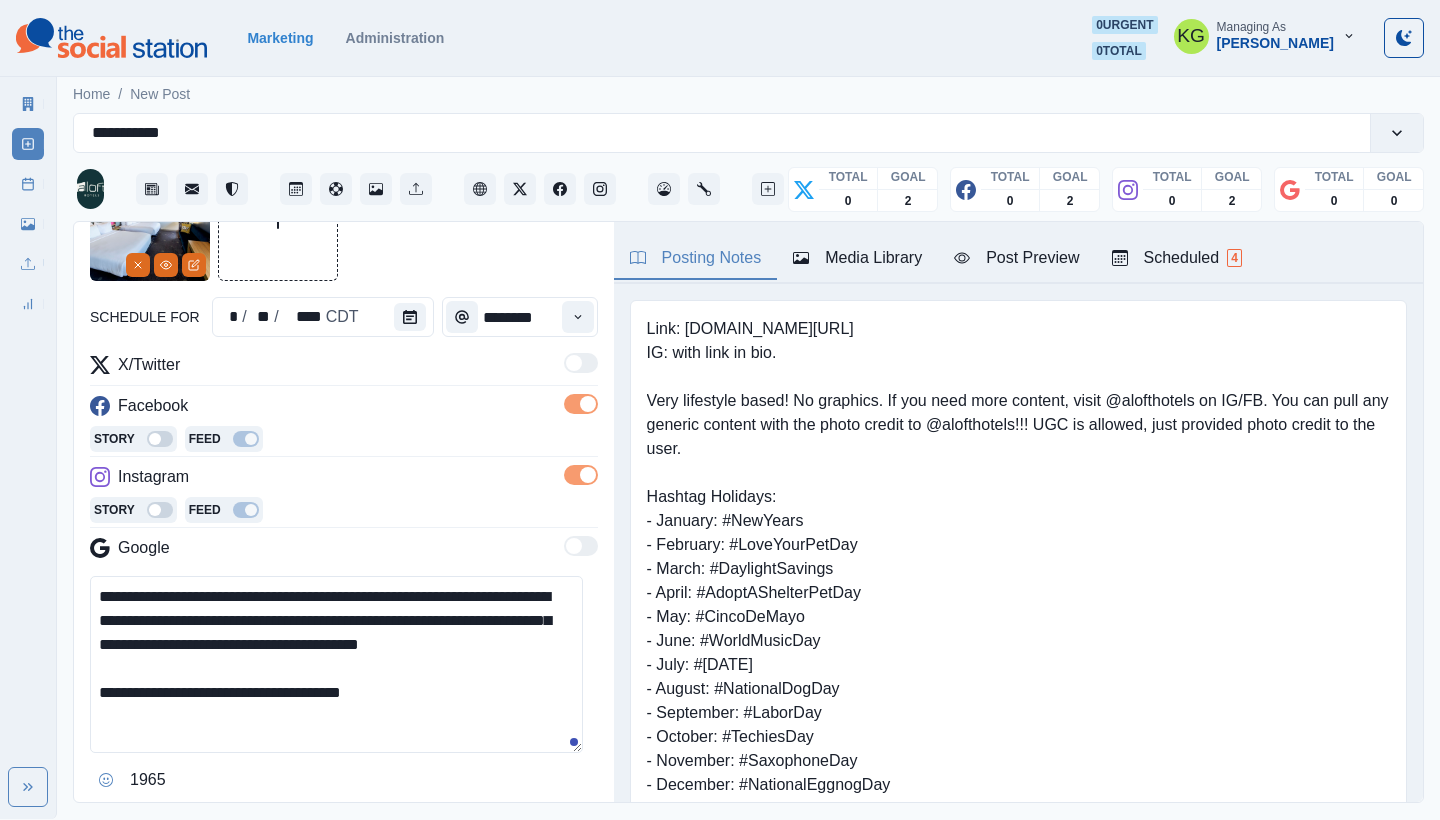 scroll, scrollTop: 195, scrollLeft: 0, axis: vertical 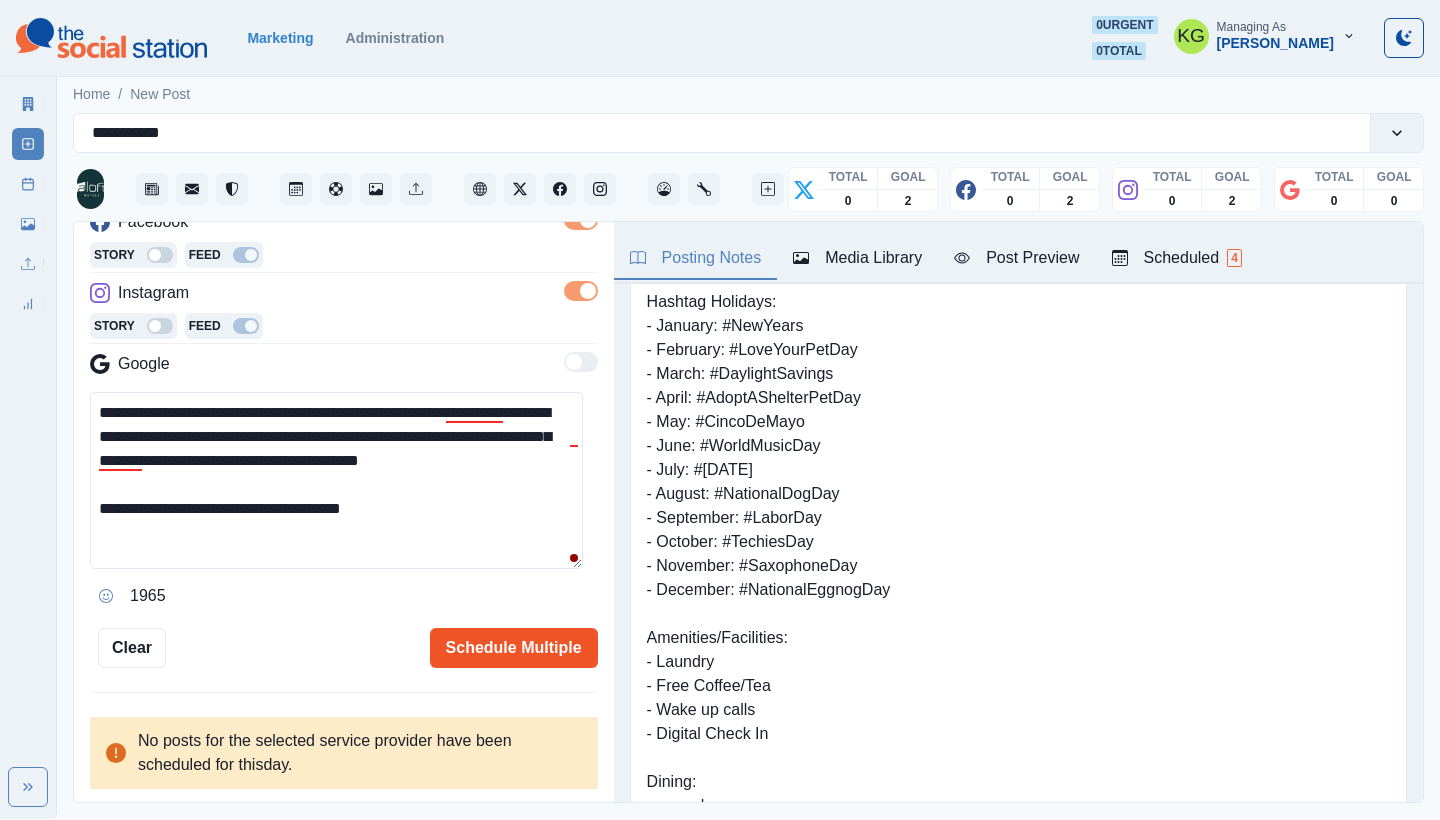 type on "**********" 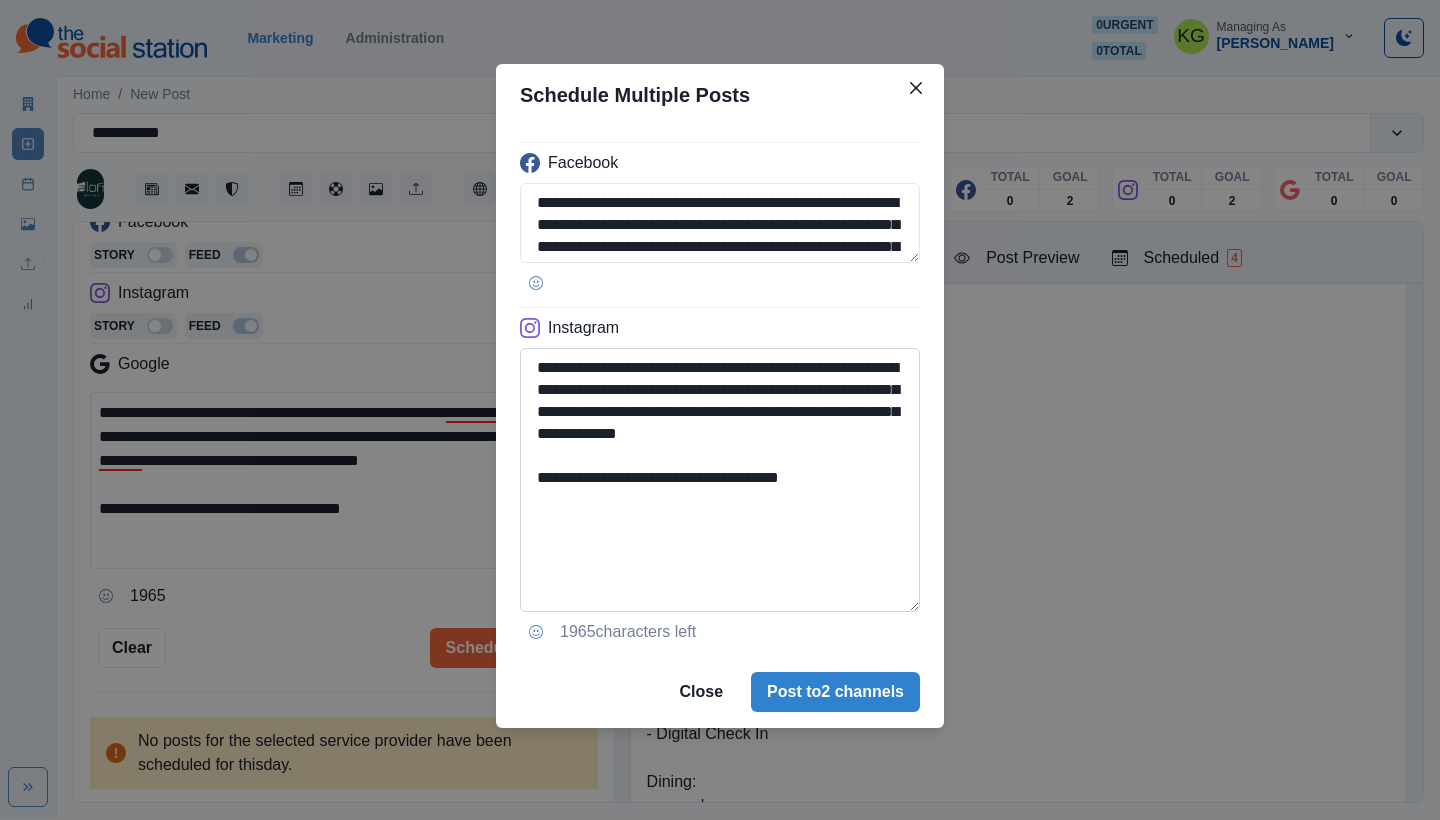 click on "**********" at bounding box center (720, 480) 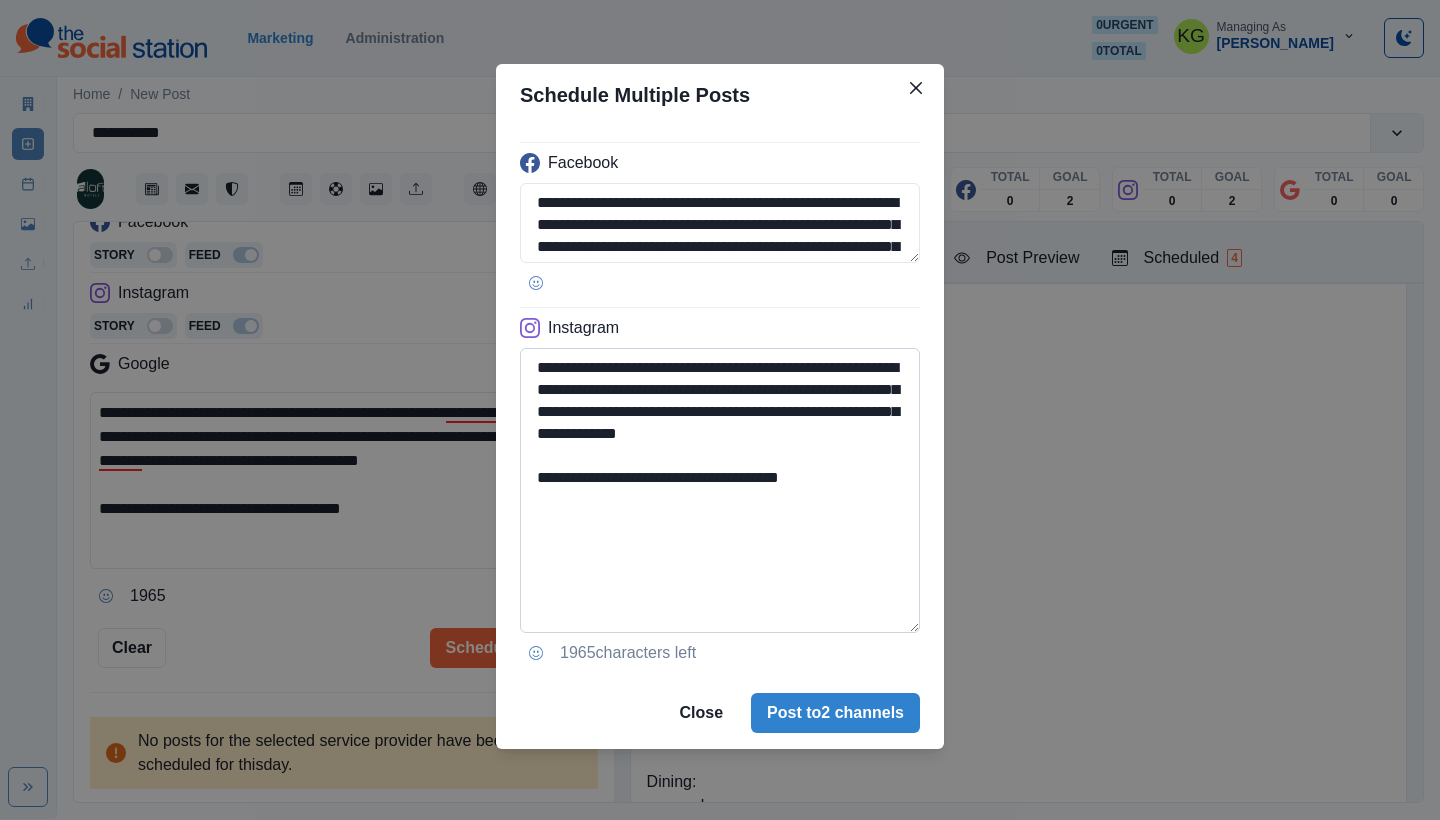 click on "**********" at bounding box center [720, 490] 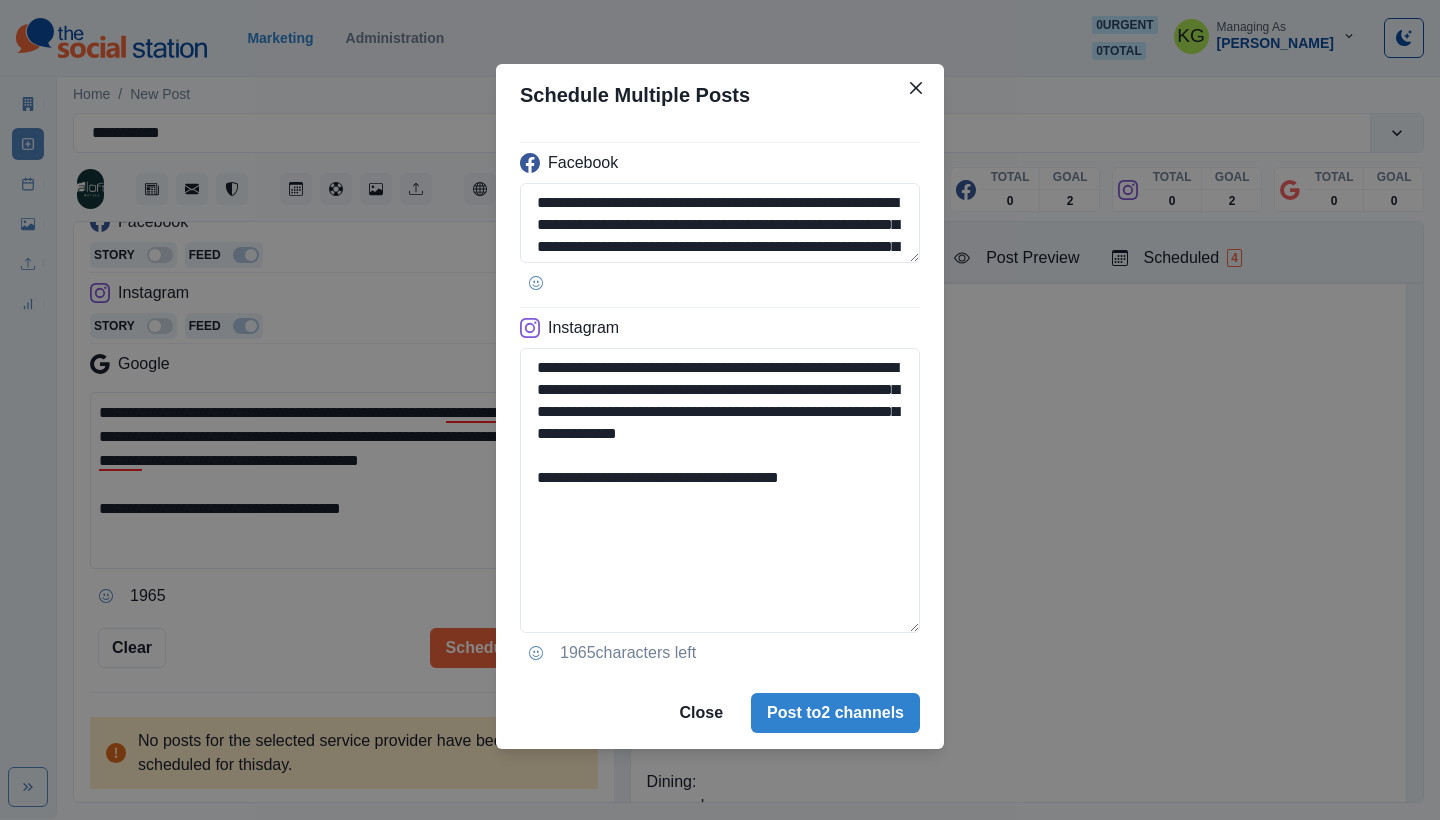 drag, startPoint x: 725, startPoint y: 495, endPoint x: 951, endPoint y: 498, distance: 226.01991 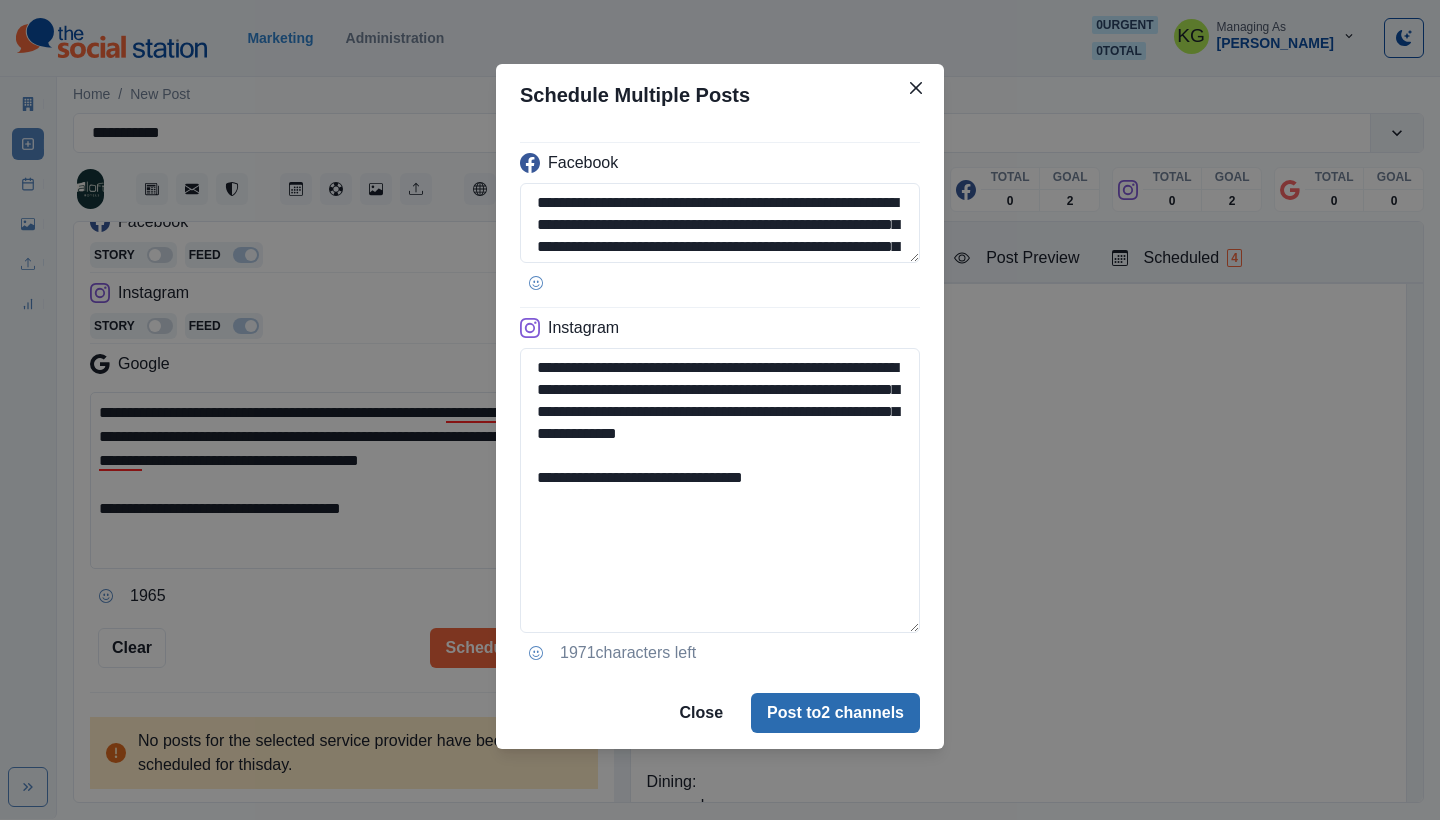 type on "**********" 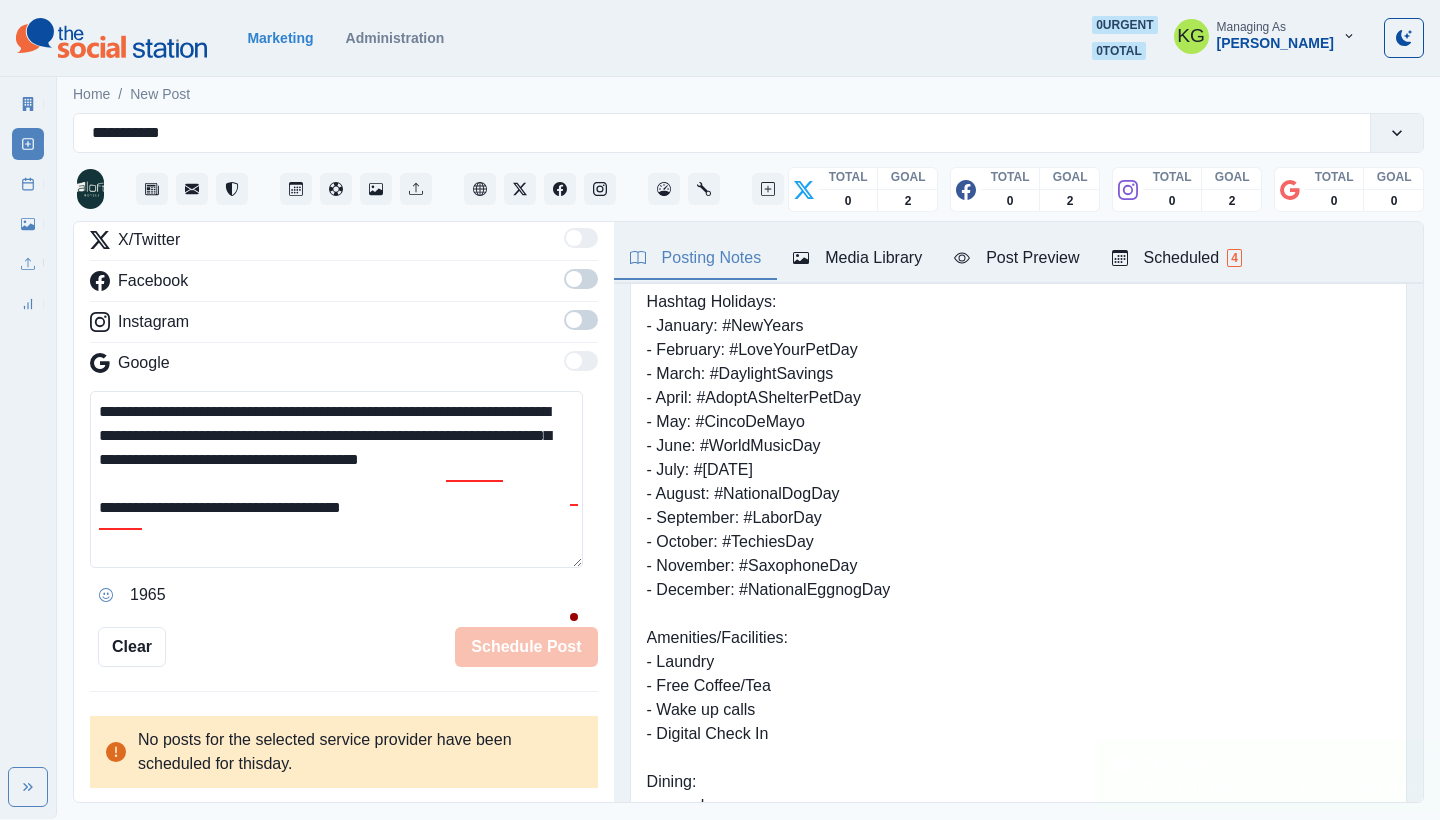 type 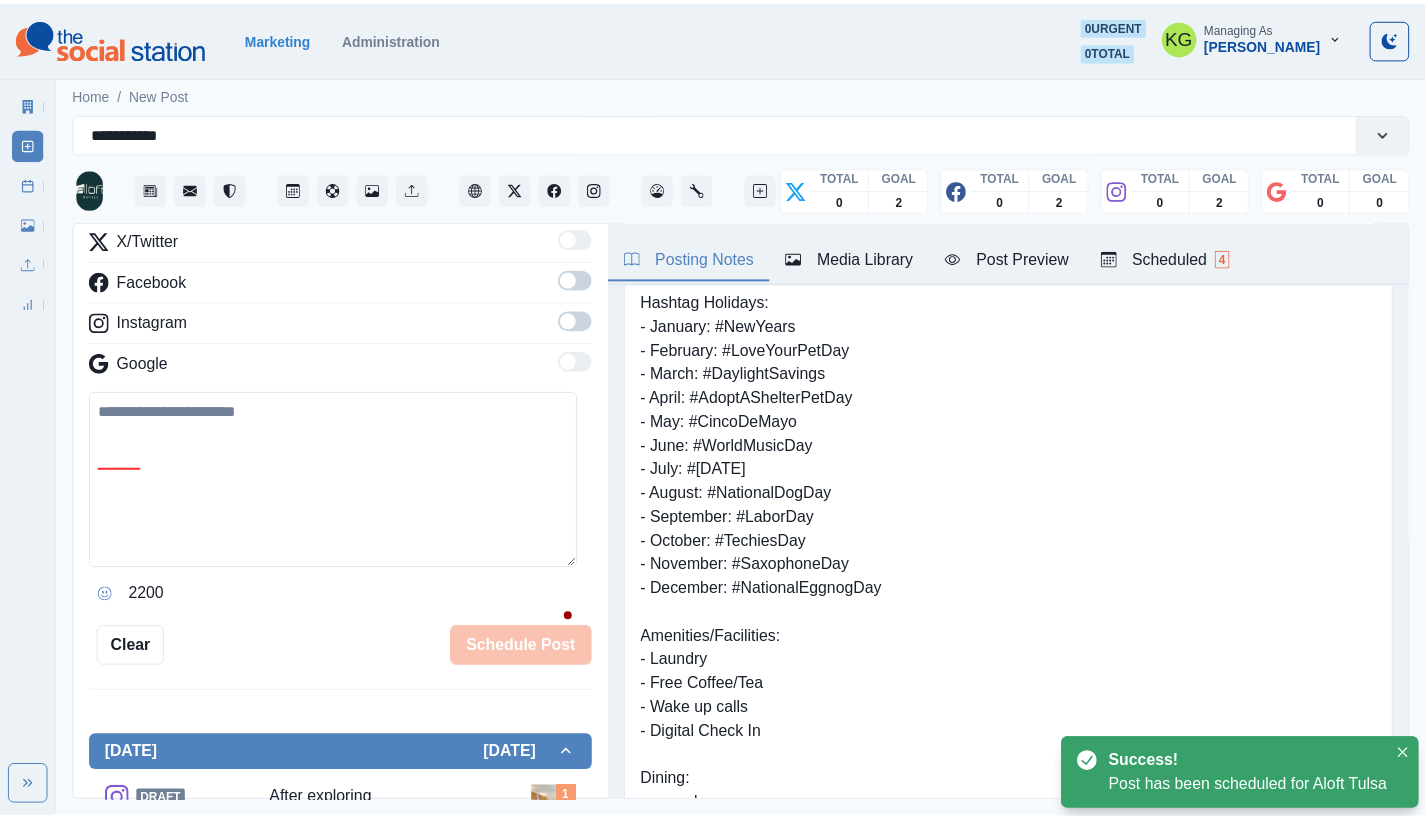 scroll, scrollTop: 185, scrollLeft: 0, axis: vertical 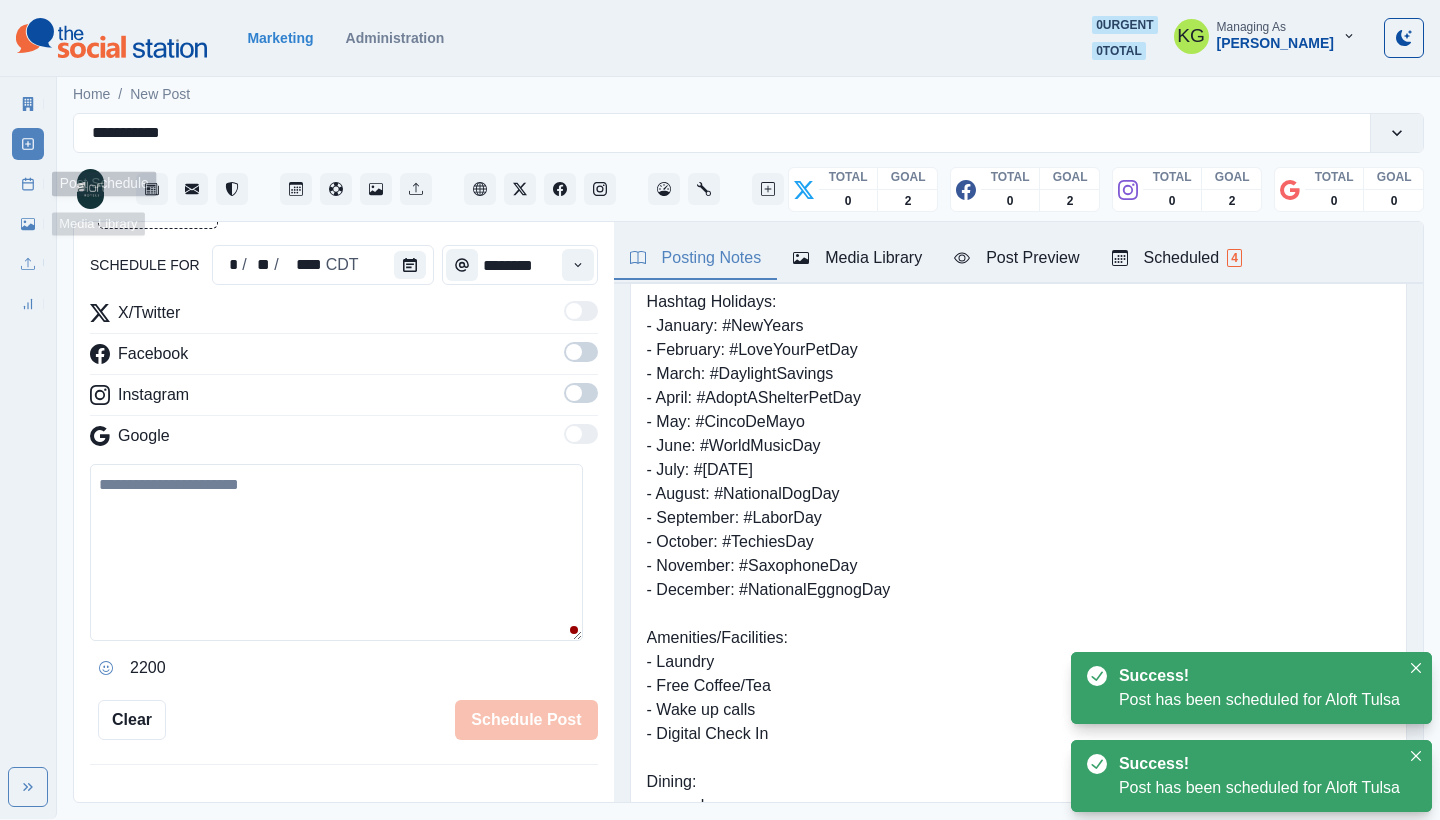 click on "Post Schedule" at bounding box center (28, 184) 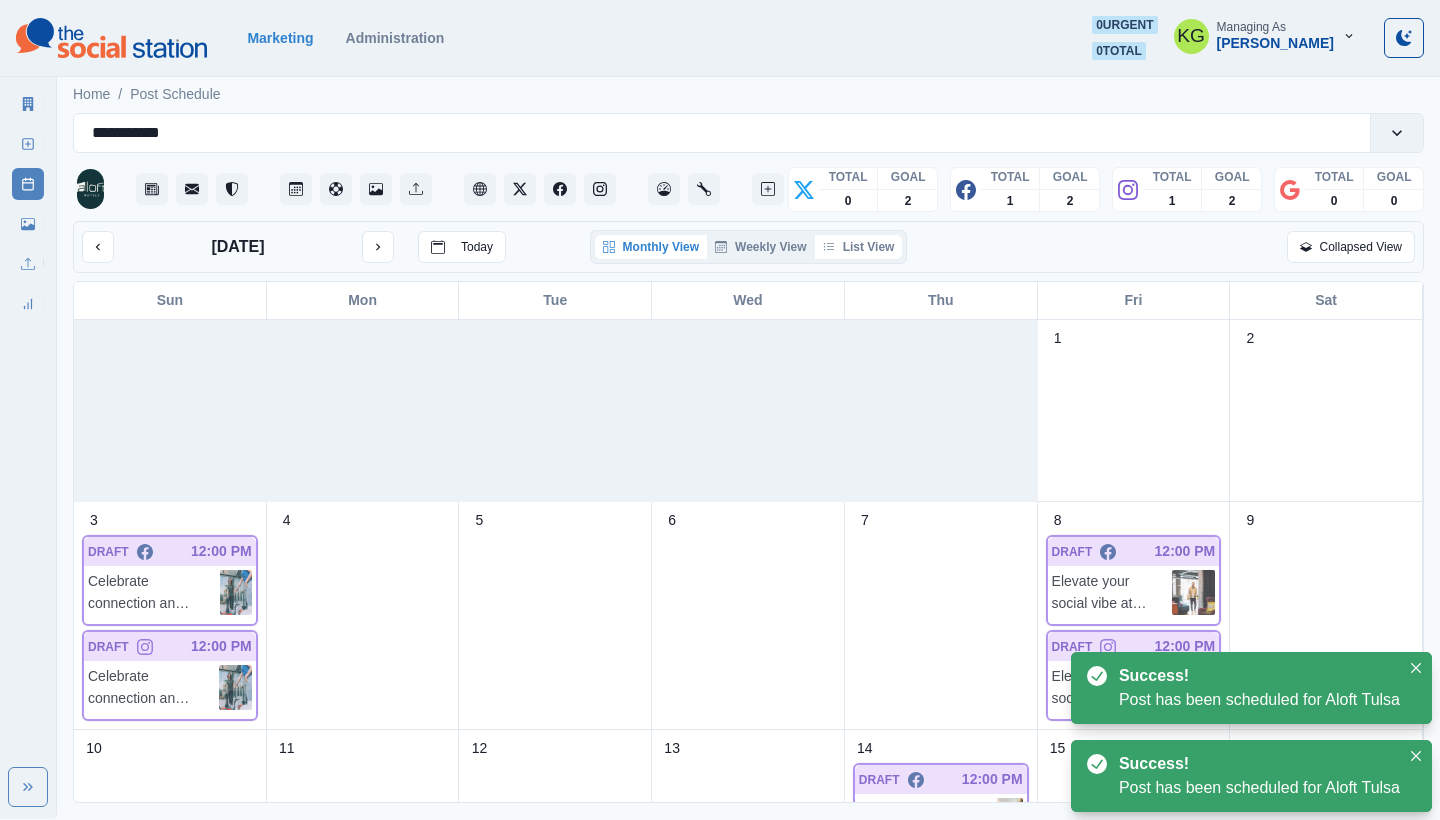 click on "List View" at bounding box center [859, 247] 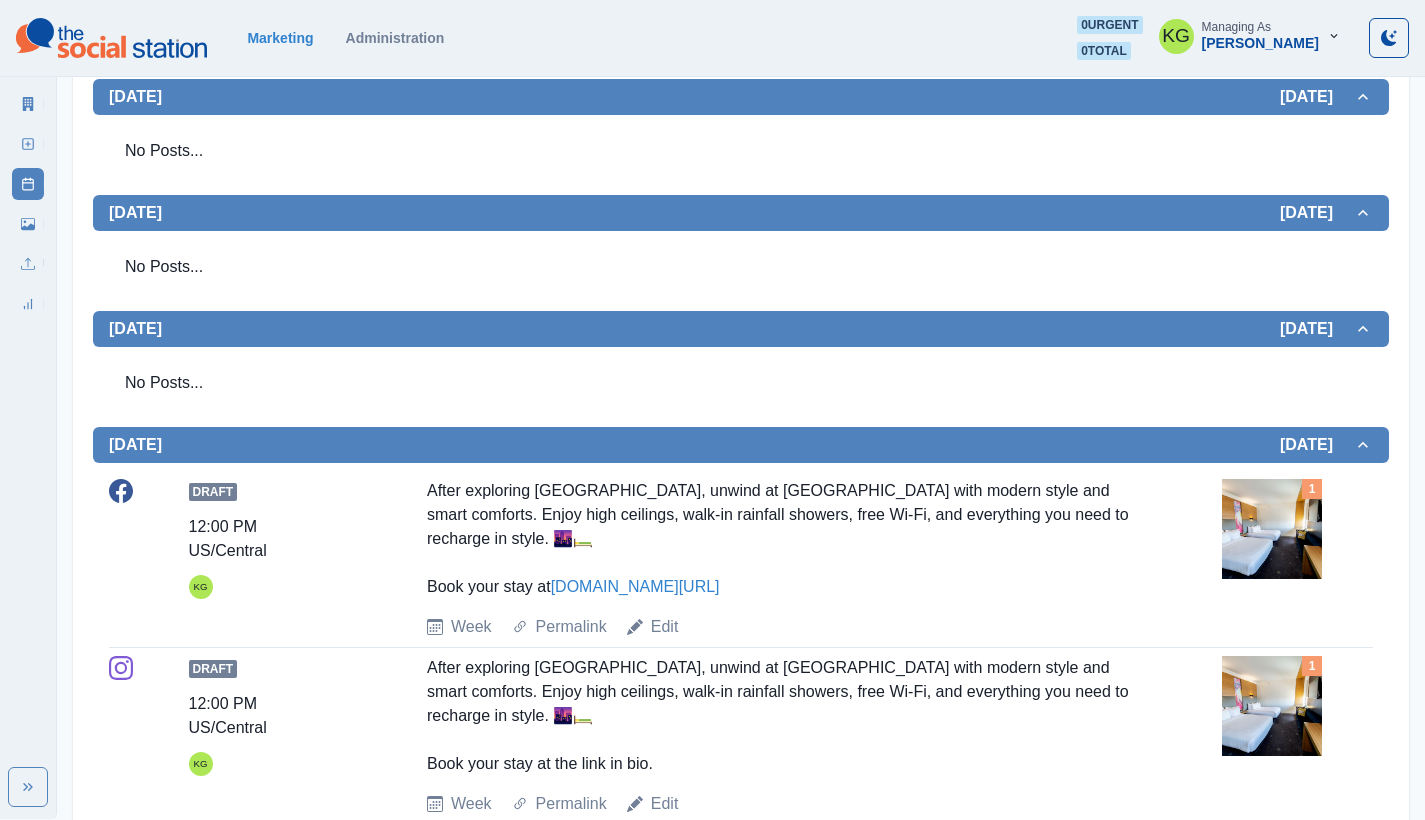 scroll, scrollTop: 0, scrollLeft: 0, axis: both 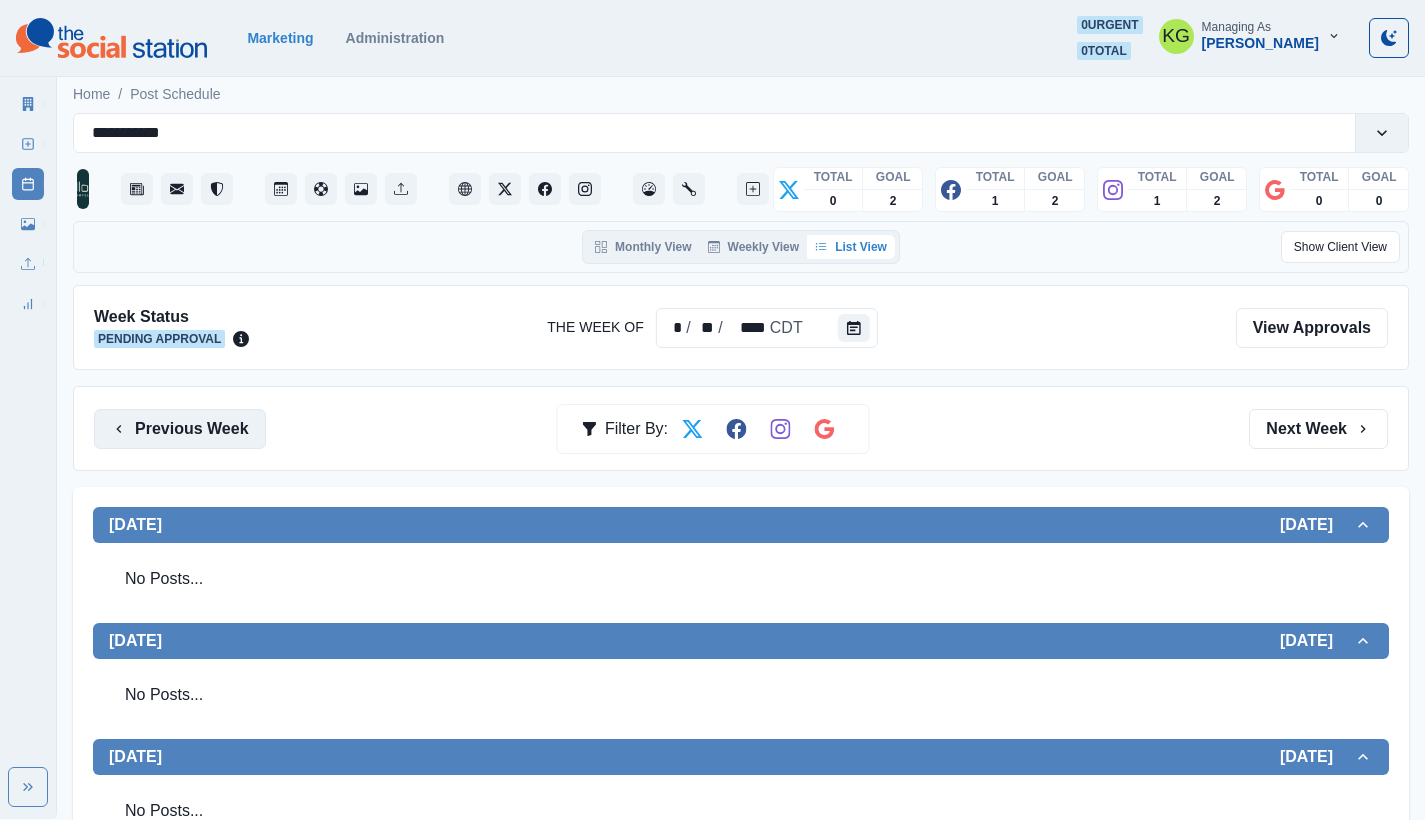 click on "Previous Week" at bounding box center [180, 429] 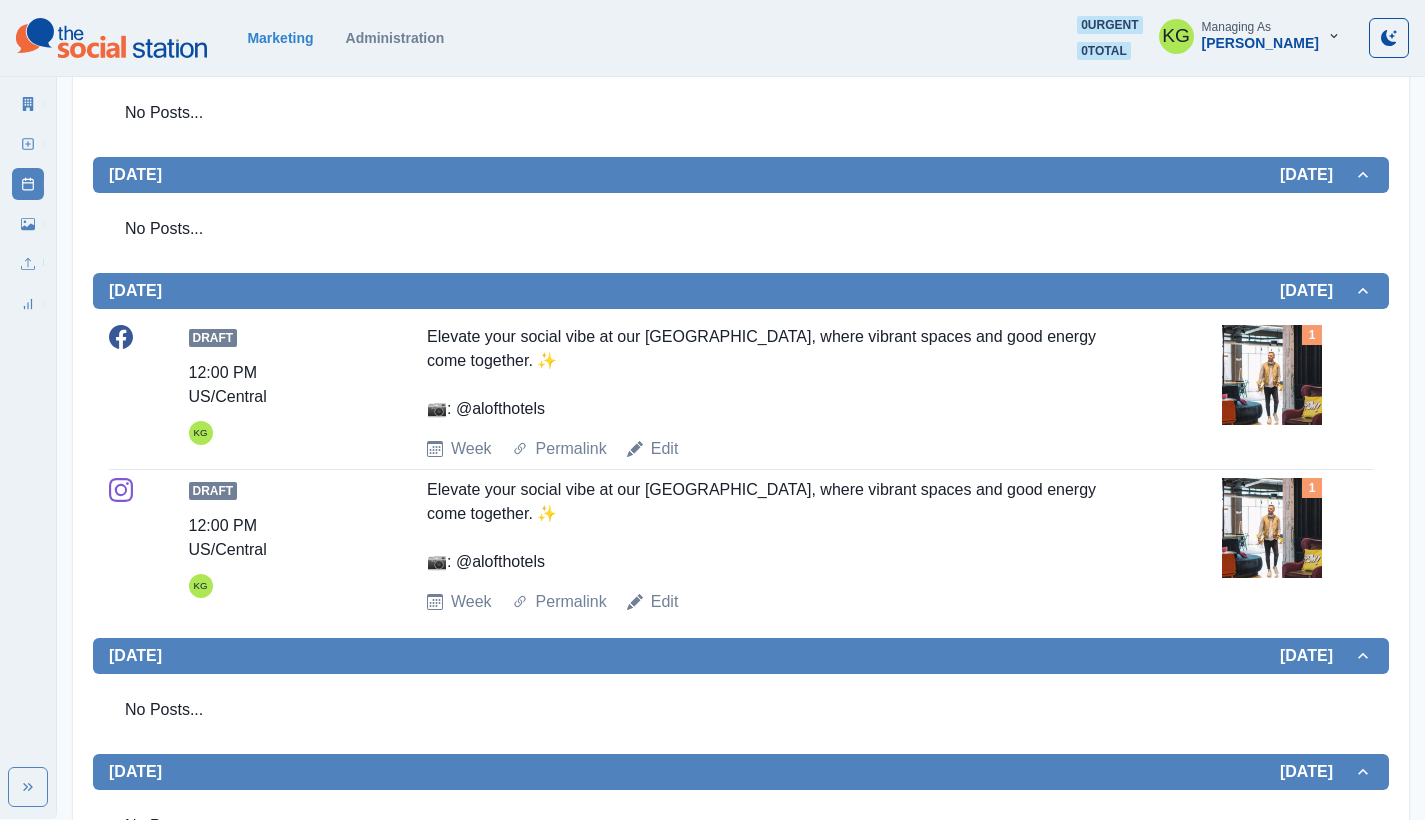 scroll, scrollTop: 310, scrollLeft: 0, axis: vertical 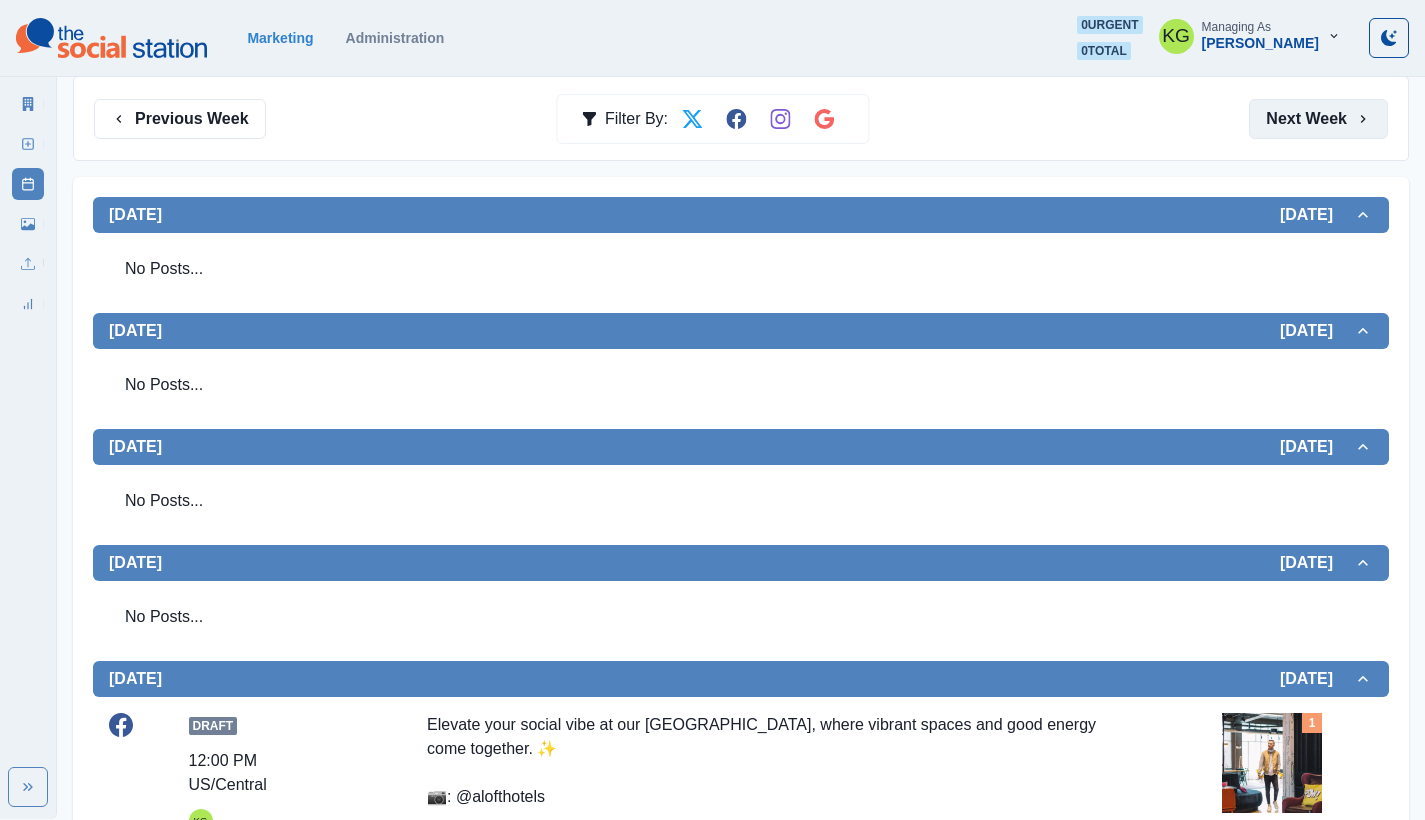 click on "Next Week" at bounding box center (1318, 119) 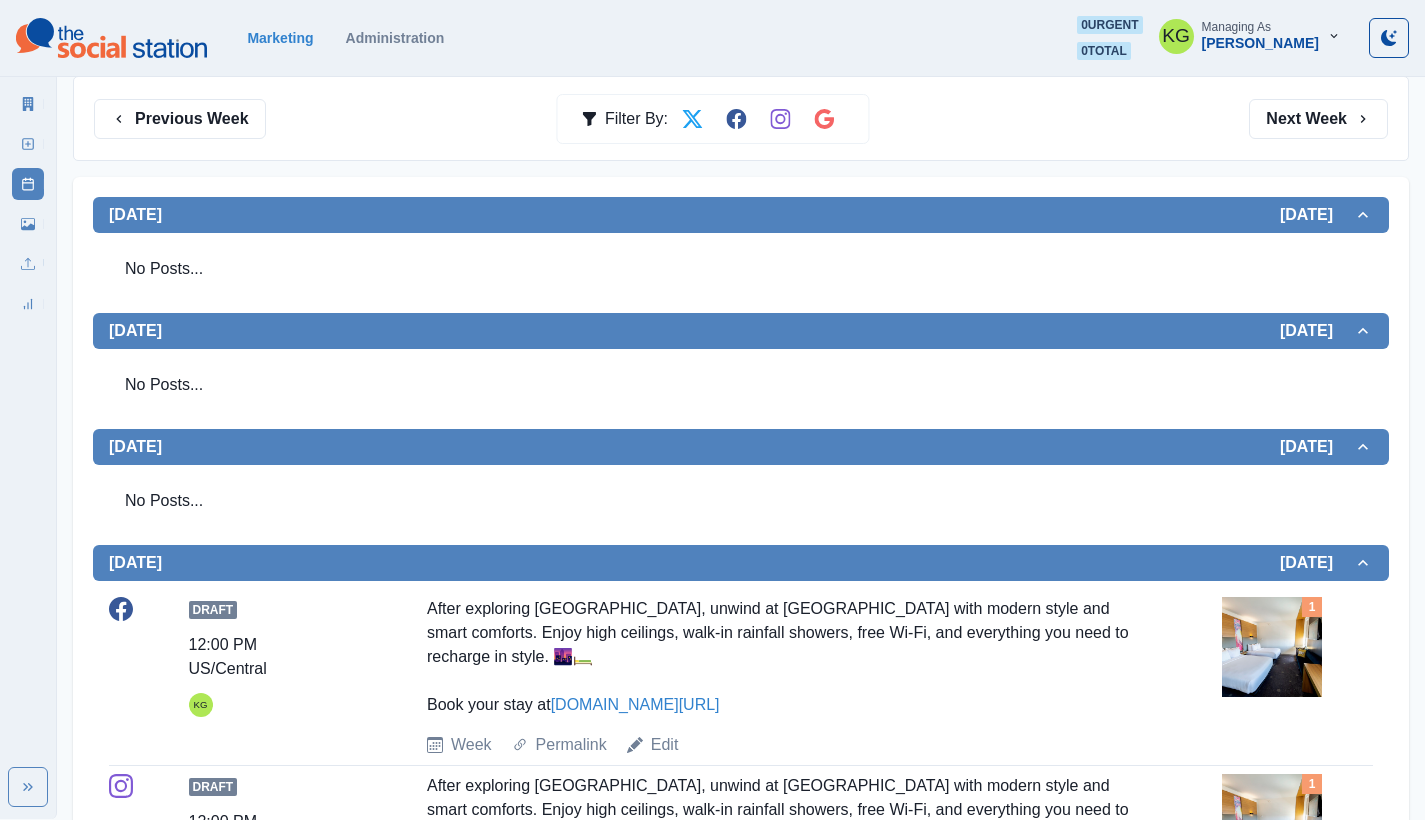 scroll, scrollTop: 0, scrollLeft: 0, axis: both 